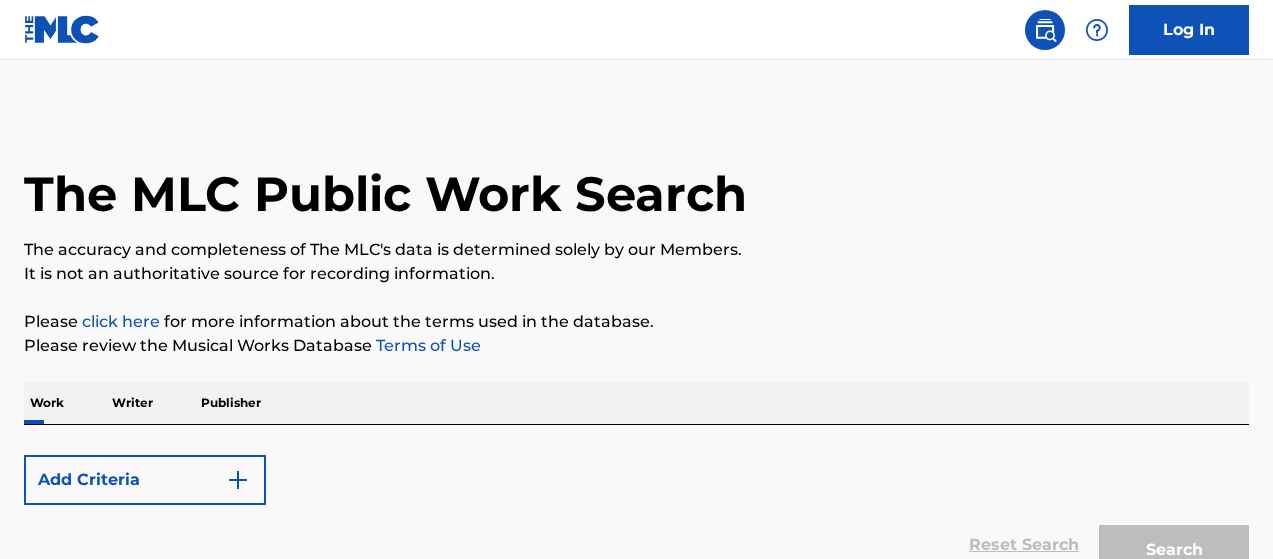 scroll, scrollTop: 176, scrollLeft: 0, axis: vertical 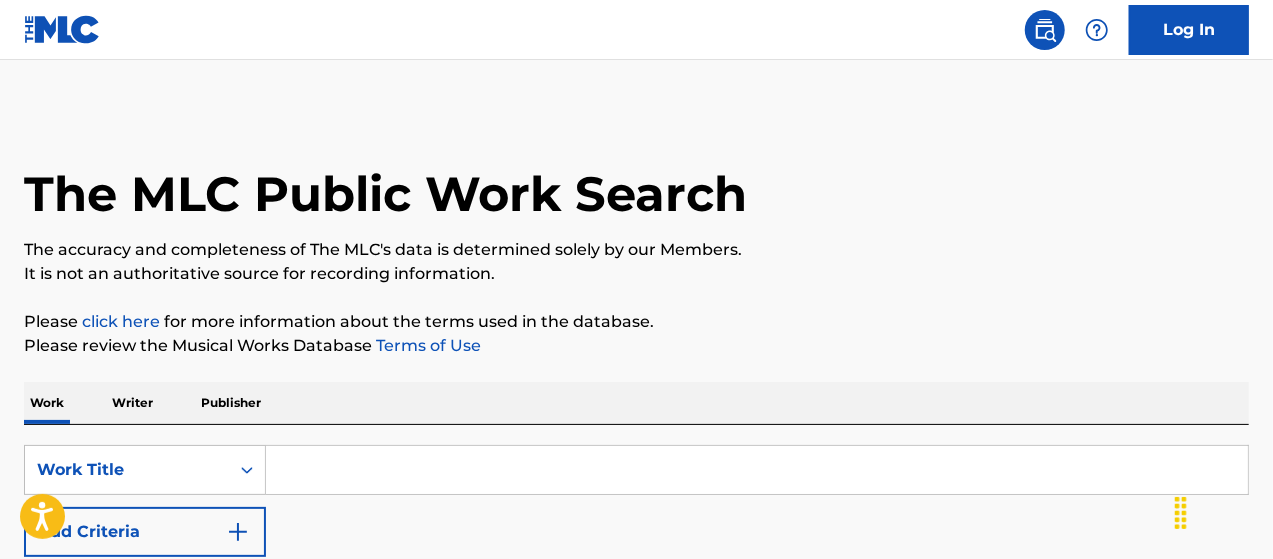 click at bounding box center [757, 470] 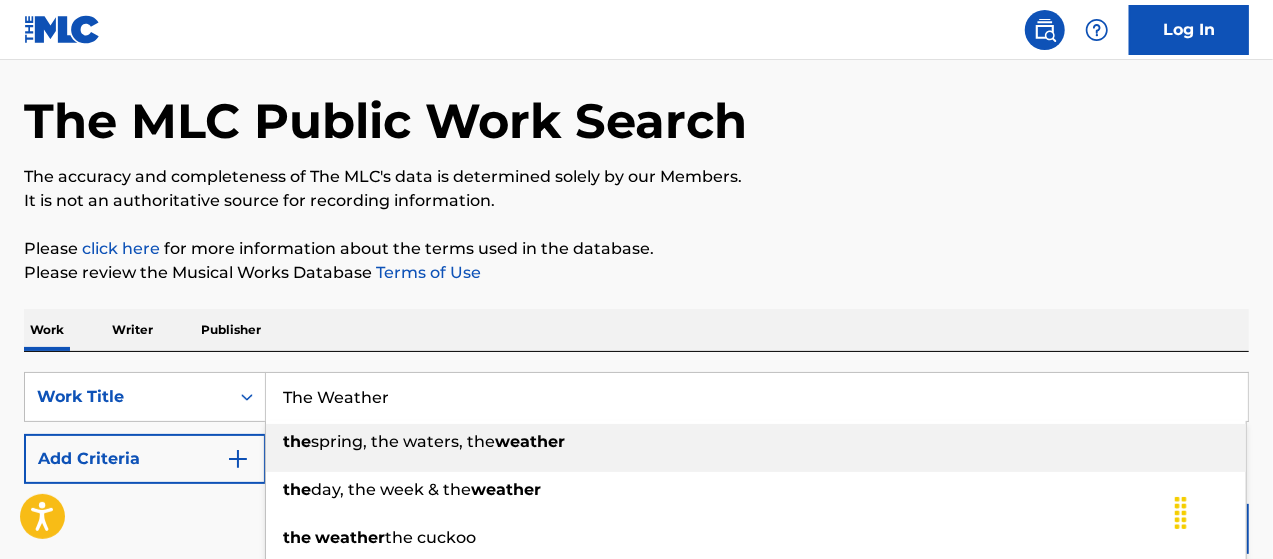 scroll, scrollTop: 266, scrollLeft: 0, axis: vertical 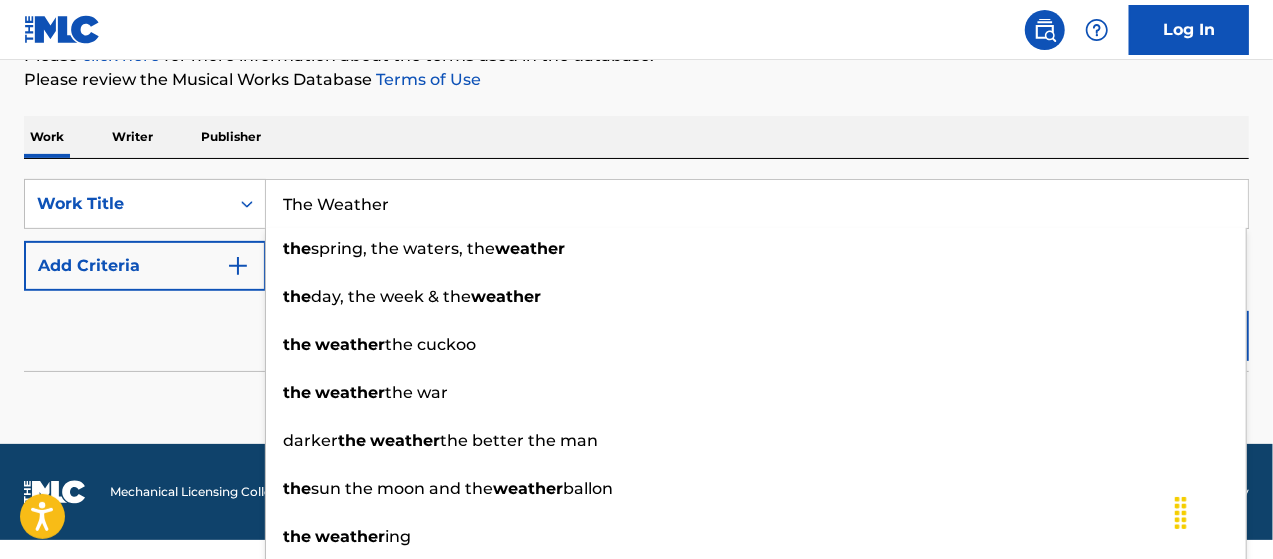 click on "The Weather" at bounding box center [757, 204] 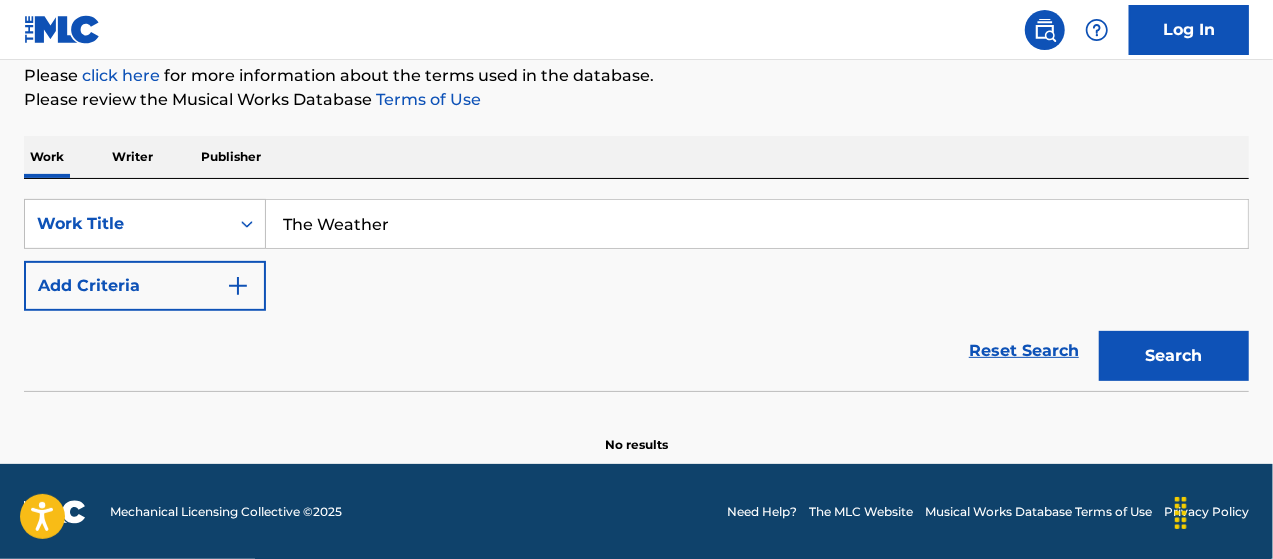 click on "The MLC Public Work Search The accuracy and completeness of The MLC's data is determined solely by our Members. It is not an authoritative source for recording information. Please   click here   for more information about the terms used in the database. Please review the Musical Works Database   Terms of Use Work Writer Publisher SearchWithCriteriae00b63ab-20db-43dc-afc6-bceeddc9207c Work Title The Weather Add Criteria Reset Search Search No results" at bounding box center [636, 159] 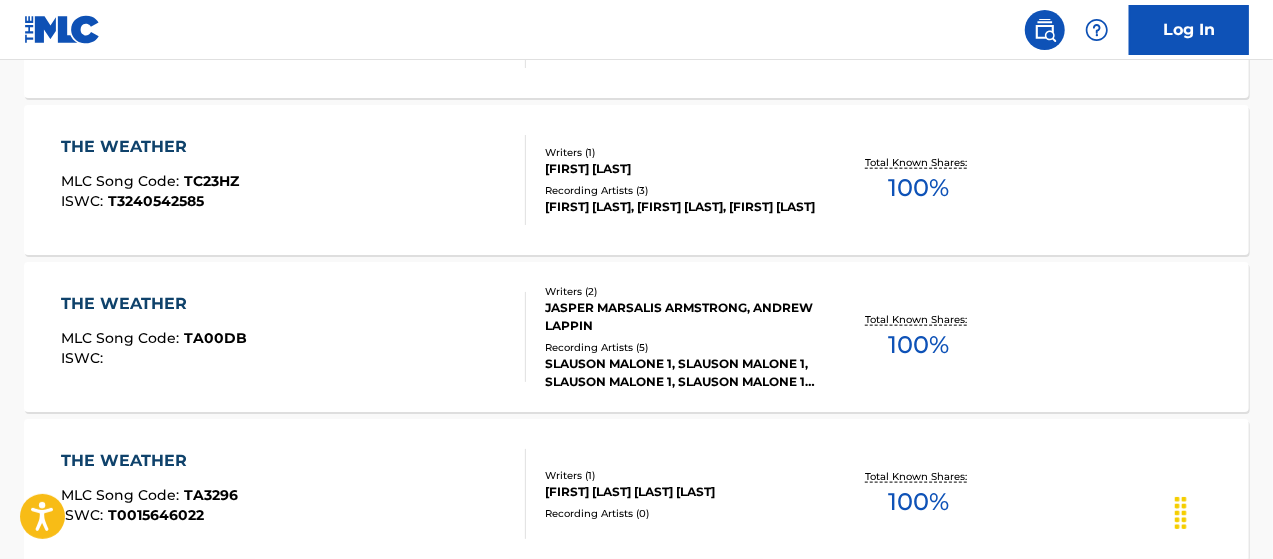 scroll, scrollTop: 1079, scrollLeft: 0, axis: vertical 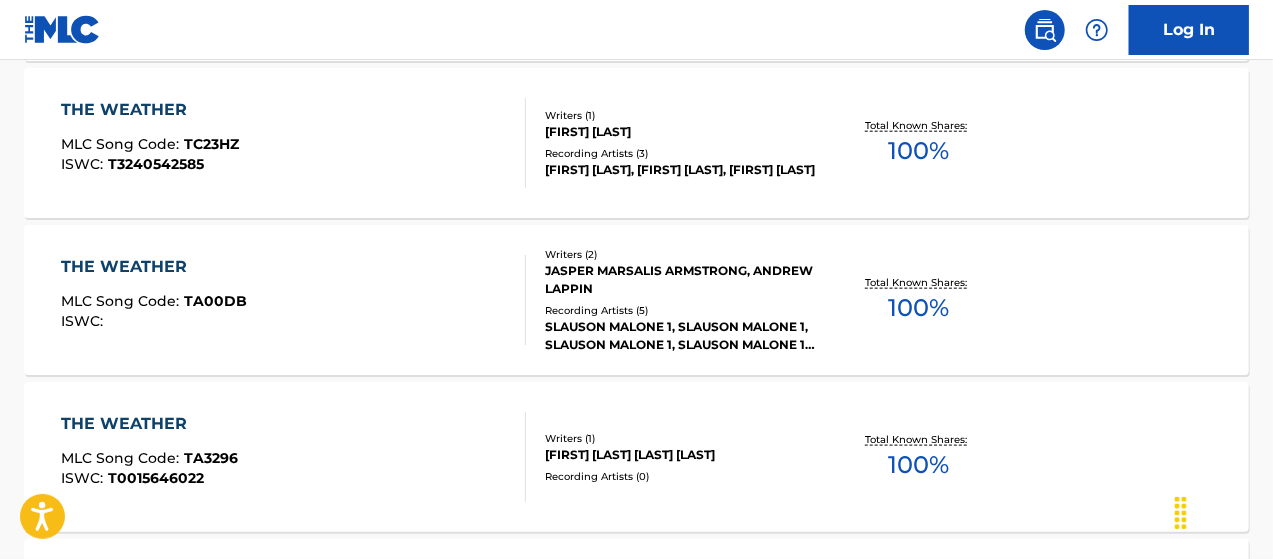 click on "SLAUSON MALONE 1, SLAUSON MALONE 1, SLAUSON MALONE 1, SLAUSON MALONE 1, SLAUSON MALONE 1" at bounding box center [681, 336] 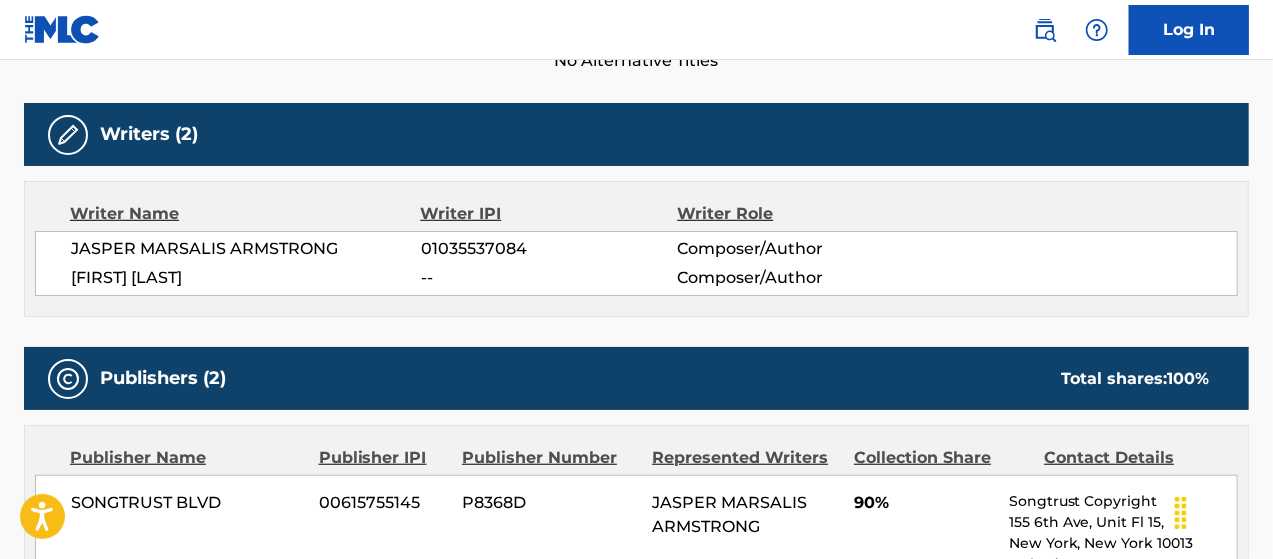 scroll, scrollTop: 600, scrollLeft: 0, axis: vertical 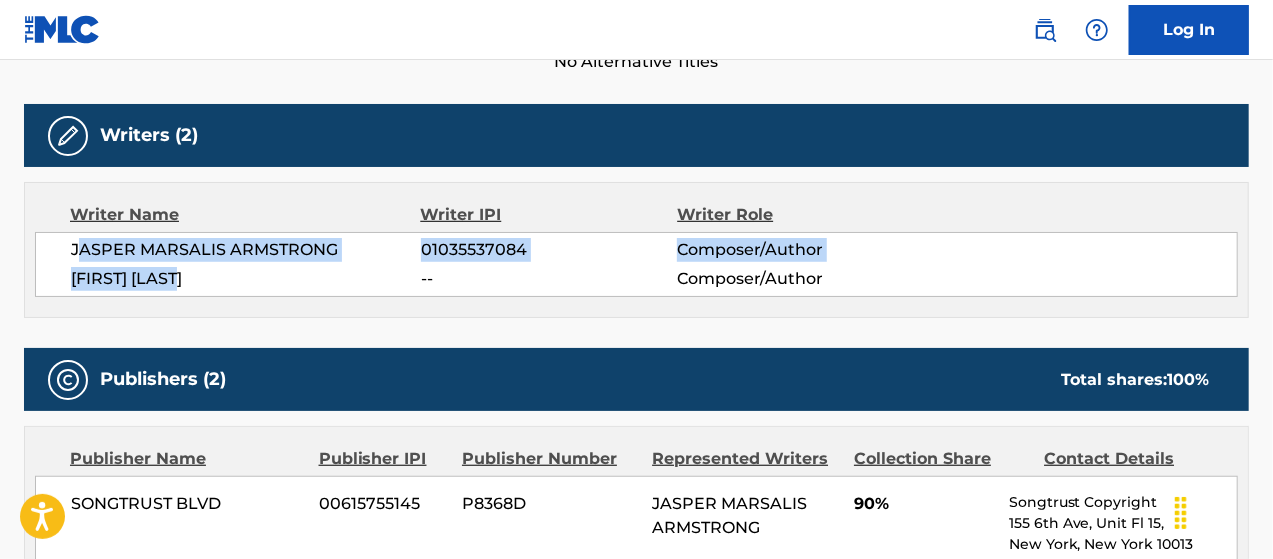 drag, startPoint x: 133, startPoint y: 244, endPoint x: 208, endPoint y: 274, distance: 80.77747 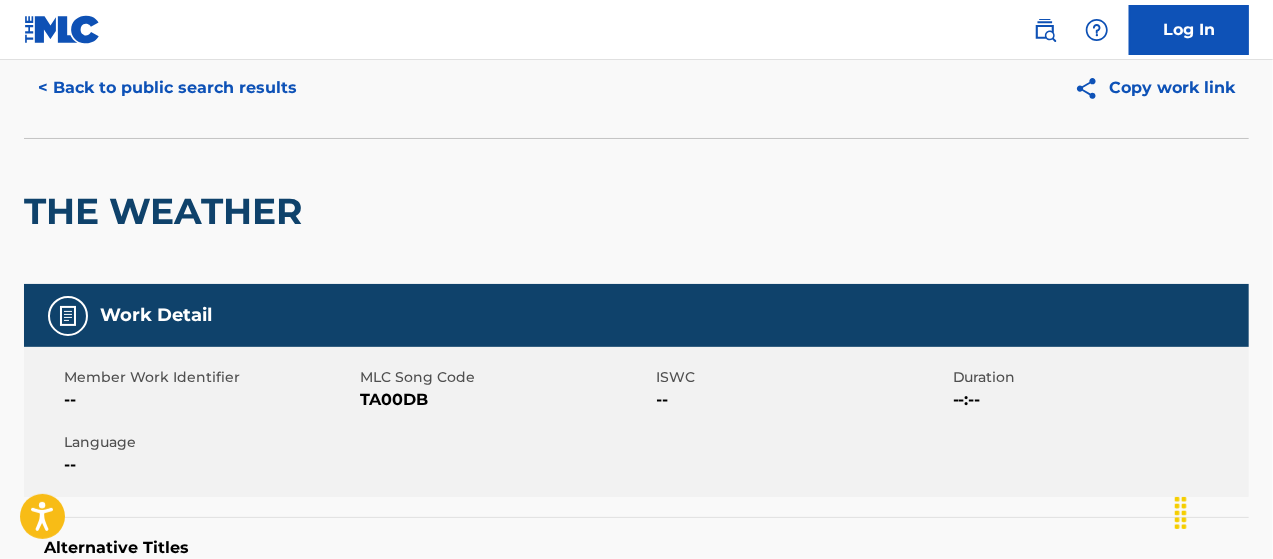 scroll, scrollTop: 0, scrollLeft: 0, axis: both 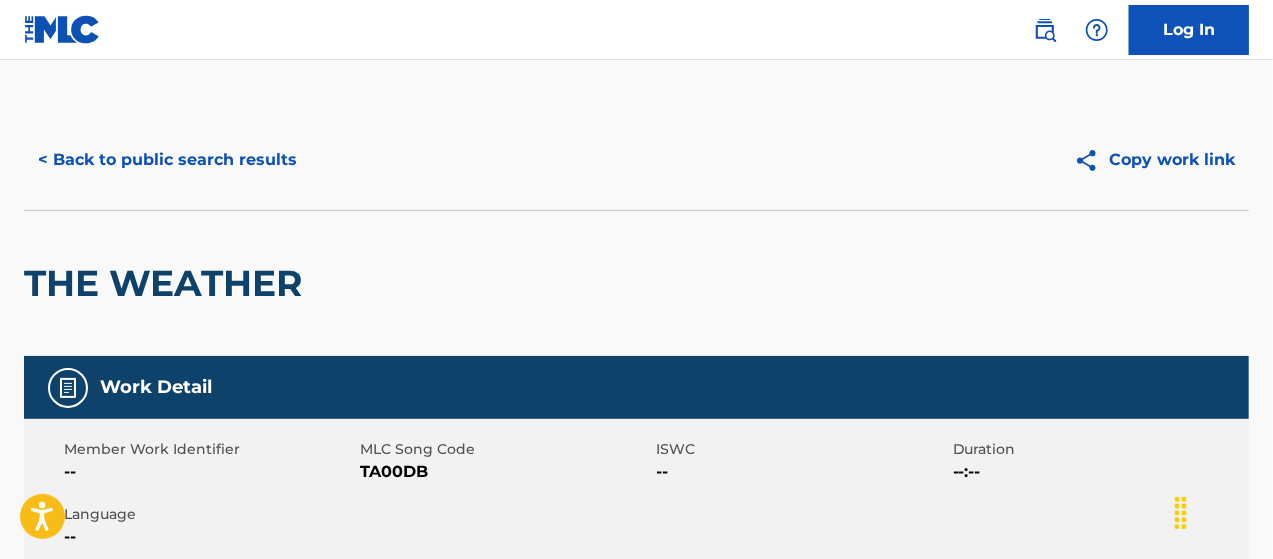 click on "< Back to public search results" at bounding box center [167, 160] 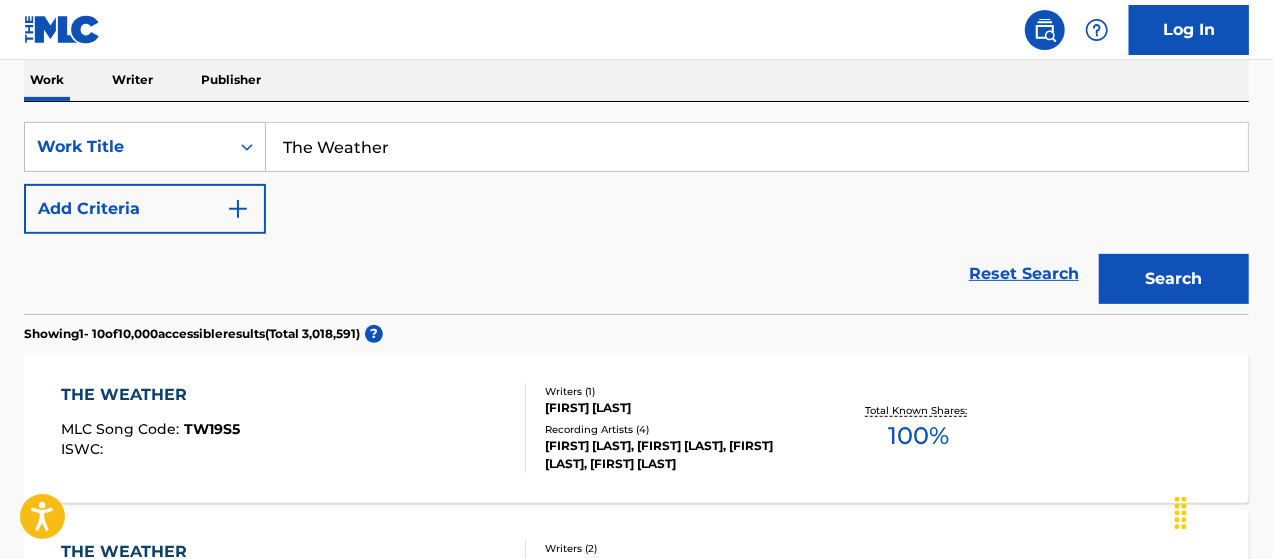scroll, scrollTop: 198, scrollLeft: 0, axis: vertical 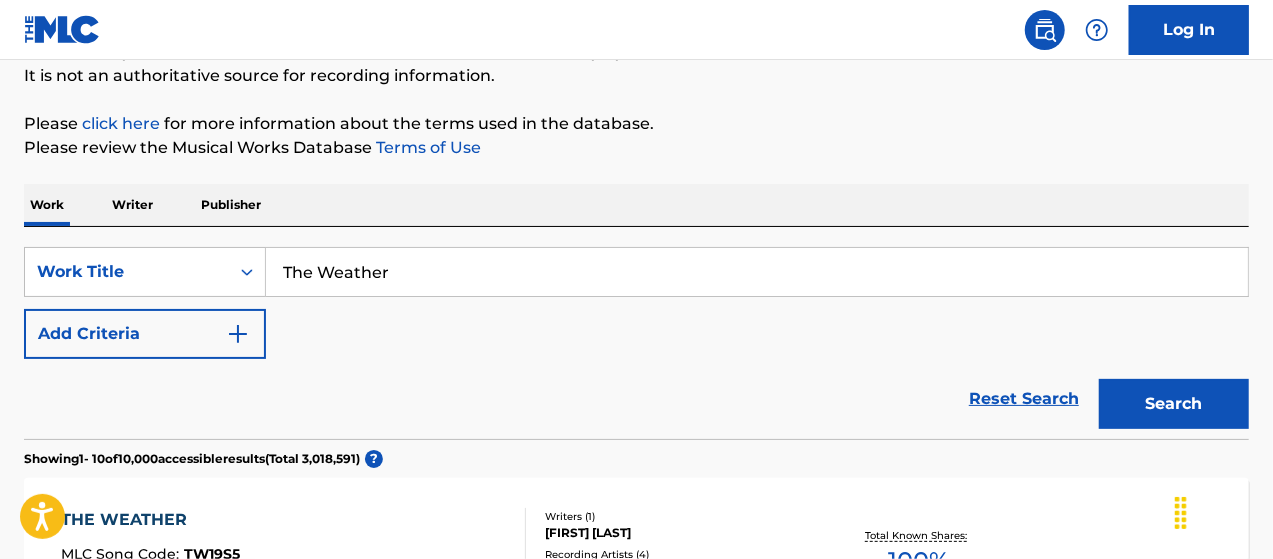 drag, startPoint x: 384, startPoint y: 274, endPoint x: 340, endPoint y: 274, distance: 44 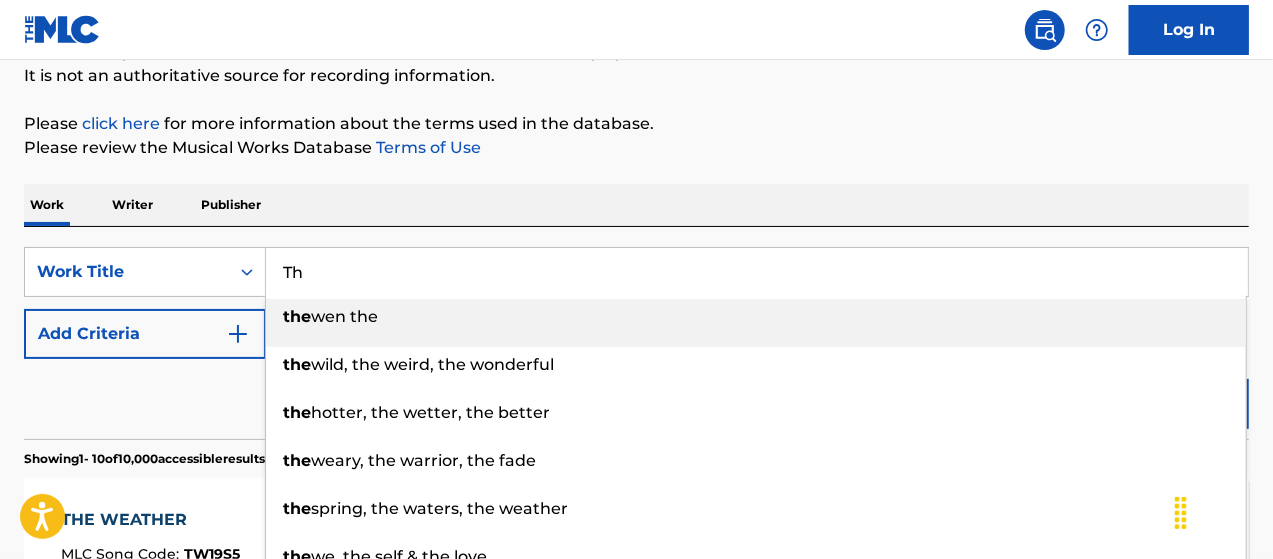 type on "T" 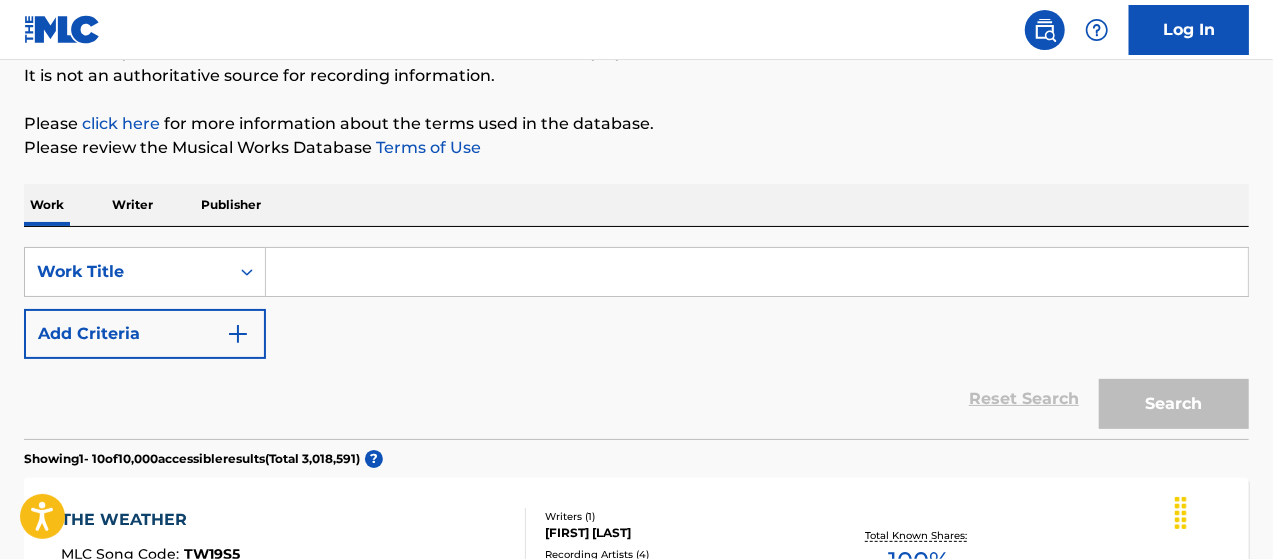 paste on "House Music" 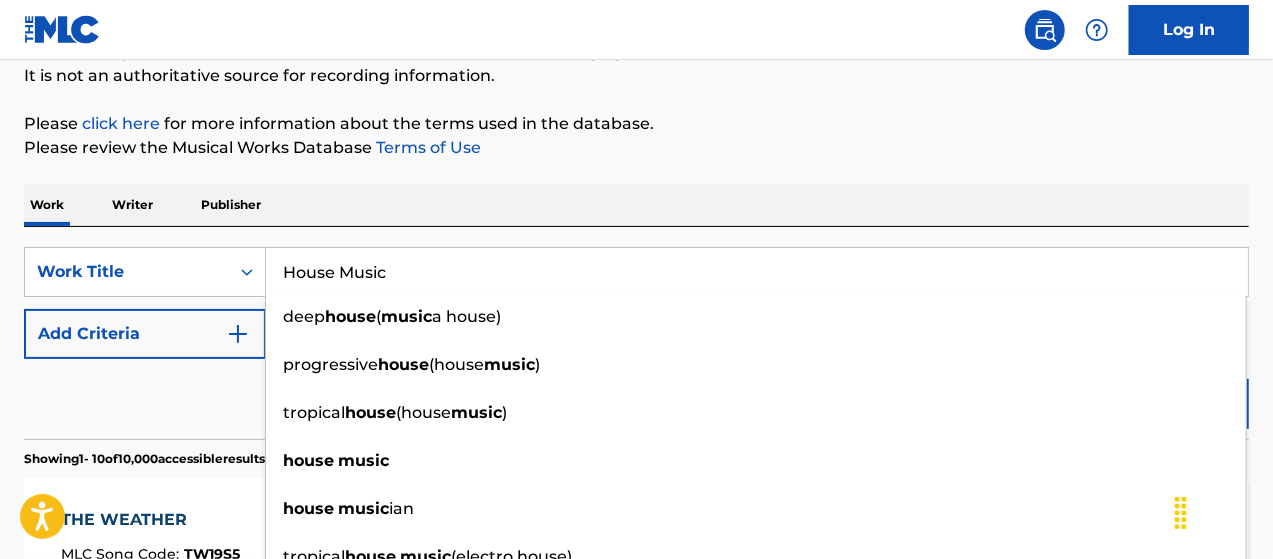 type on "House Music" 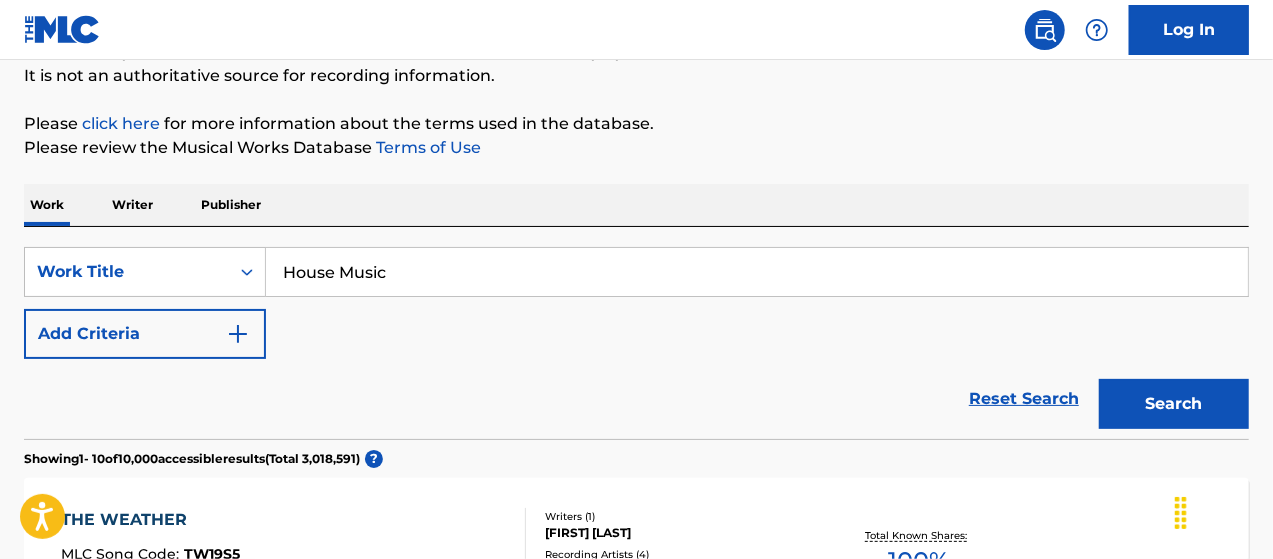 click on "Search" at bounding box center (1174, 404) 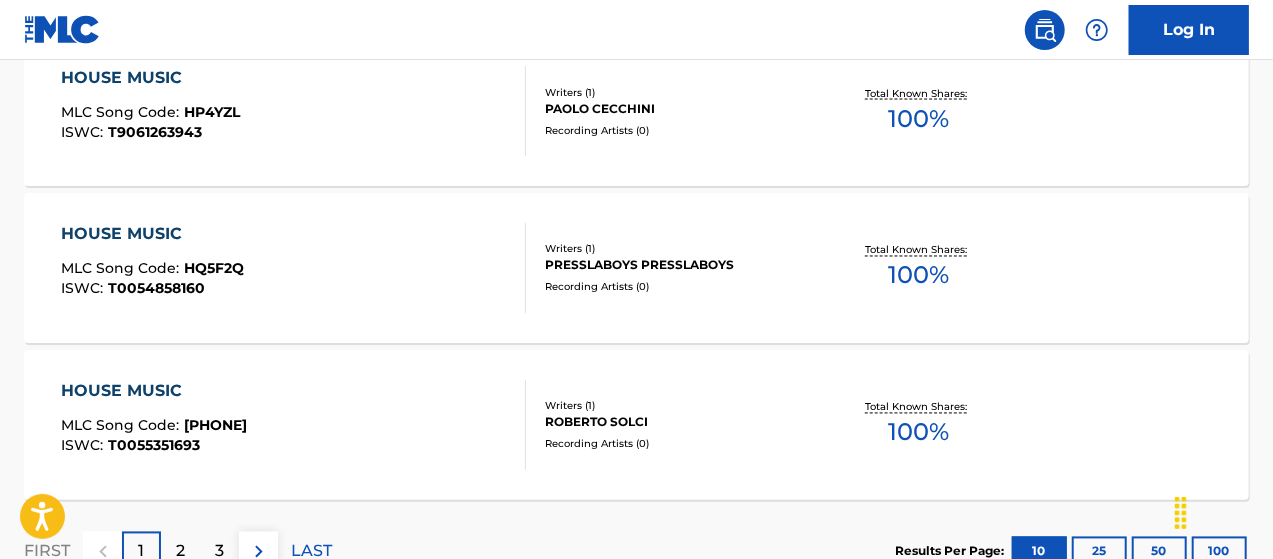 scroll, scrollTop: 1888, scrollLeft: 0, axis: vertical 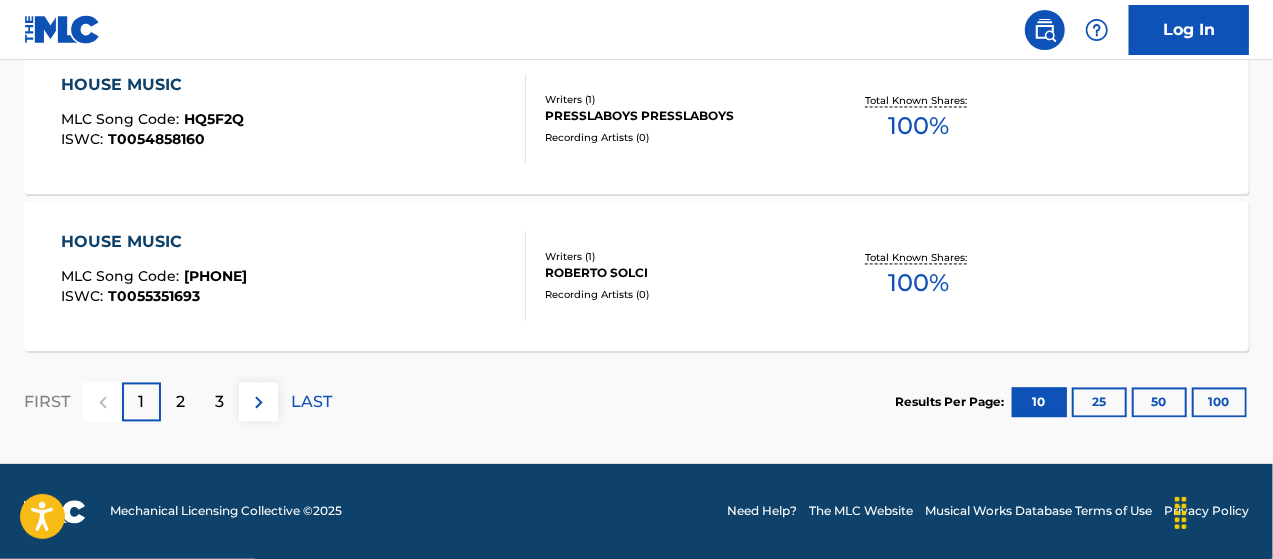click on "2" at bounding box center (180, 403) 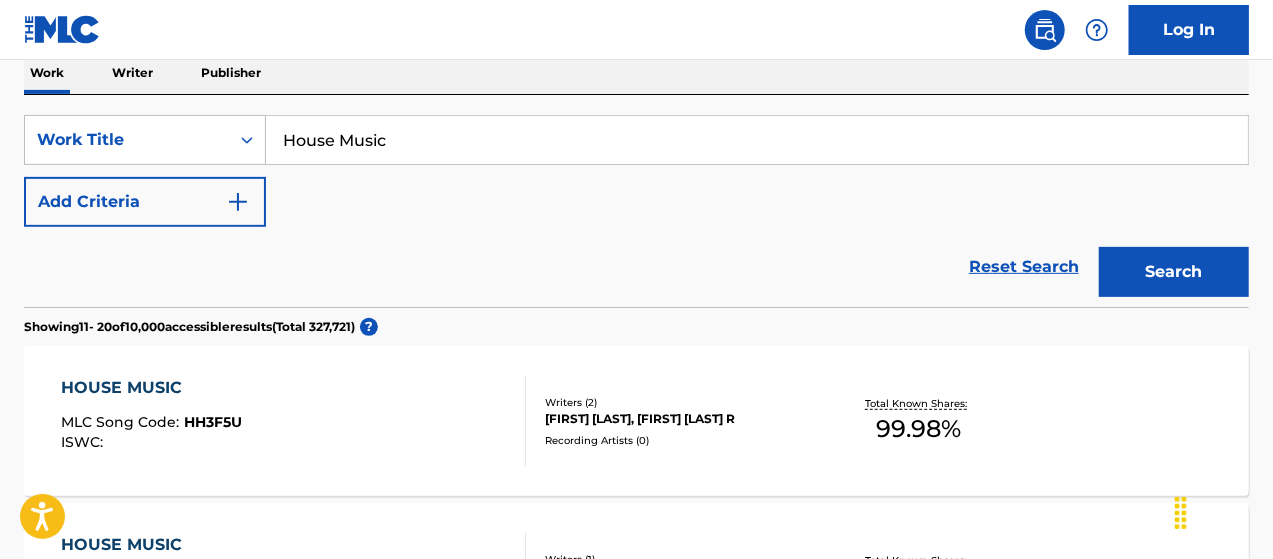 scroll, scrollTop: 321, scrollLeft: 0, axis: vertical 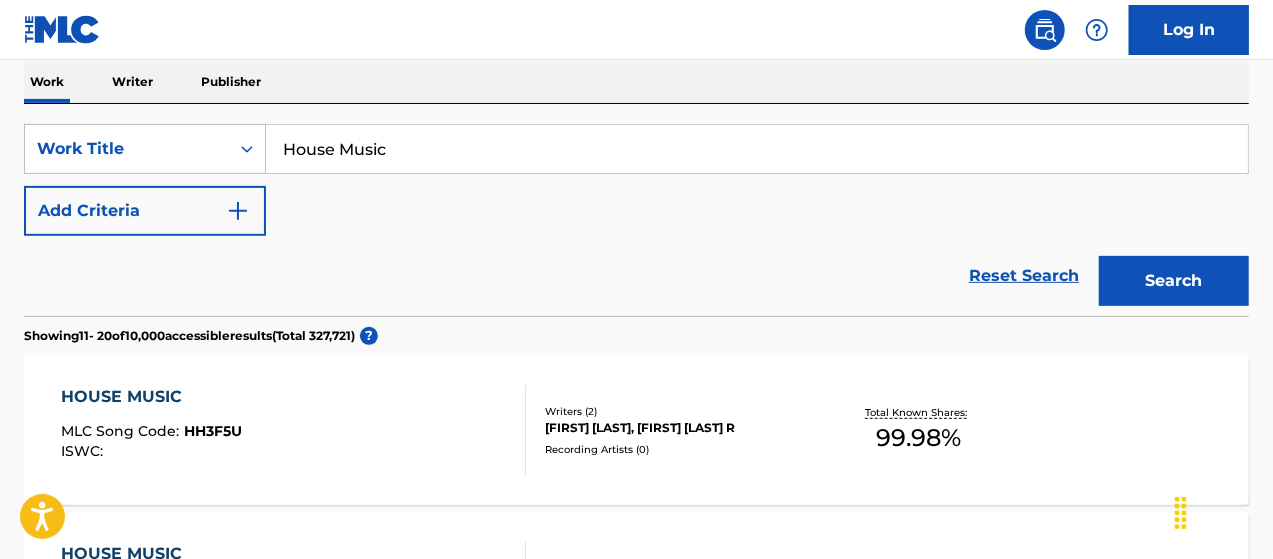click on "Add Criteria" at bounding box center (145, 211) 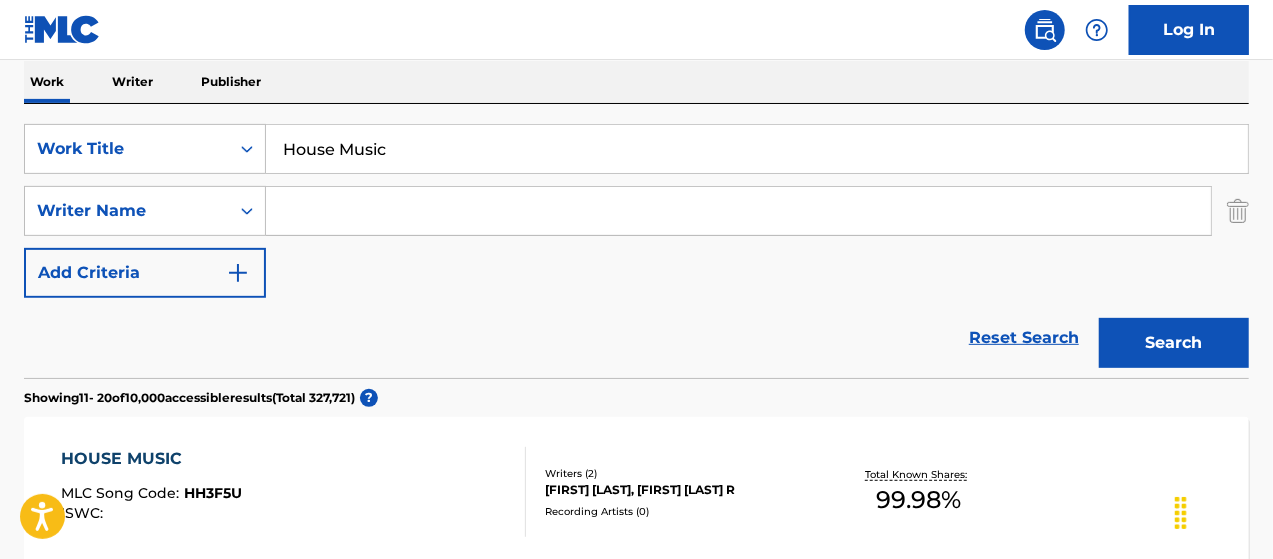 click at bounding box center (738, 211) 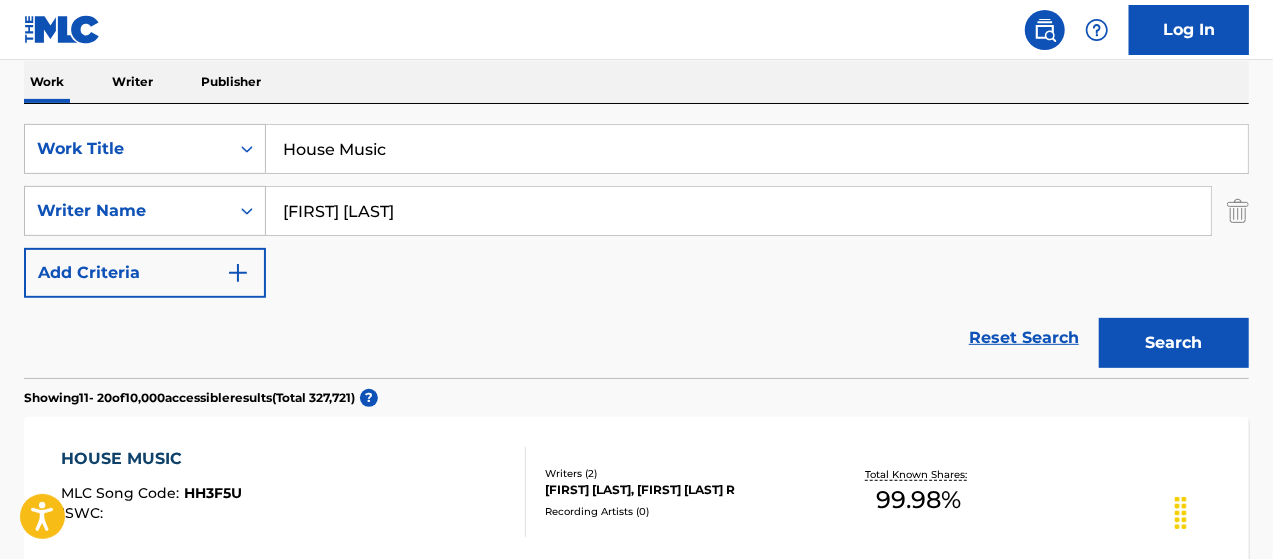 type on "[FIRST] [LAST]" 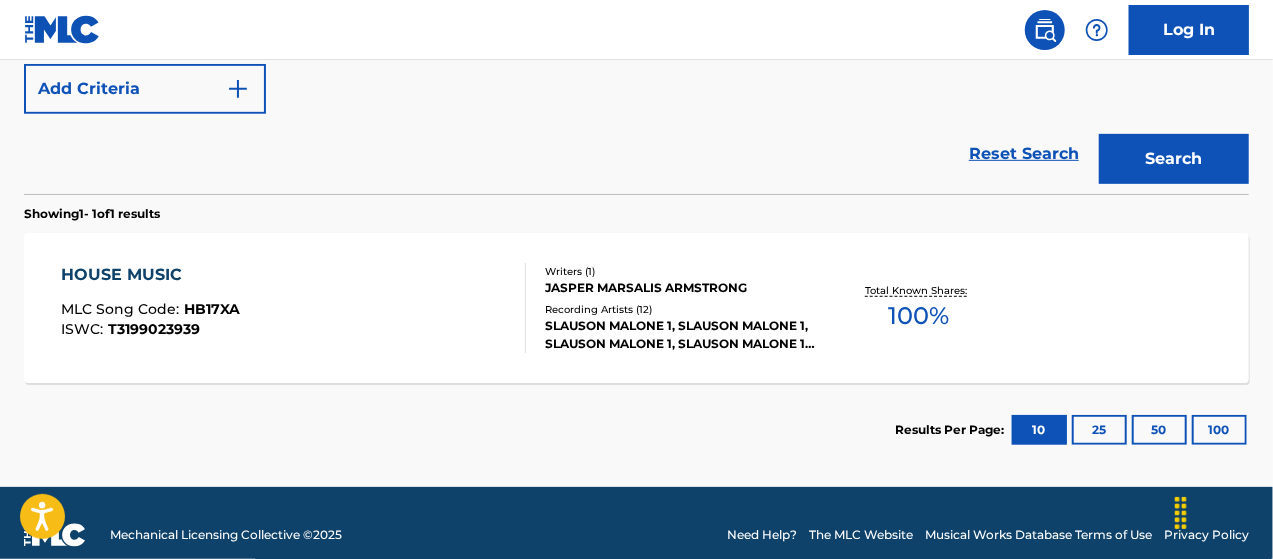 scroll, scrollTop: 521, scrollLeft: 0, axis: vertical 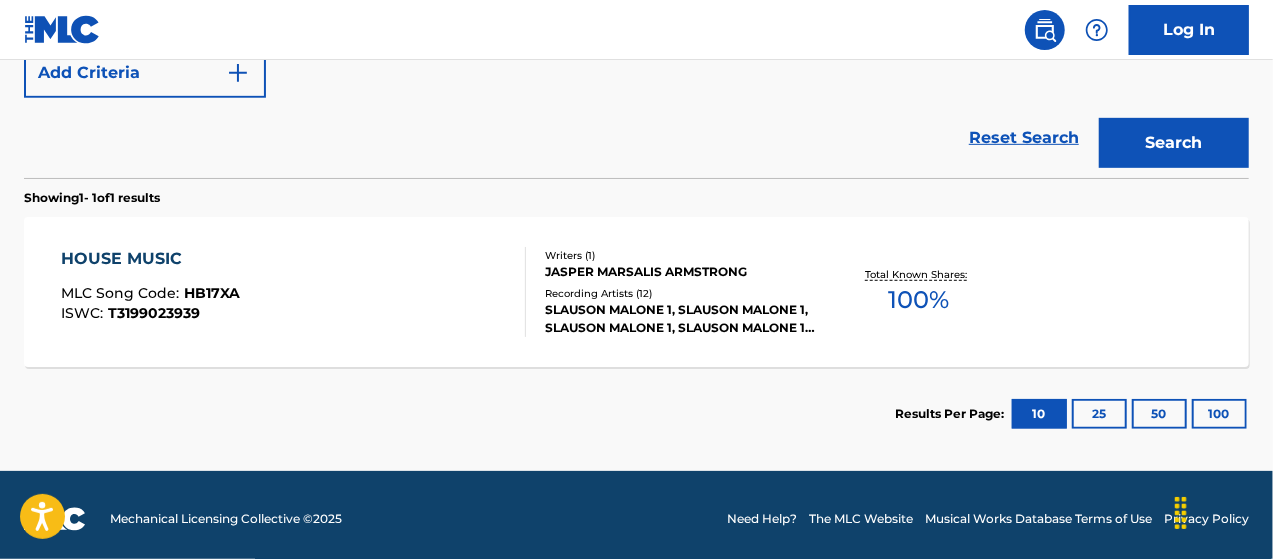 click on "SLAUSON MALONE 1, SLAUSON MALONE 1, SLAUSON MALONE 1, SLAUSON MALONE 1, SLAUSON MALONE 1" at bounding box center [681, 319] 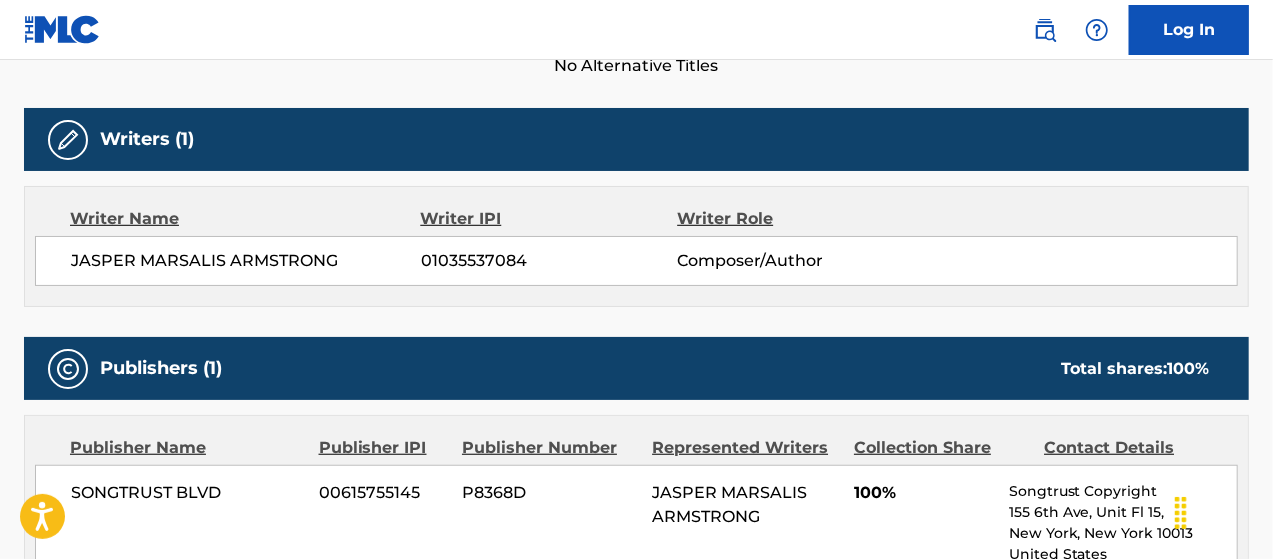 scroll, scrollTop: 600, scrollLeft: 0, axis: vertical 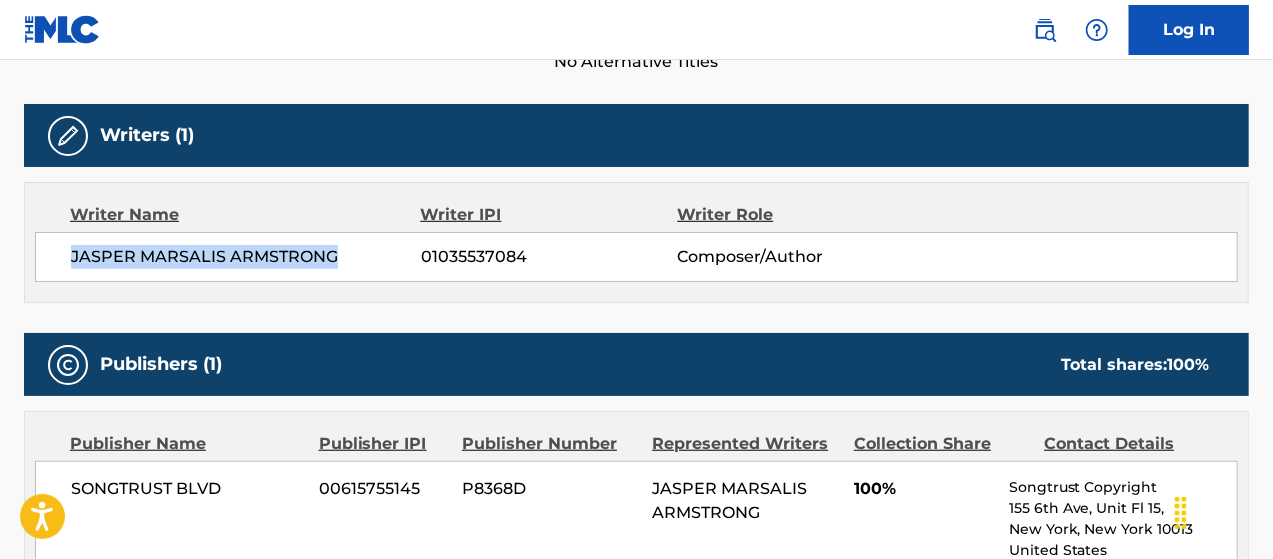 drag, startPoint x: 71, startPoint y: 247, endPoint x: 308, endPoint y: 245, distance: 237.00844 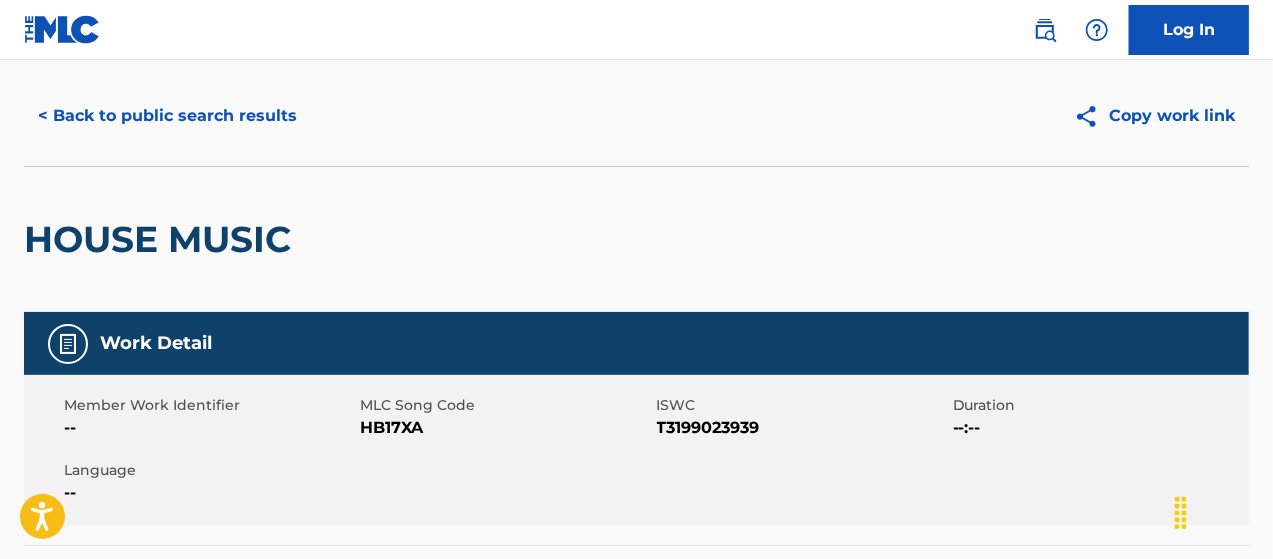 scroll, scrollTop: 0, scrollLeft: 0, axis: both 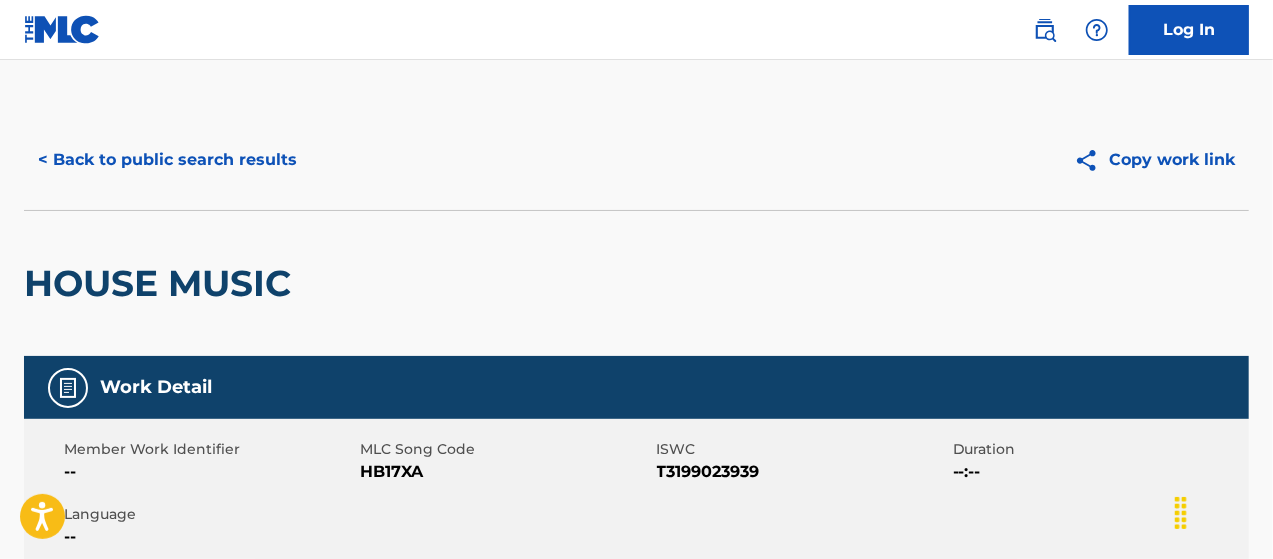 click on "< Back to public search results" at bounding box center (167, 160) 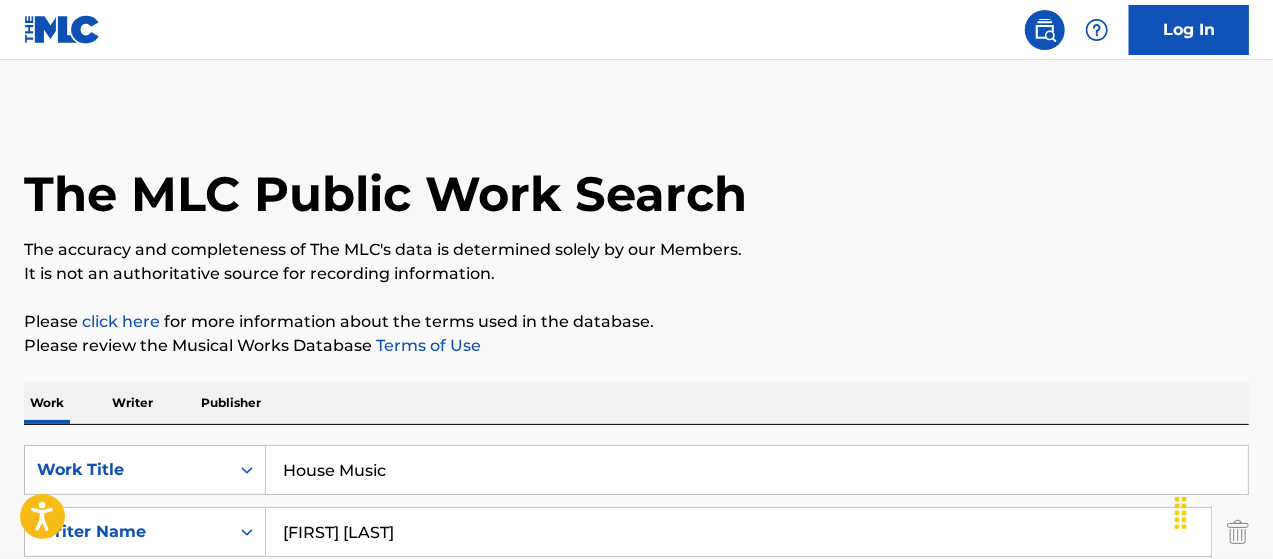 scroll, scrollTop: 414, scrollLeft: 0, axis: vertical 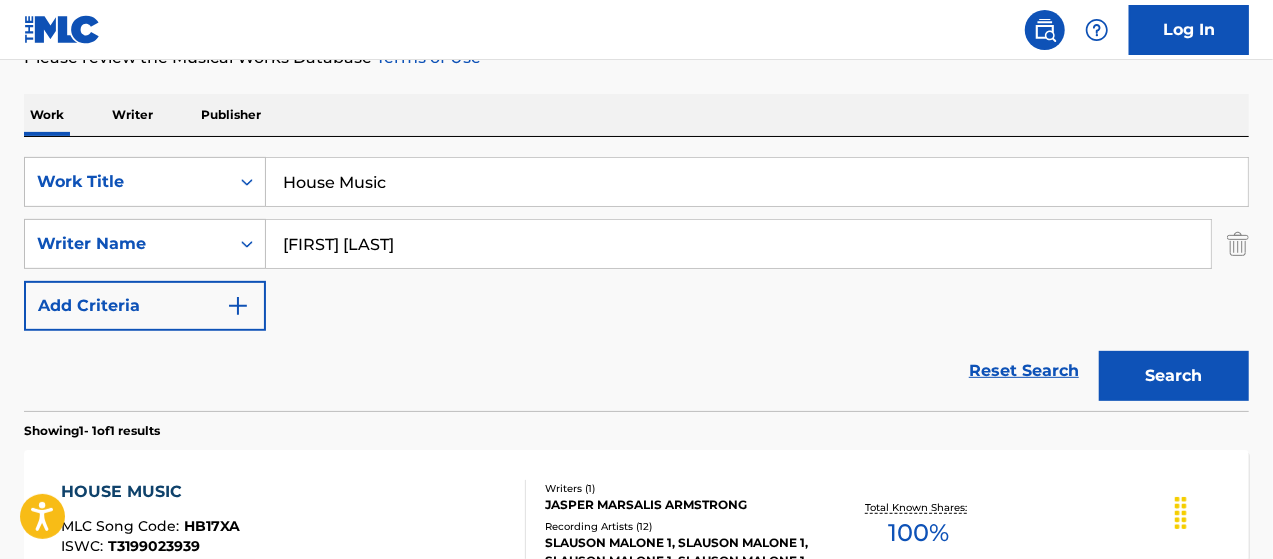drag, startPoint x: 461, startPoint y: 167, endPoint x: 94, endPoint y: 150, distance: 367.39352 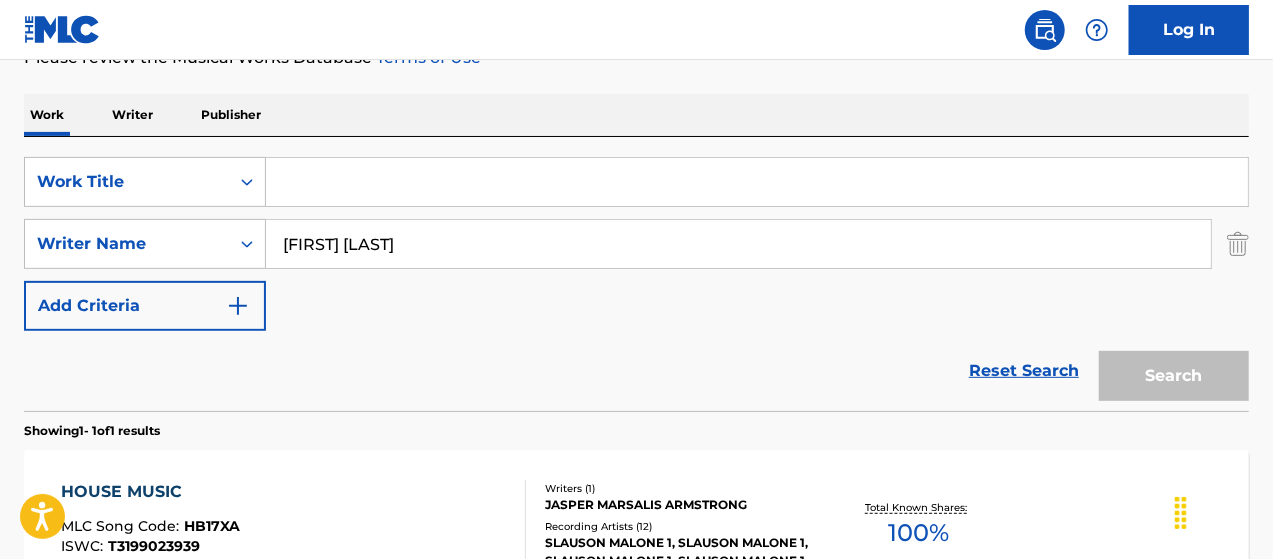 paste on "Undercommons" 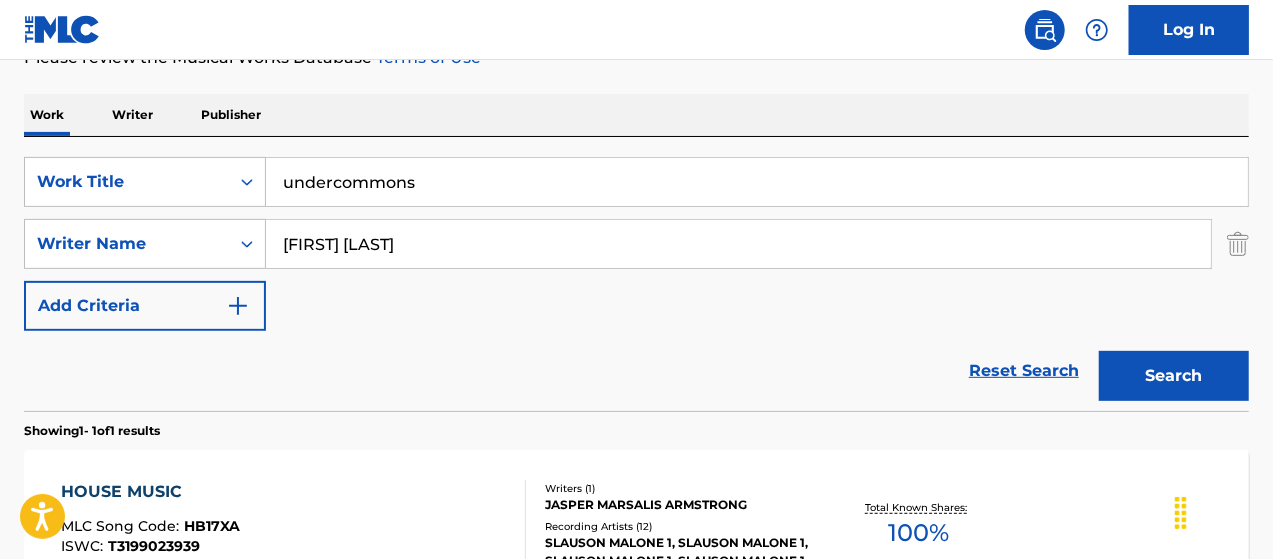 type on "undercommons" 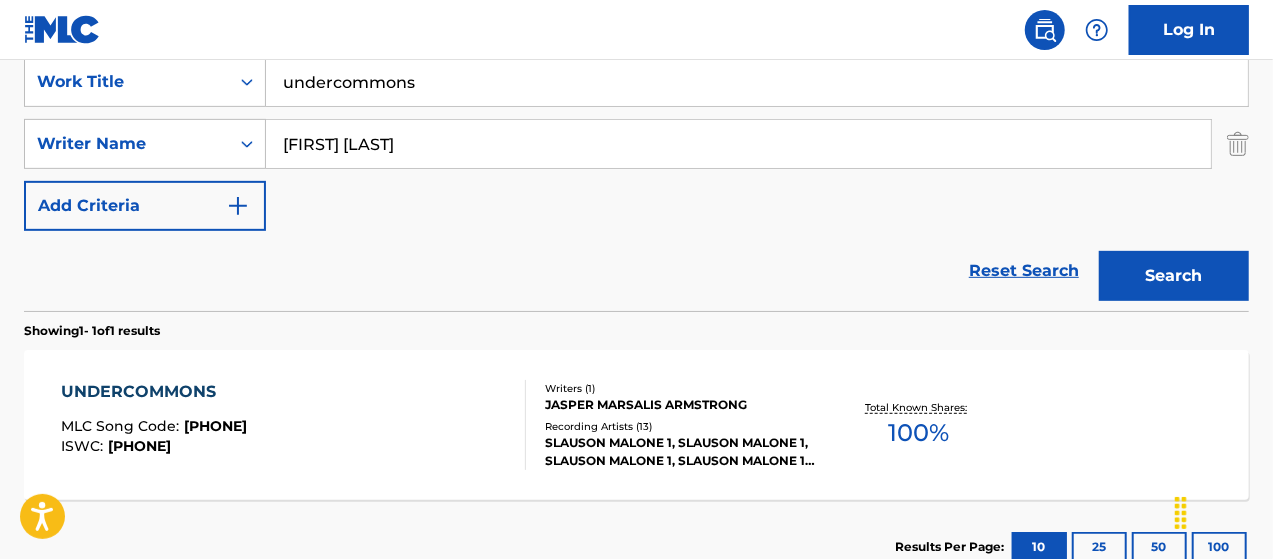 scroll, scrollTop: 521, scrollLeft: 0, axis: vertical 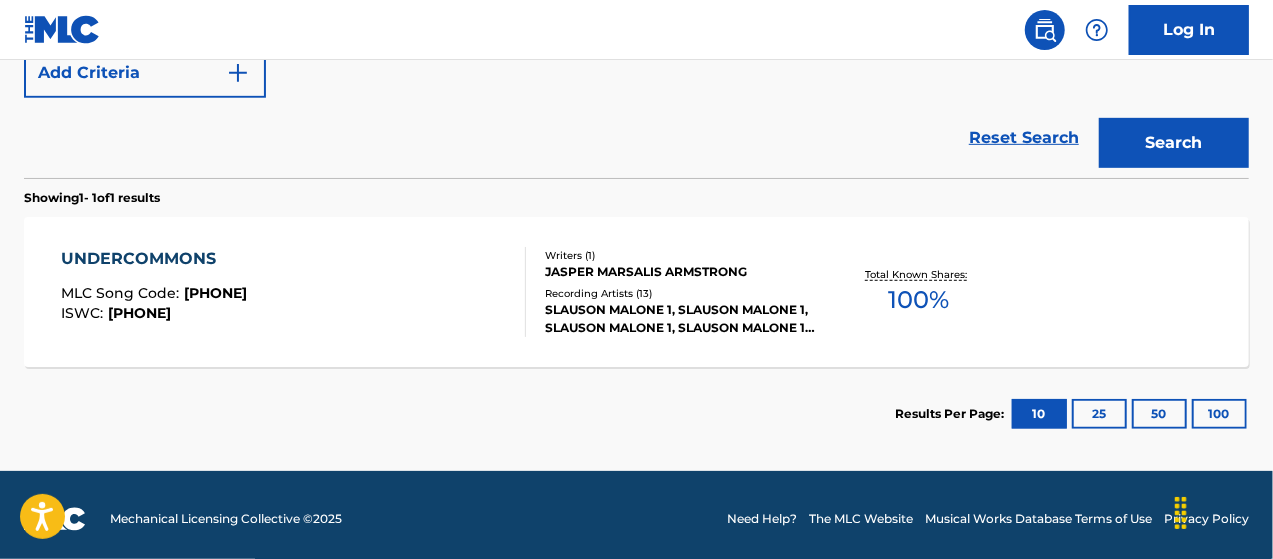 click on "SLAUSON MALONE 1, SLAUSON MALONE 1, SLAUSON MALONE 1, SLAUSON MALONE 1, SLAUSON MALONE 1" at bounding box center (681, 319) 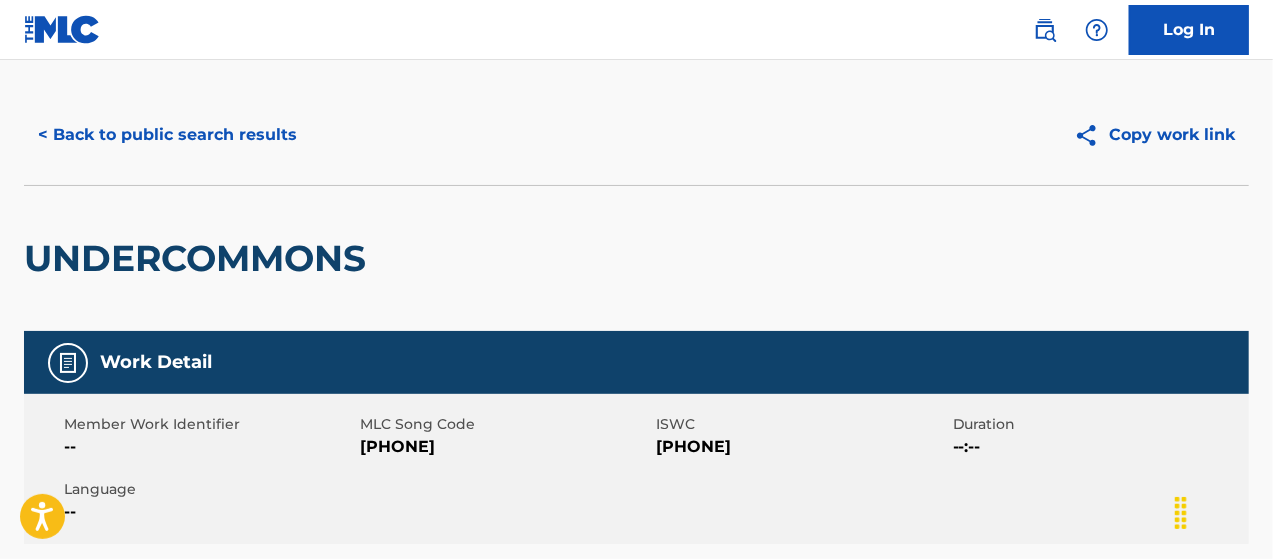 scroll, scrollTop: 0, scrollLeft: 0, axis: both 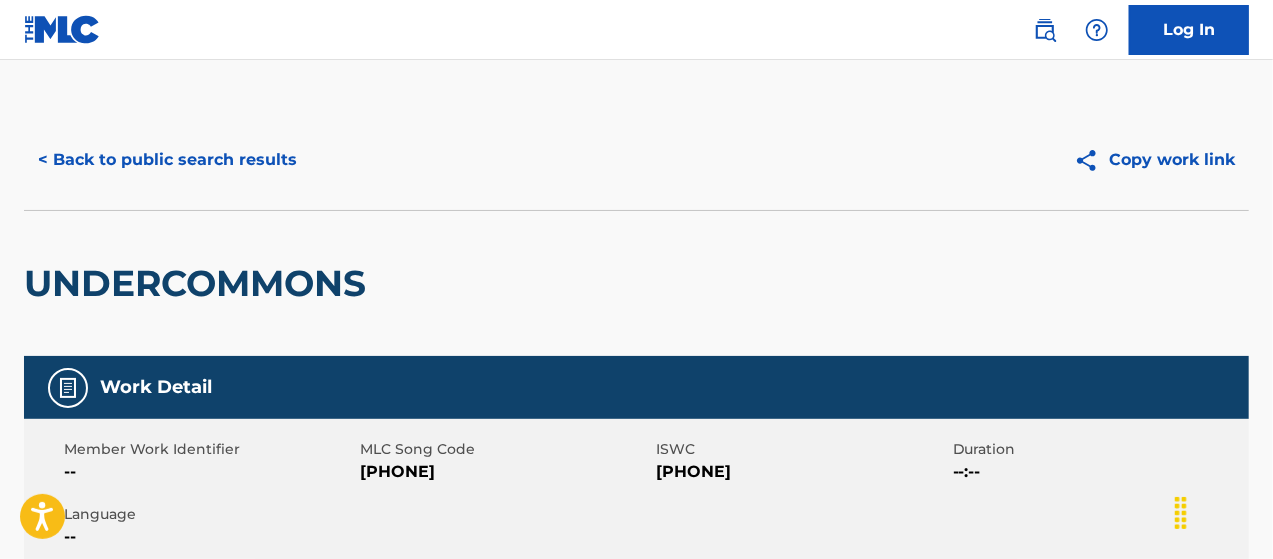 click on "< Back to public search results" at bounding box center (167, 160) 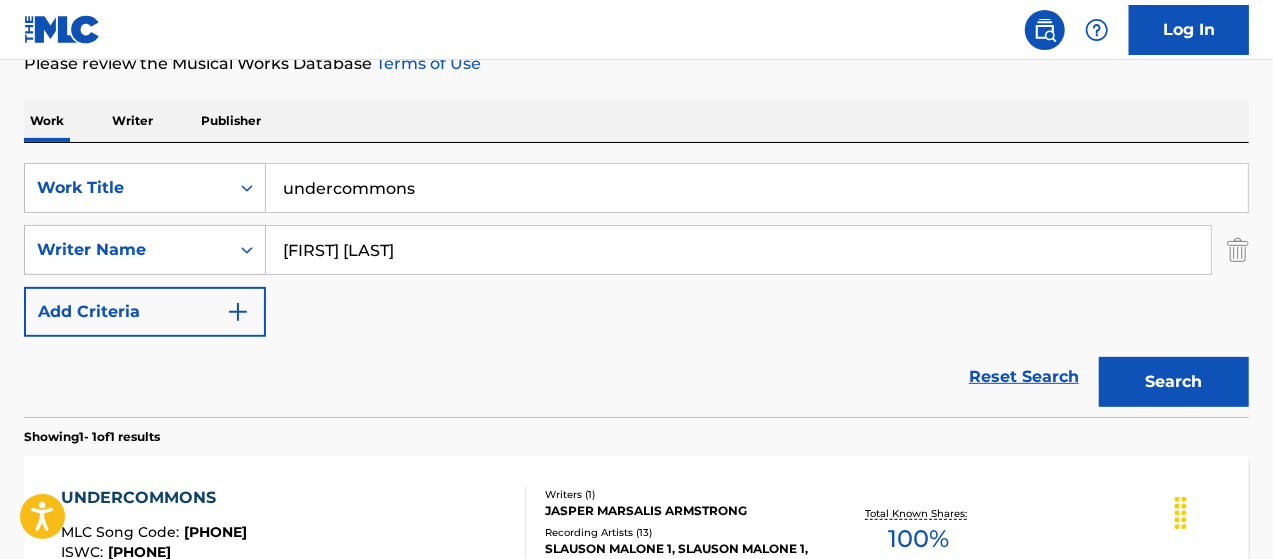 scroll, scrollTop: 280, scrollLeft: 0, axis: vertical 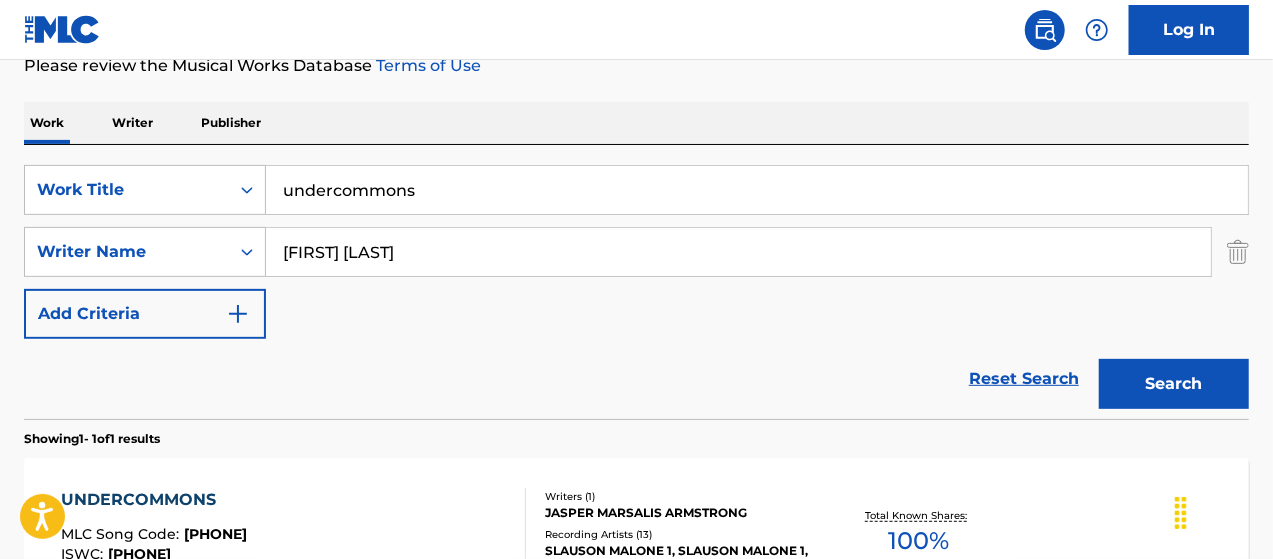 drag, startPoint x: 470, startPoint y: 190, endPoint x: 254, endPoint y: 155, distance: 218.81728 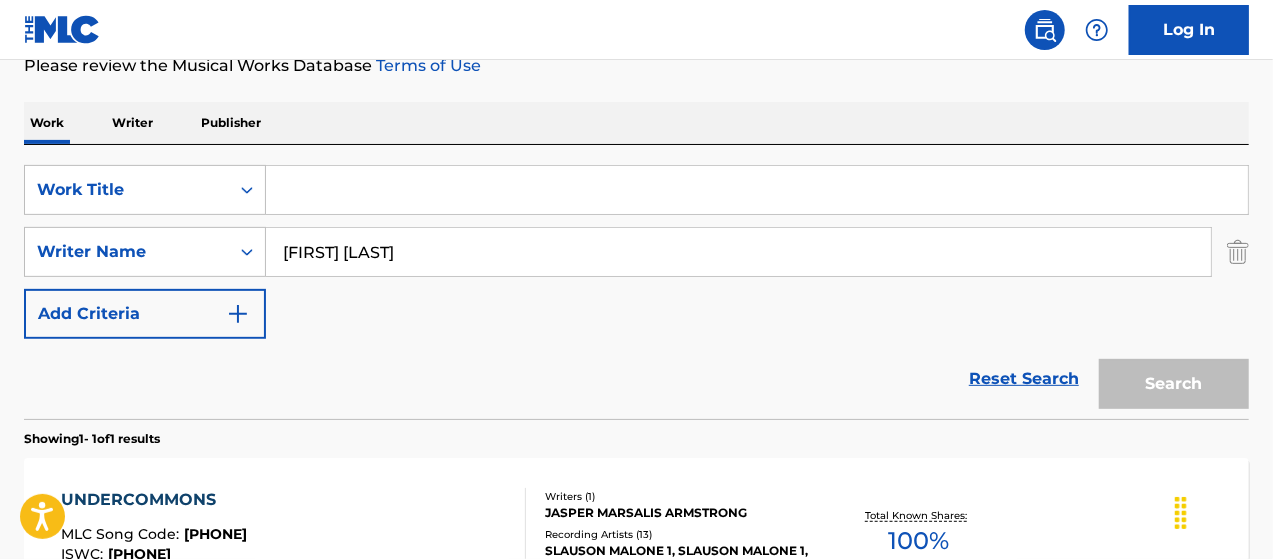 paste on "Olde Joy" 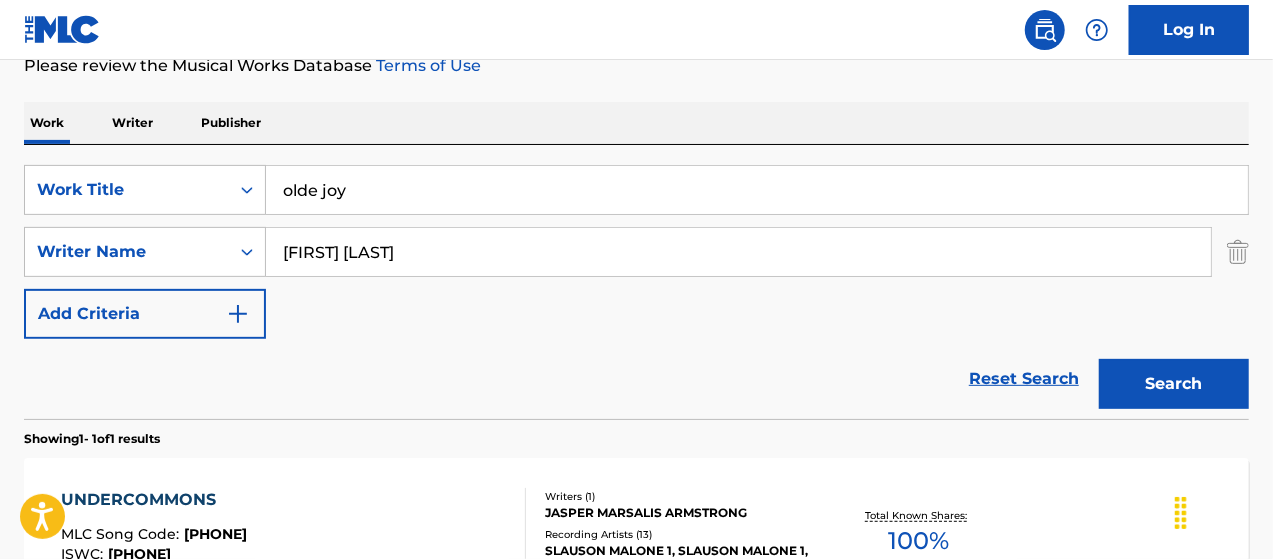 click on "Search" at bounding box center [1174, 384] 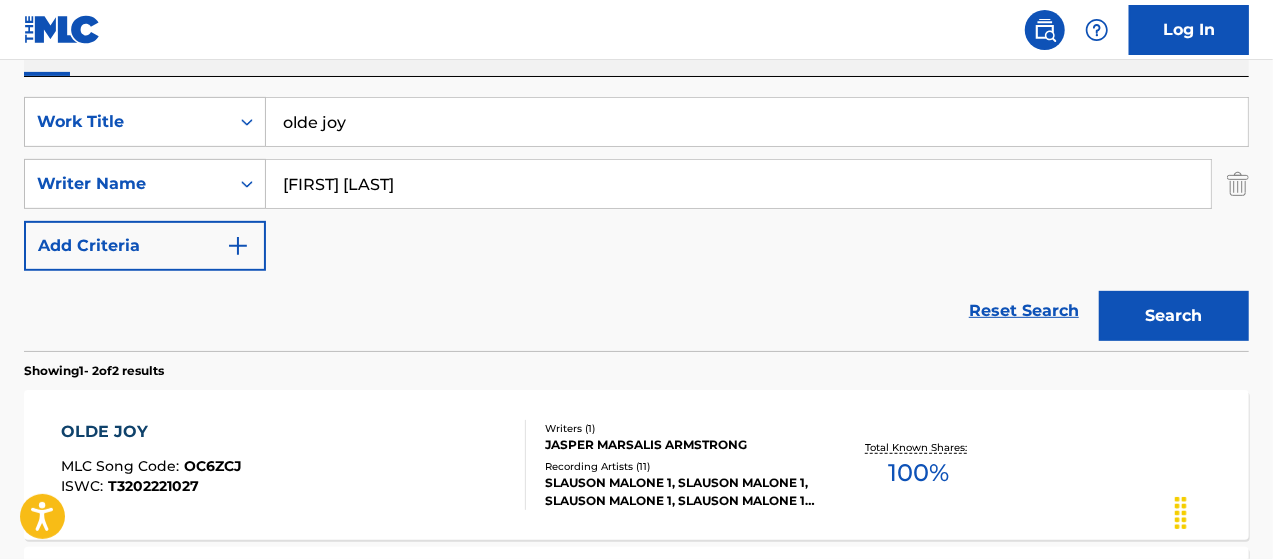 scroll, scrollTop: 480, scrollLeft: 0, axis: vertical 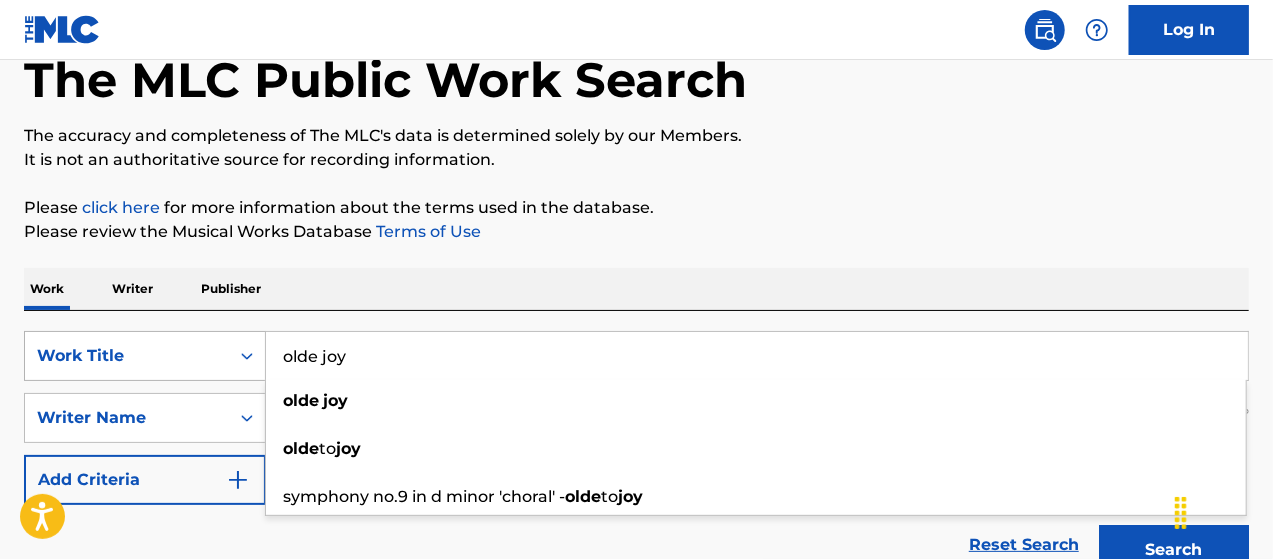 drag, startPoint x: 405, startPoint y: 355, endPoint x: 42, endPoint y: 337, distance: 363.446 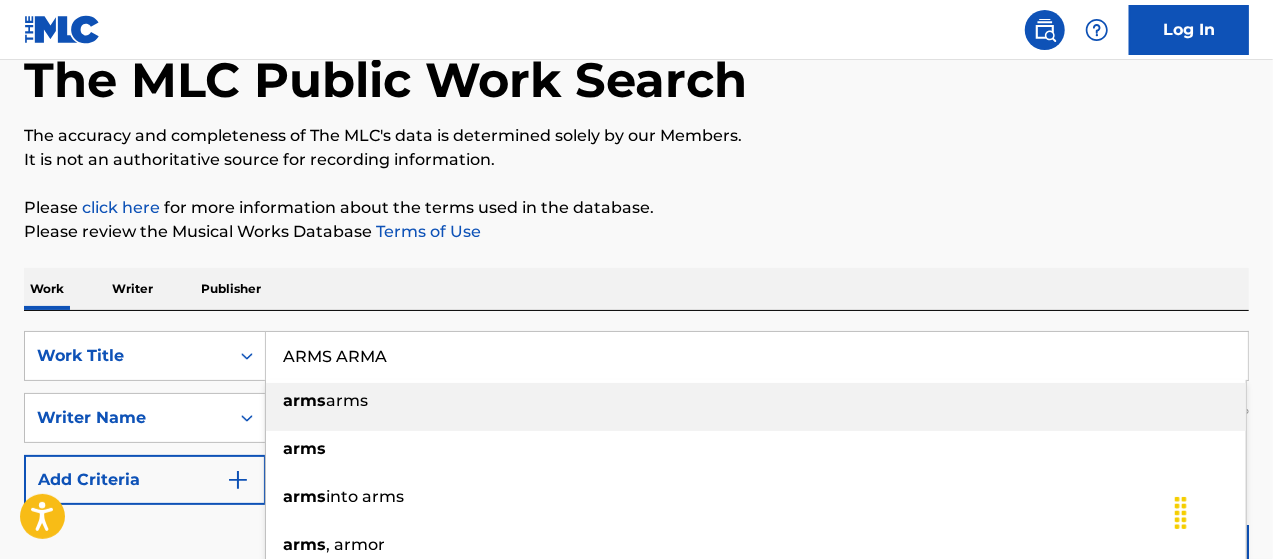 type on "ARMS ARMA" 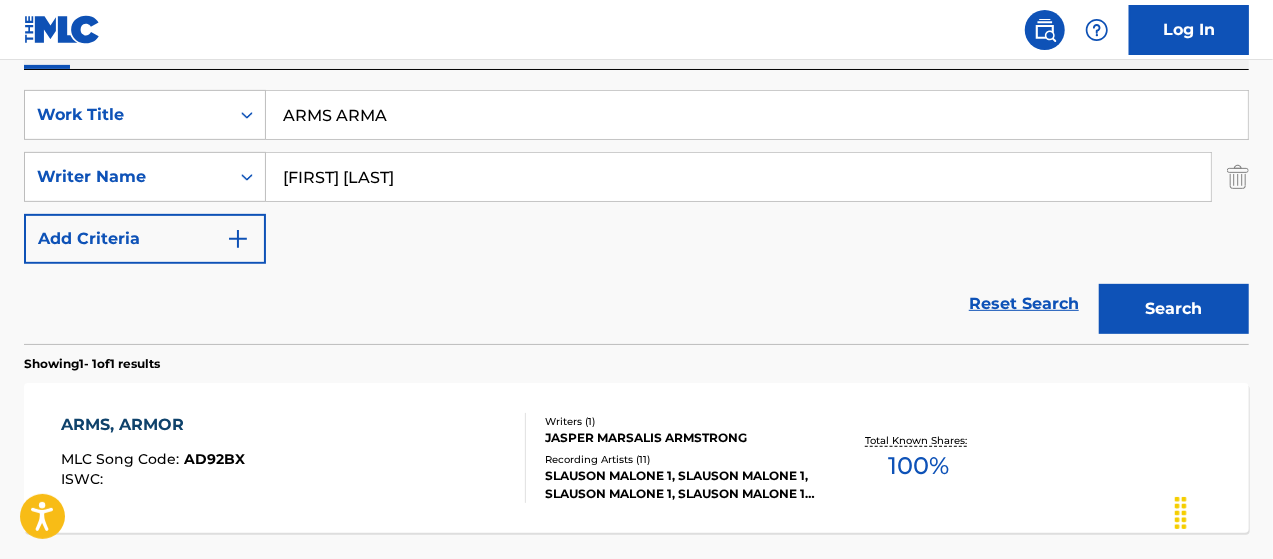 scroll, scrollTop: 514, scrollLeft: 0, axis: vertical 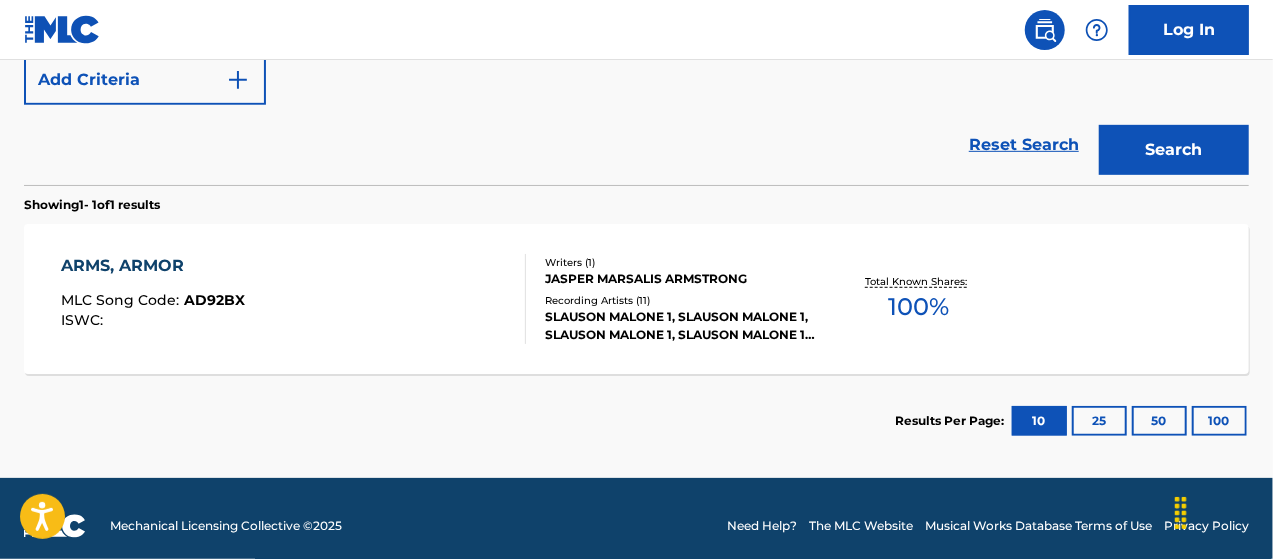 click on "SLAUSON MALONE 1, SLAUSON MALONE 1, SLAUSON MALONE 1, SLAUSON MALONE 1, SLAUSON MALONE 1" at bounding box center [681, 326] 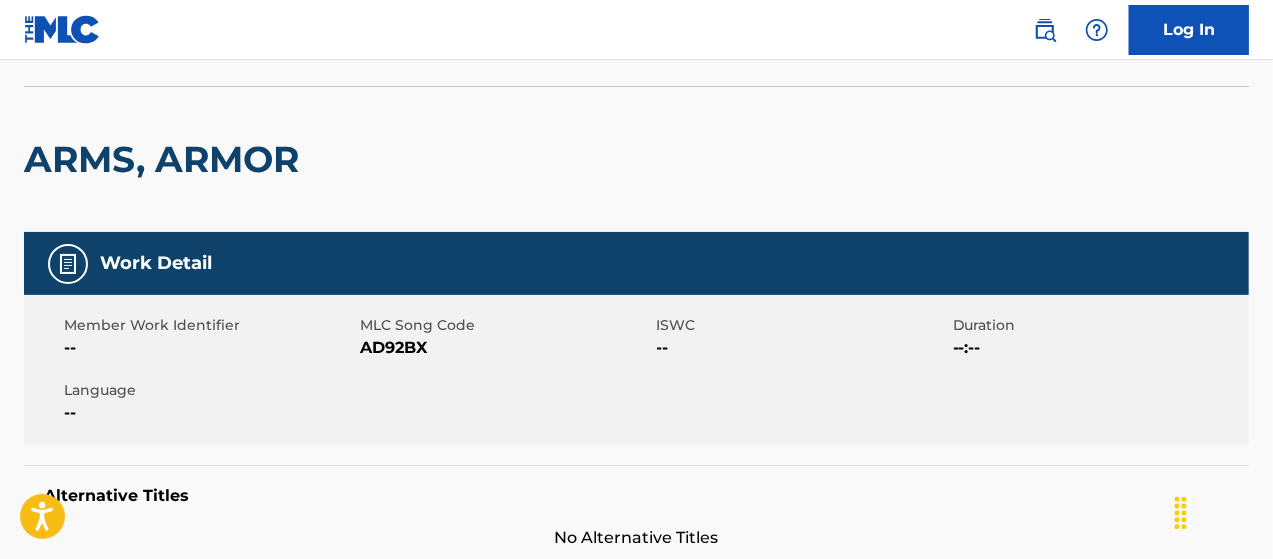 scroll, scrollTop: 0, scrollLeft: 0, axis: both 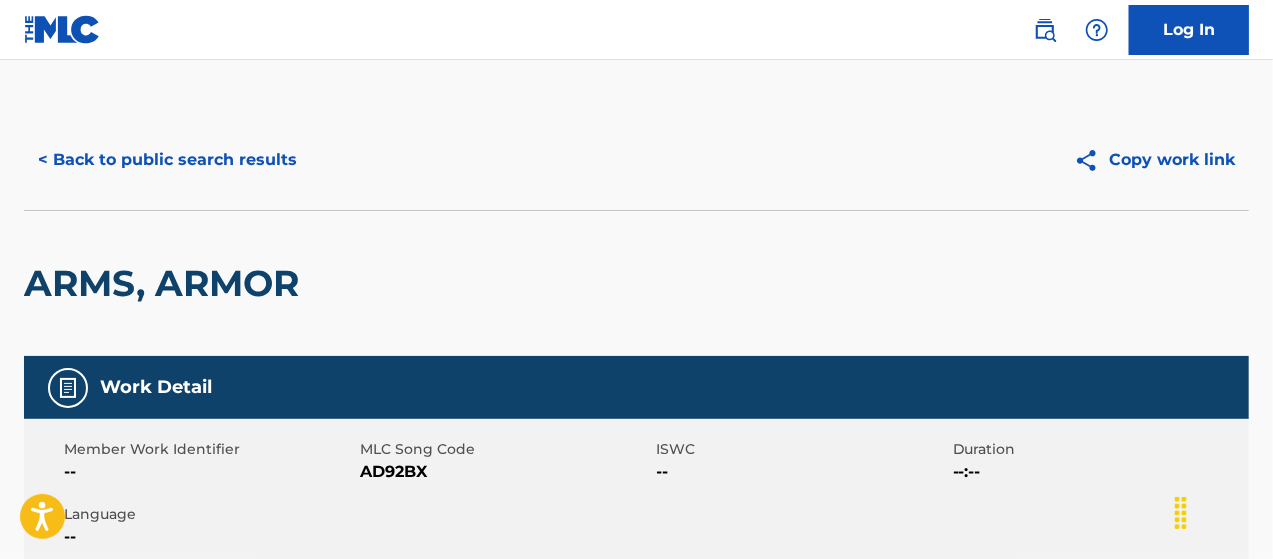 click on "< Back to public search results" at bounding box center [167, 160] 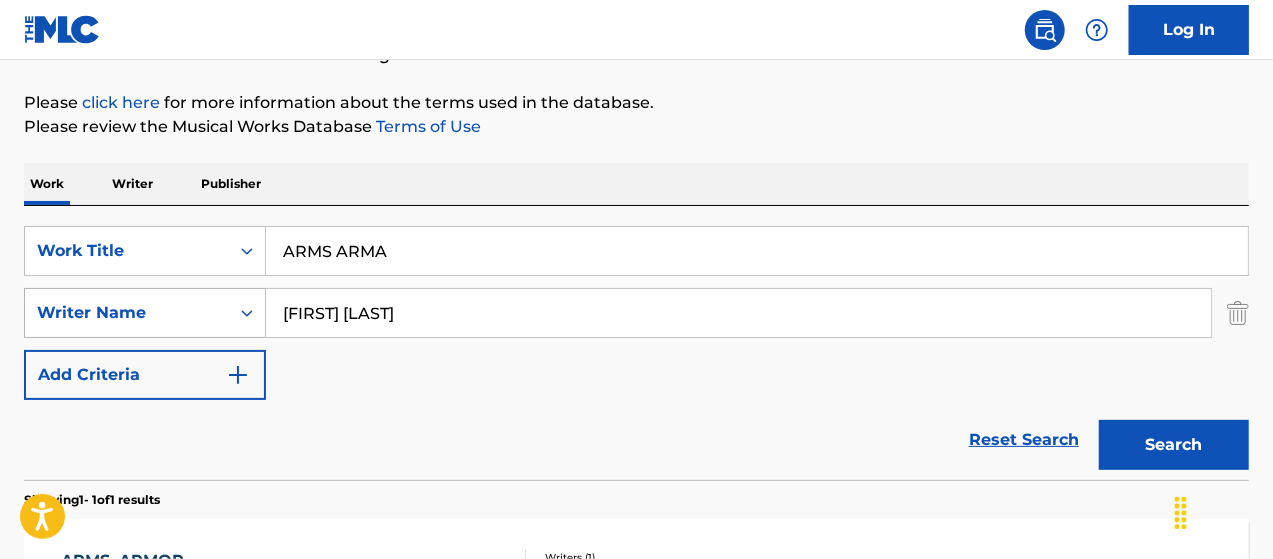 scroll, scrollTop: 180, scrollLeft: 0, axis: vertical 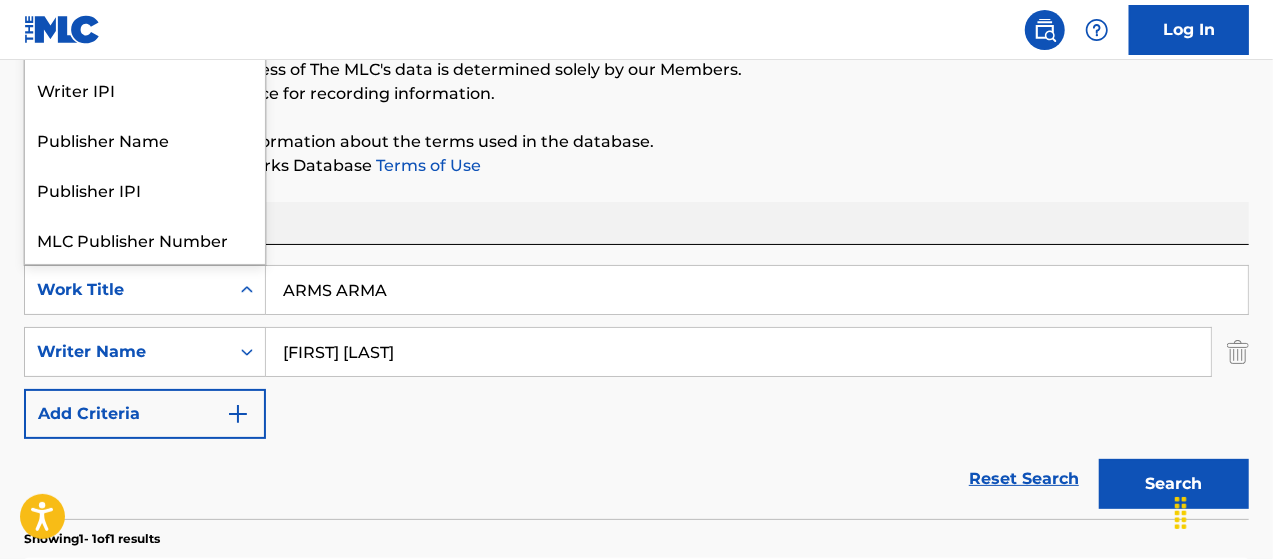 click on "Work Title" at bounding box center [127, 290] 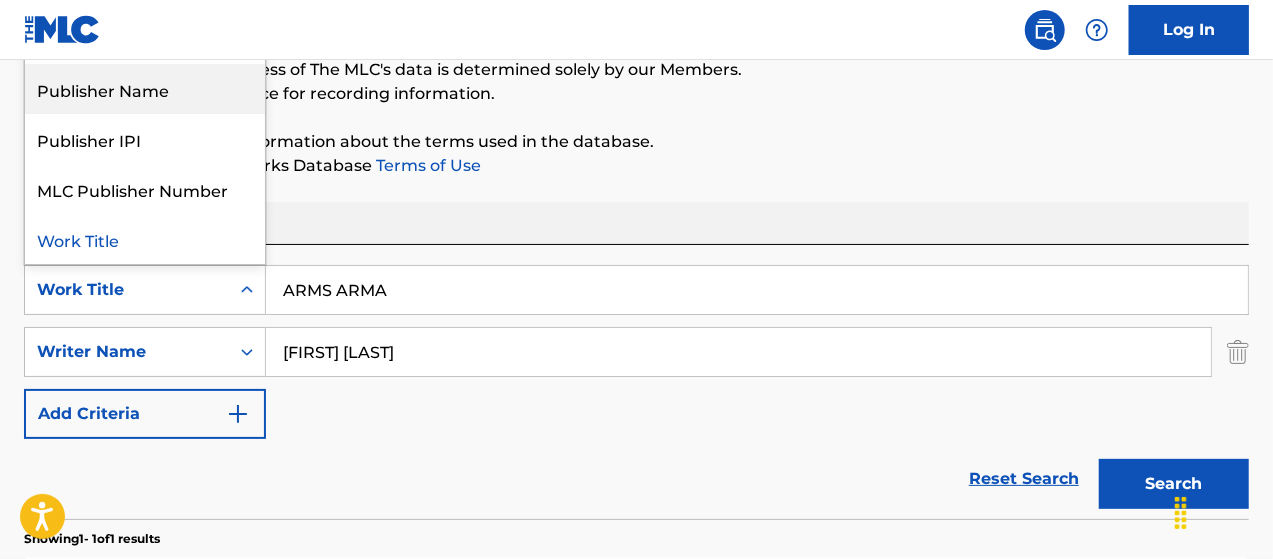 scroll, scrollTop: 0, scrollLeft: 0, axis: both 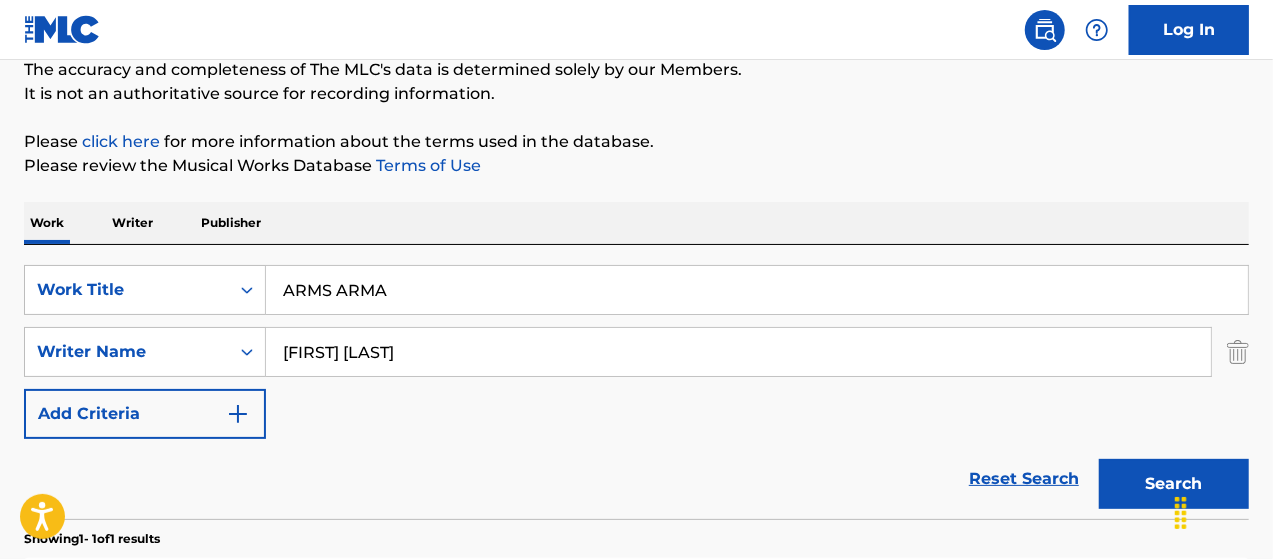click on "[FIRST] [LAST]" at bounding box center (738, 352) 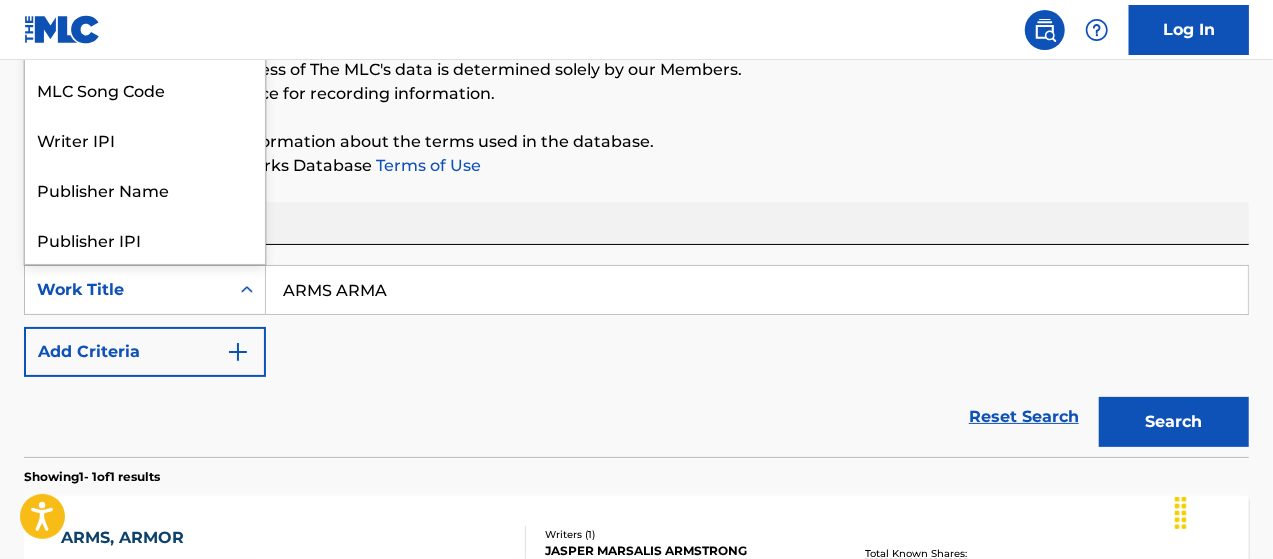 click on "Work Title" at bounding box center [127, 290] 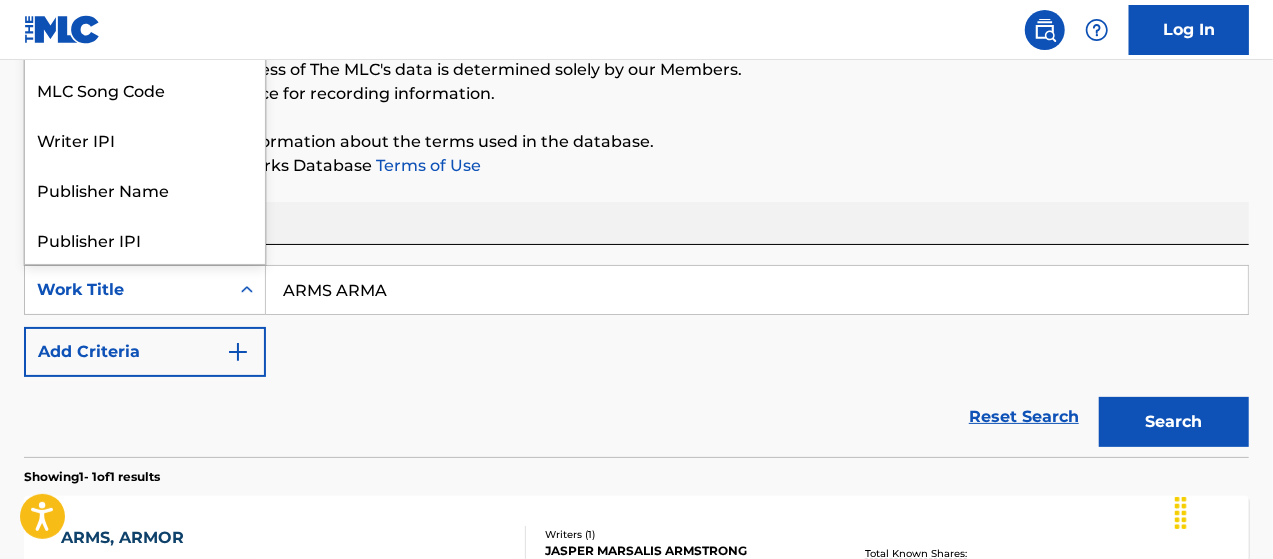 scroll, scrollTop: 100, scrollLeft: 0, axis: vertical 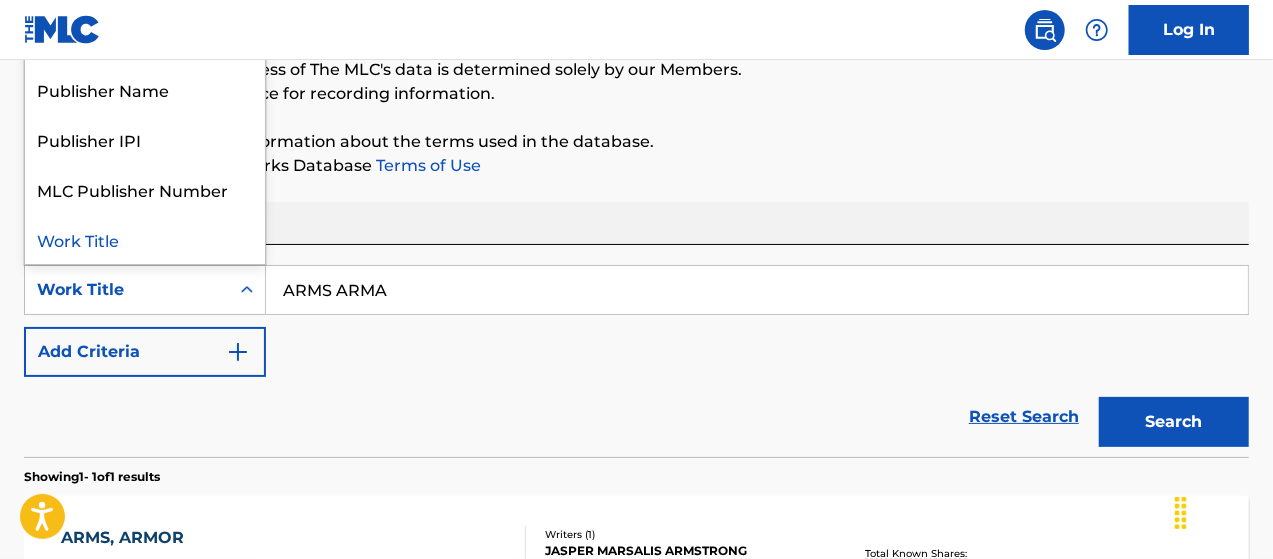 click on "ARMS ARMA" at bounding box center (757, 290) 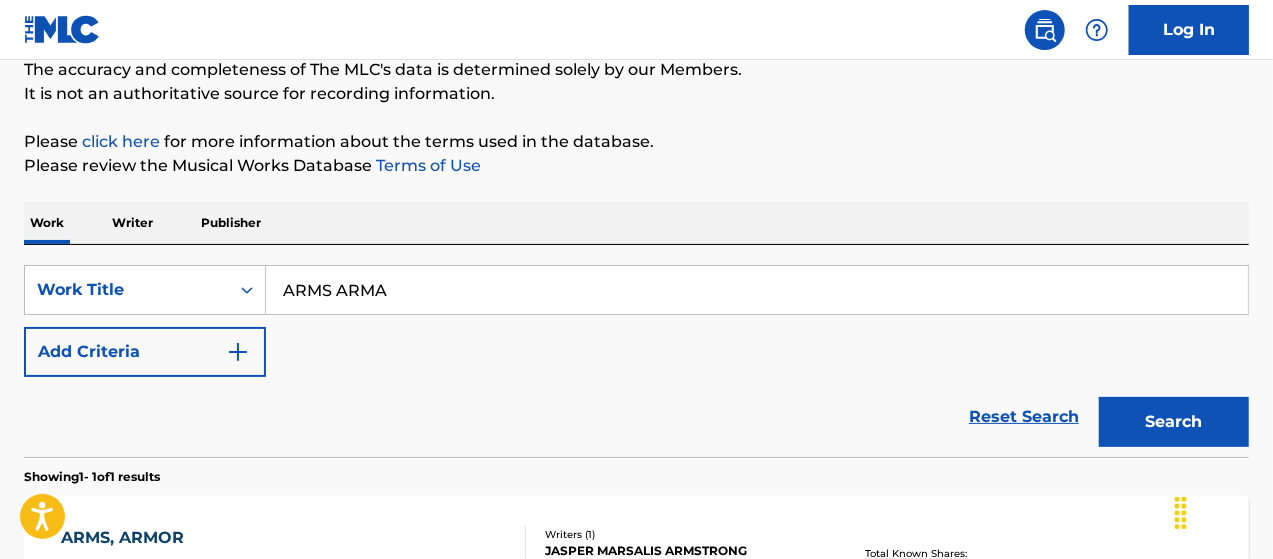 click on "Reset Search Search" at bounding box center [636, 417] 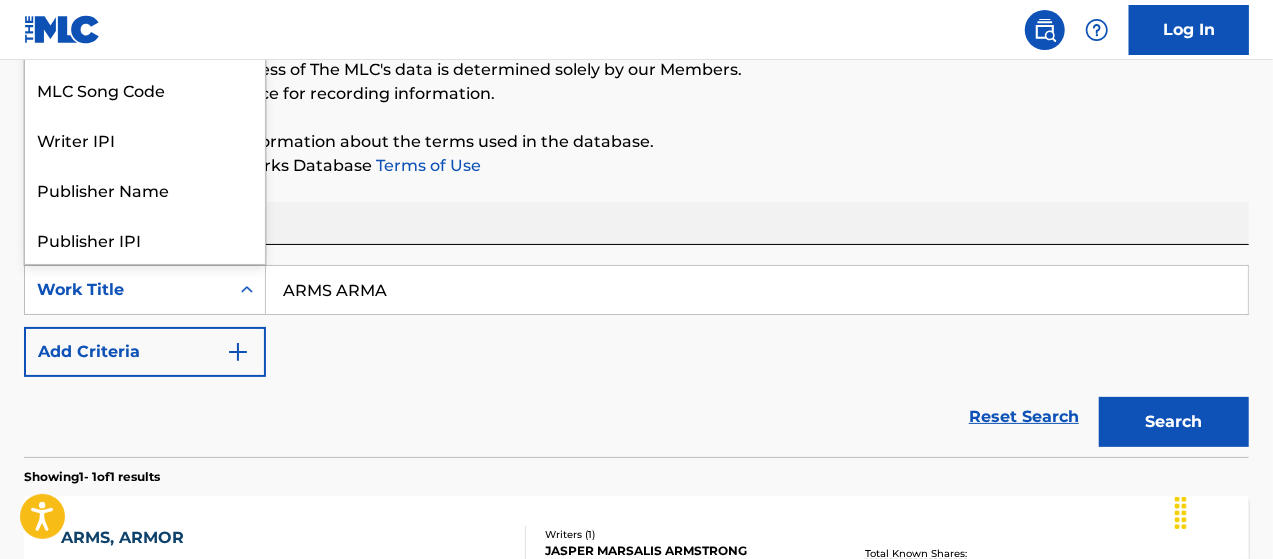click on "Work Title" at bounding box center (127, 290) 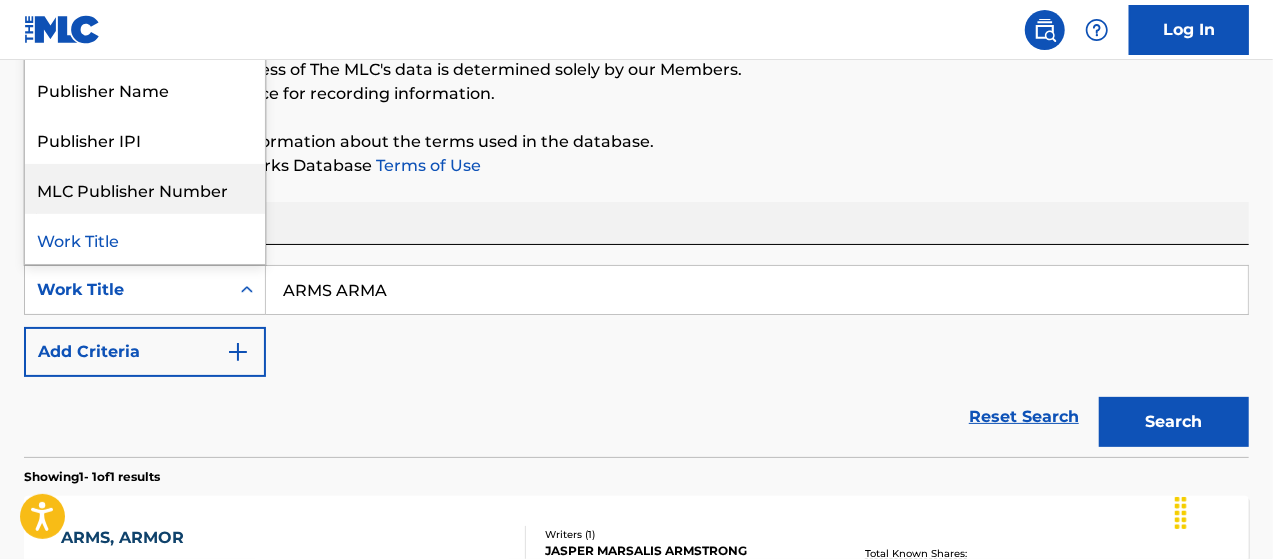 scroll, scrollTop: 0, scrollLeft: 0, axis: both 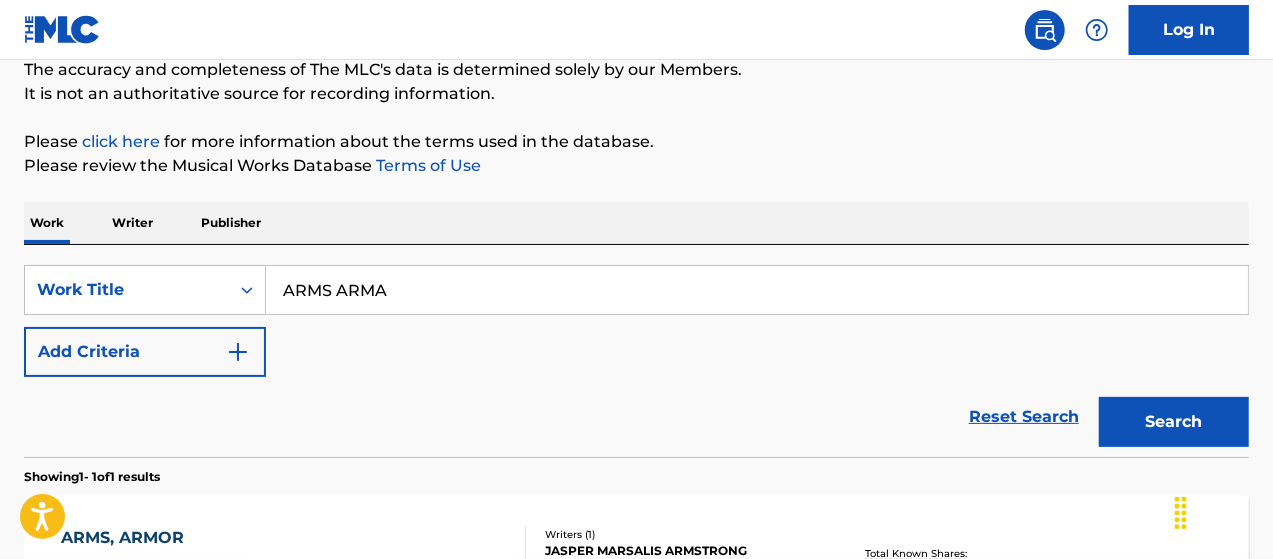 click on "Work Title" at bounding box center (127, 290) 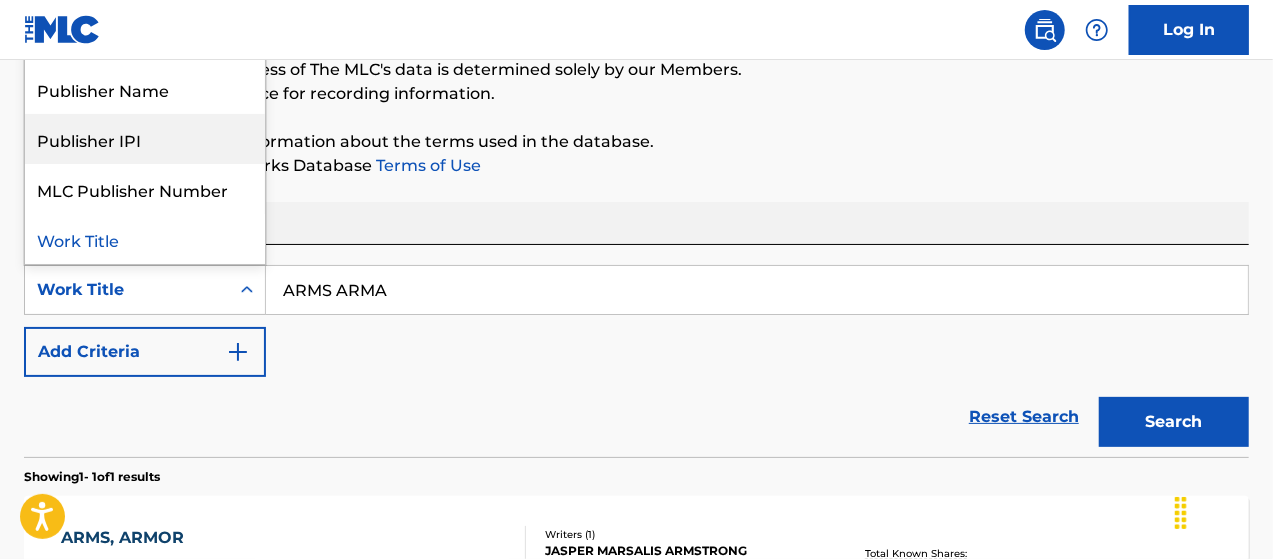 scroll, scrollTop: 0, scrollLeft: 0, axis: both 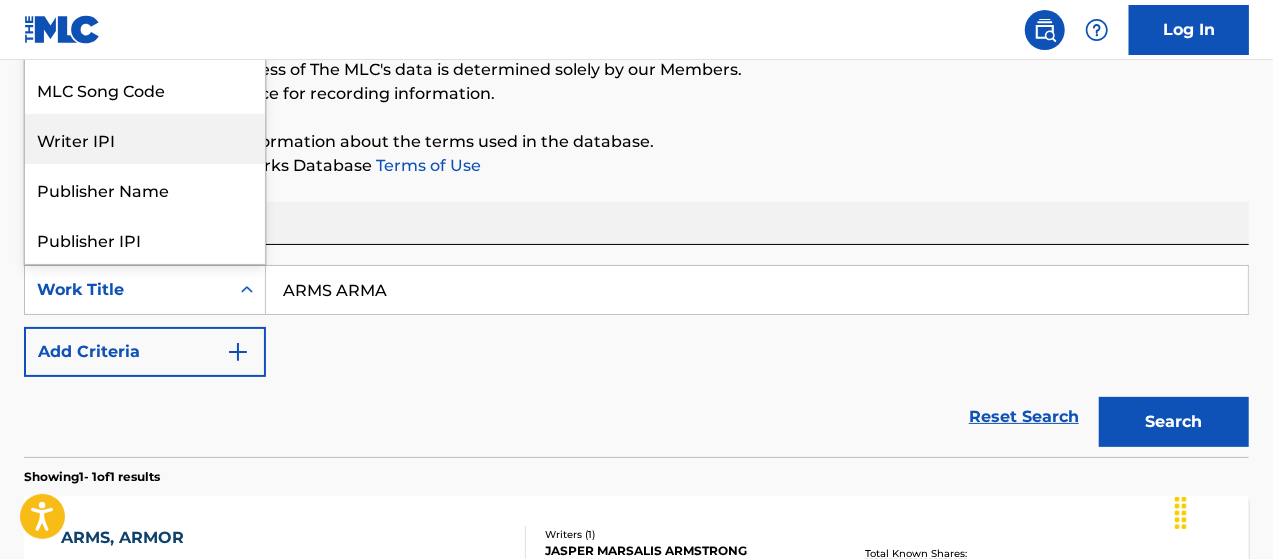 click on "Writer IPI" at bounding box center (145, 139) 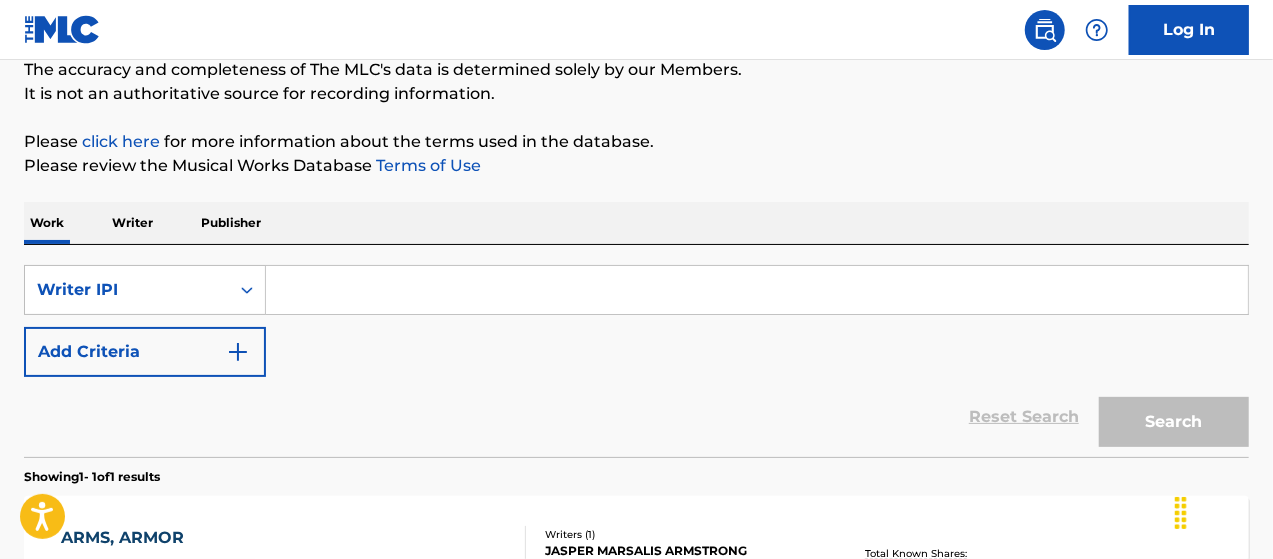 click at bounding box center [757, 290] 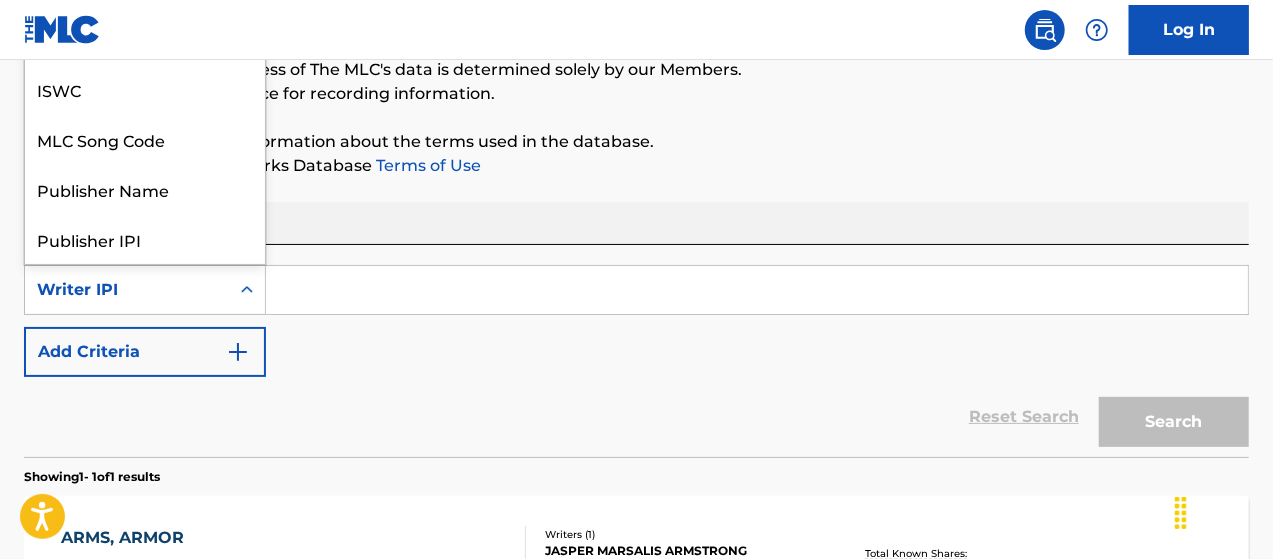 click on "Writer IPI" at bounding box center (127, 290) 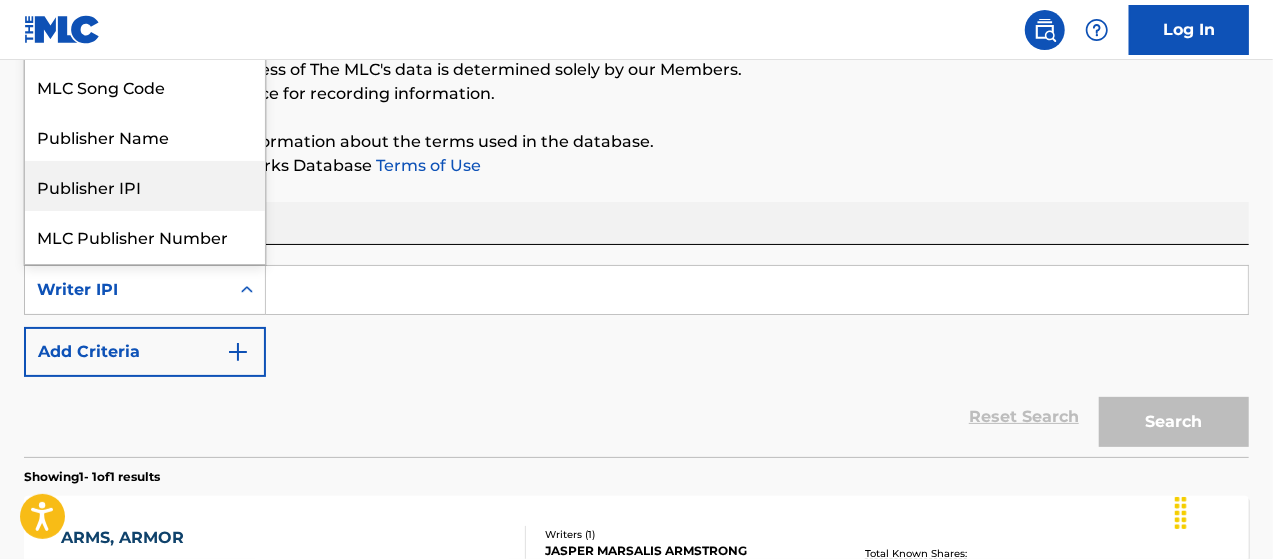 scroll, scrollTop: 100, scrollLeft: 0, axis: vertical 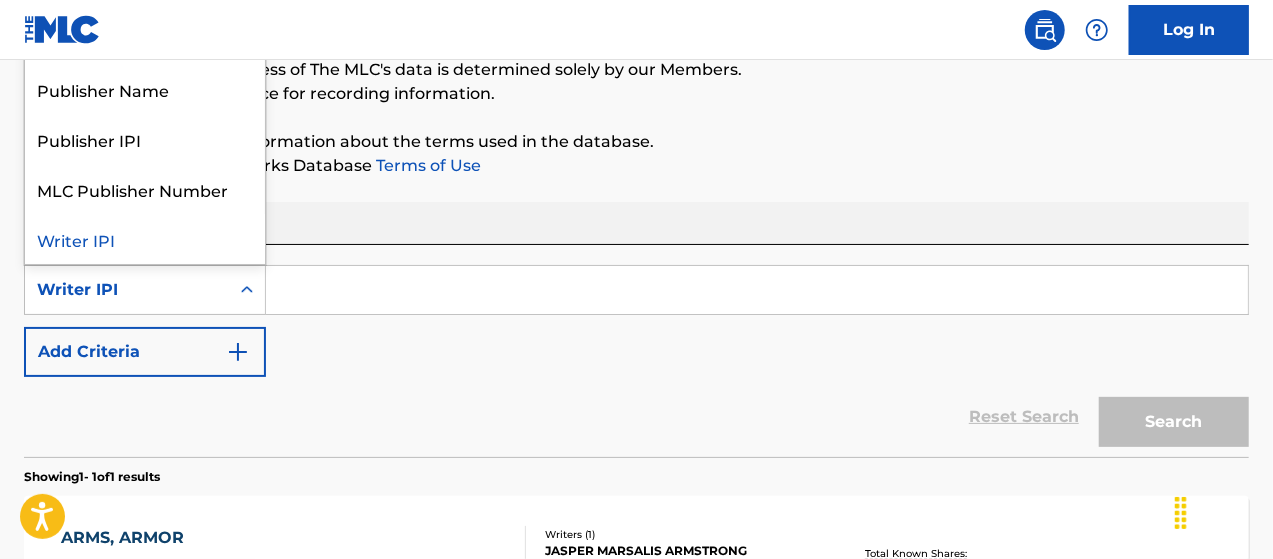 click on "SearchWithCriteriabc527352-83cc-458e-9f36-66f5c8943cee 8 results available. Use Up and Down to choose options, press Enter to select the currently focused option, press Escape to exit the menu, press Tab to select the option and exit the menu. Writer IPI Work Title Writer Name ISWC MLC Song Code Publisher Name Publisher IPI MLC Publisher Number Writer IPI Add Criteria" at bounding box center [636, 321] 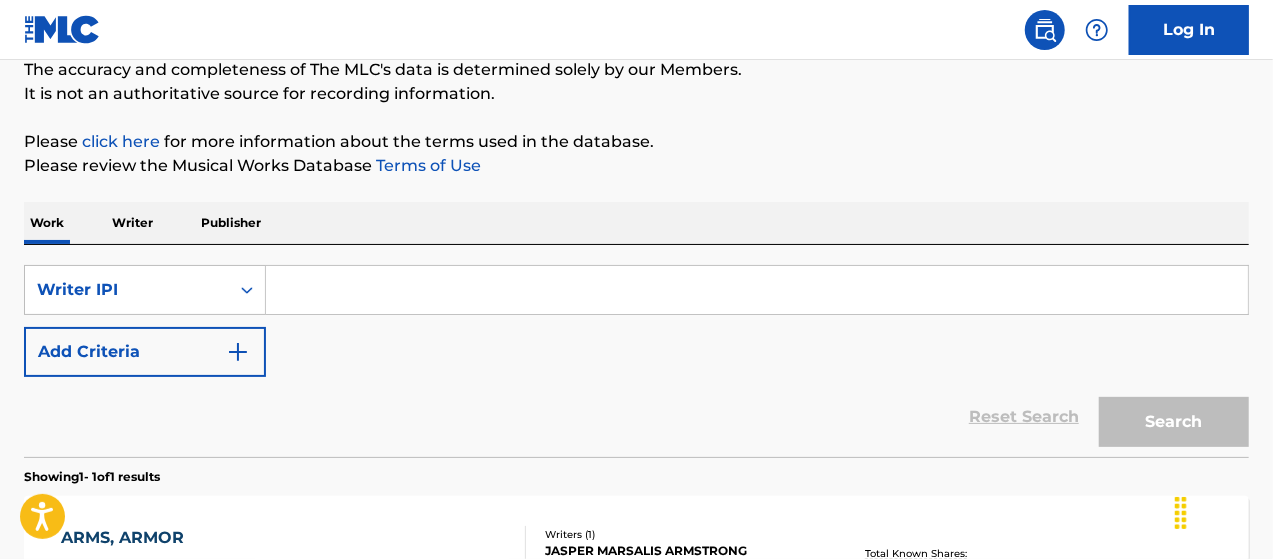 click on "Writer" at bounding box center [132, 223] 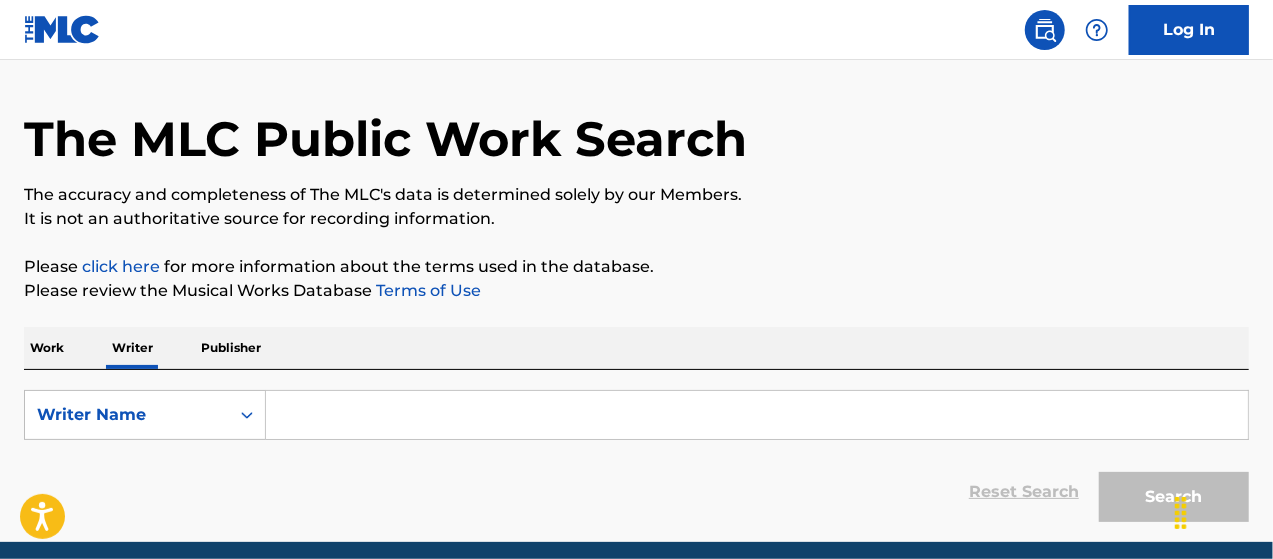 scroll, scrollTop: 133, scrollLeft: 0, axis: vertical 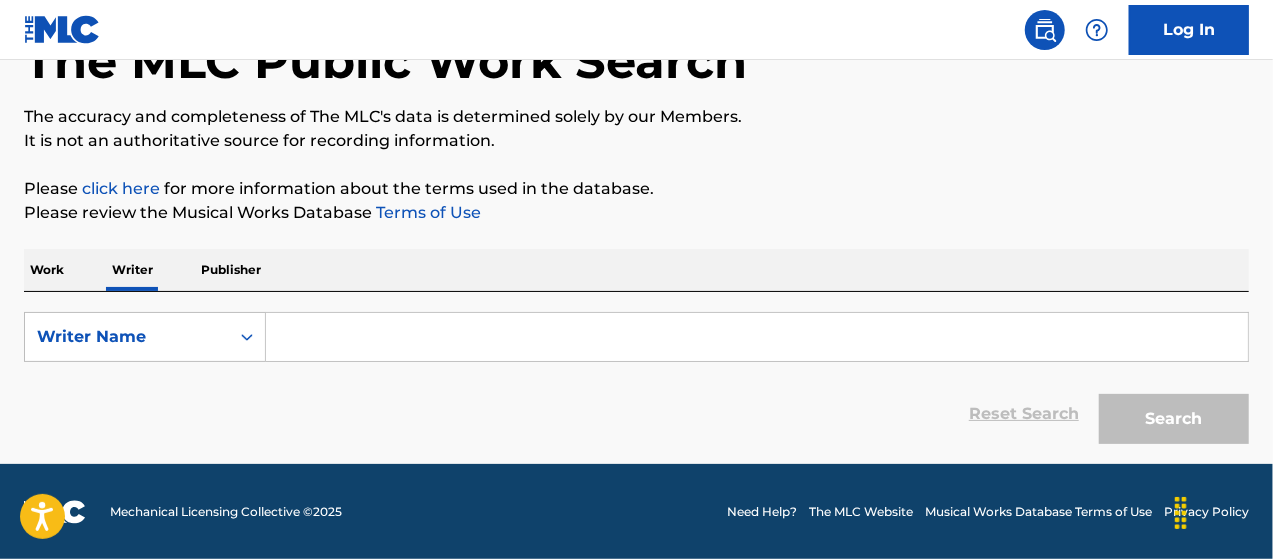 click at bounding box center [757, 337] 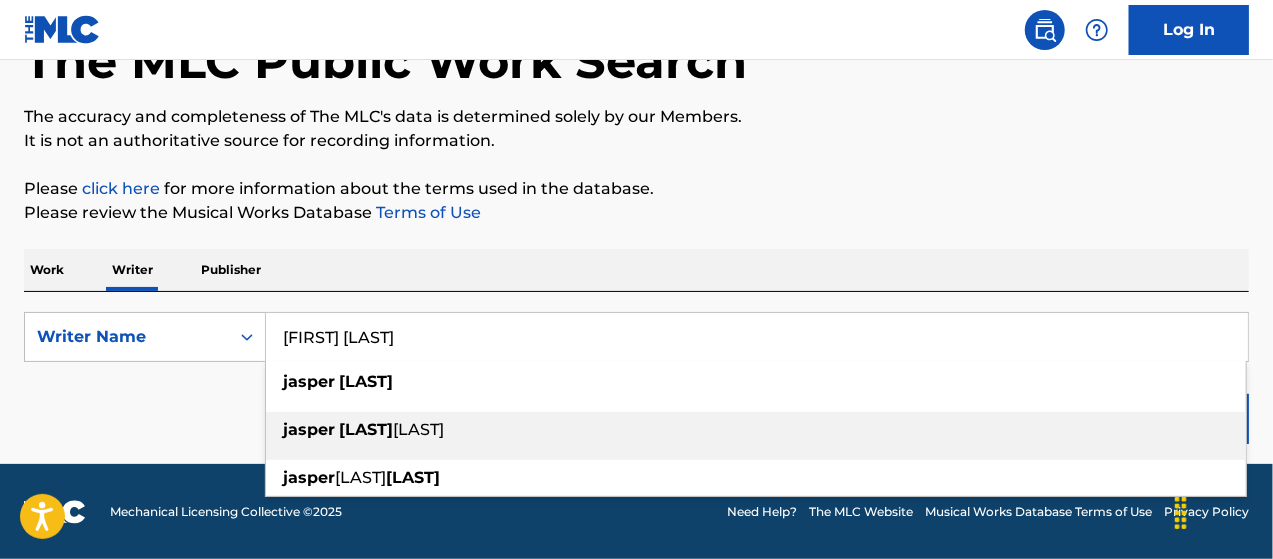 click on "[FIRST]   [LAST]  [LAST]" at bounding box center (756, 430) 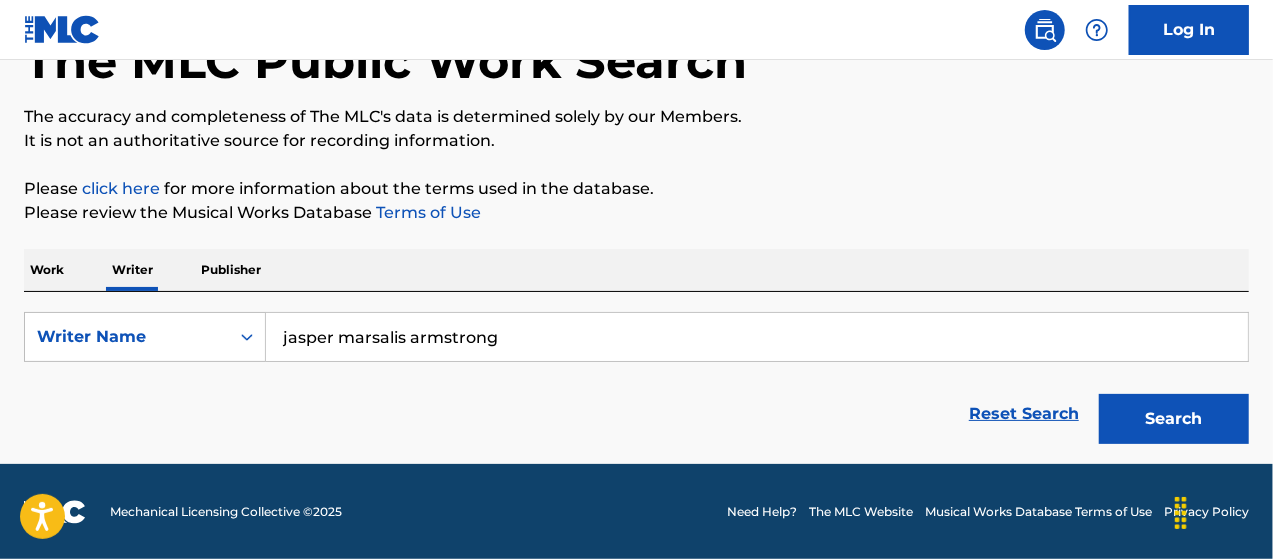 drag, startPoint x: 1116, startPoint y: 417, endPoint x: 1049, endPoint y: 375, distance: 79.07591 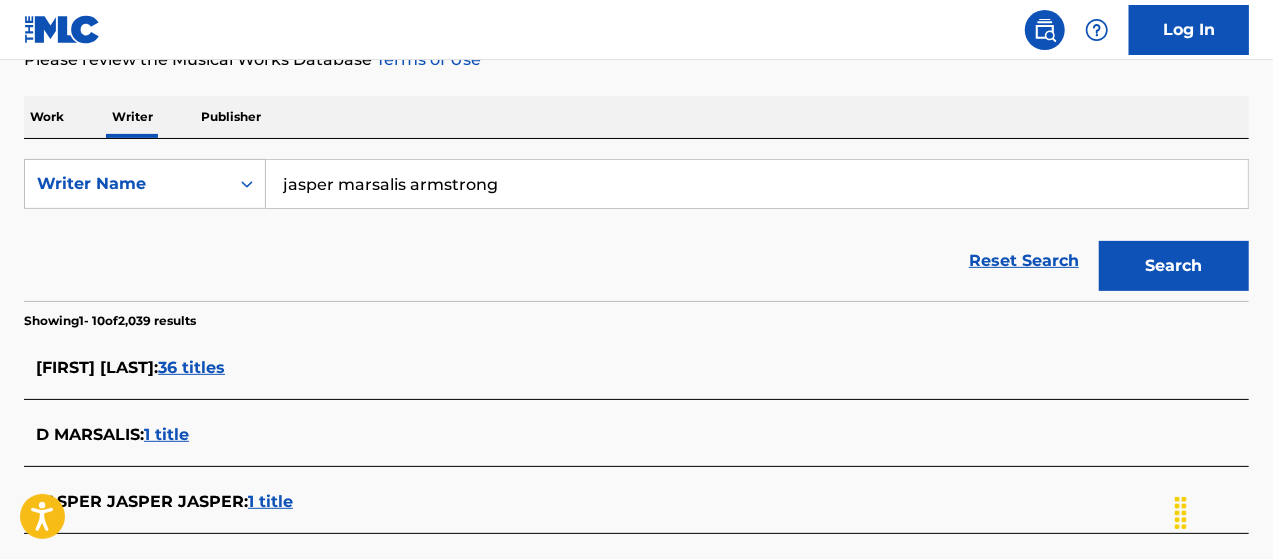 scroll, scrollTop: 27, scrollLeft: 0, axis: vertical 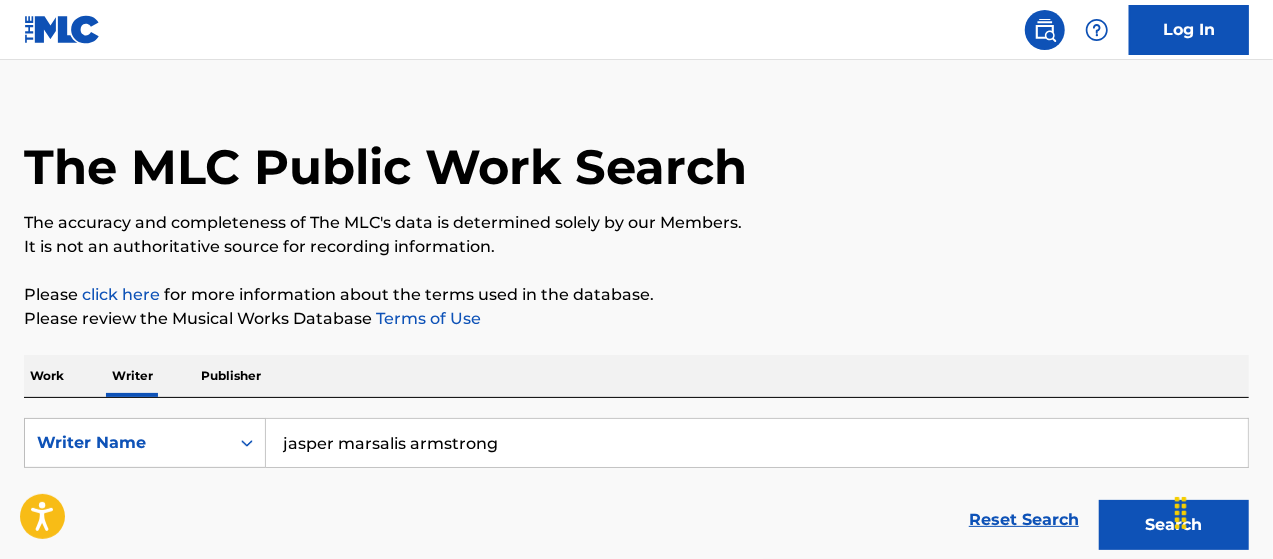 click on "Work" at bounding box center (47, 376) 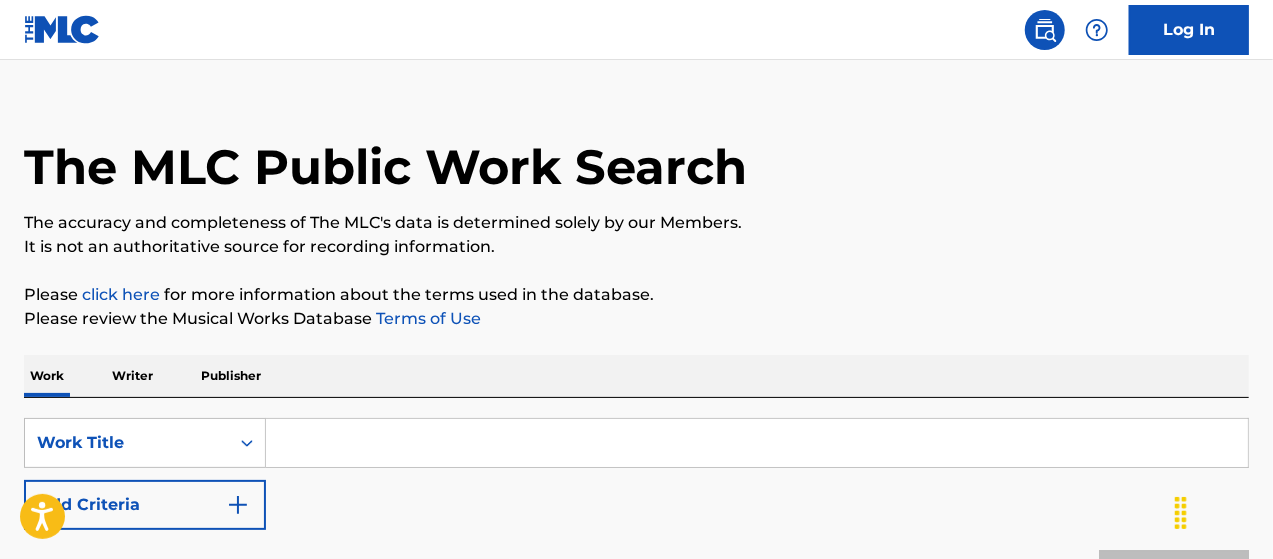 scroll, scrollTop: 0, scrollLeft: 0, axis: both 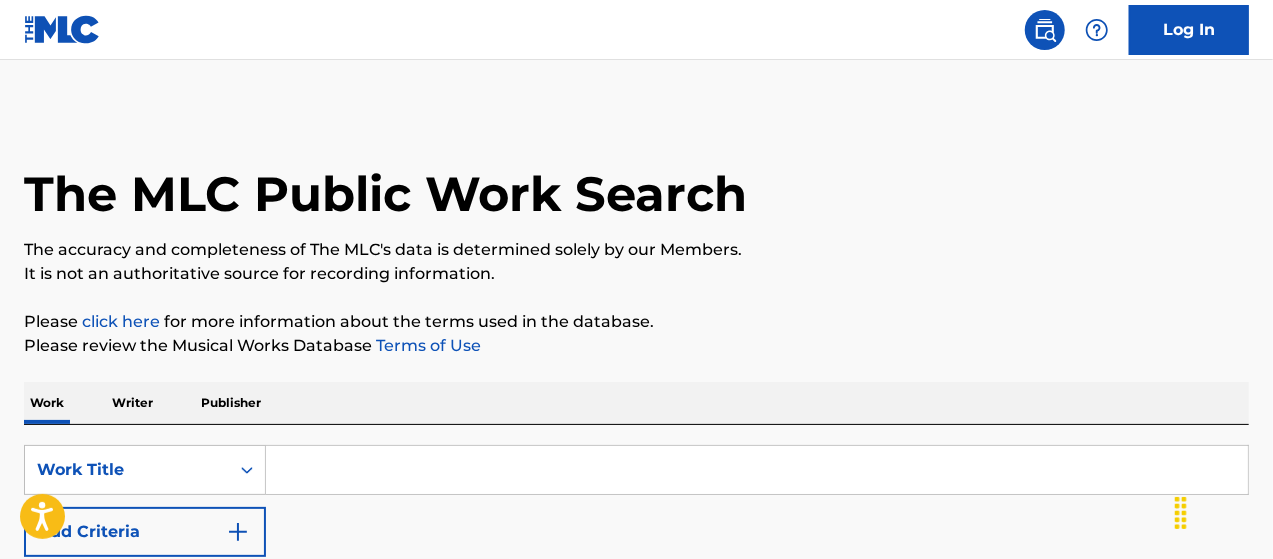 click at bounding box center (757, 470) 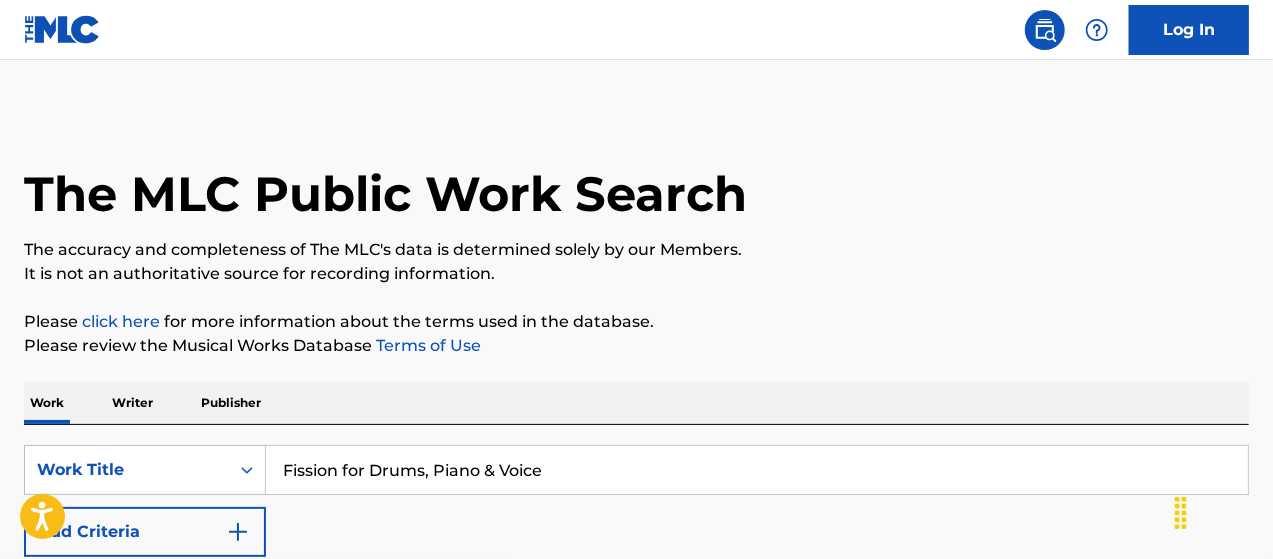type on "Fission for Drums, Piano & Voice" 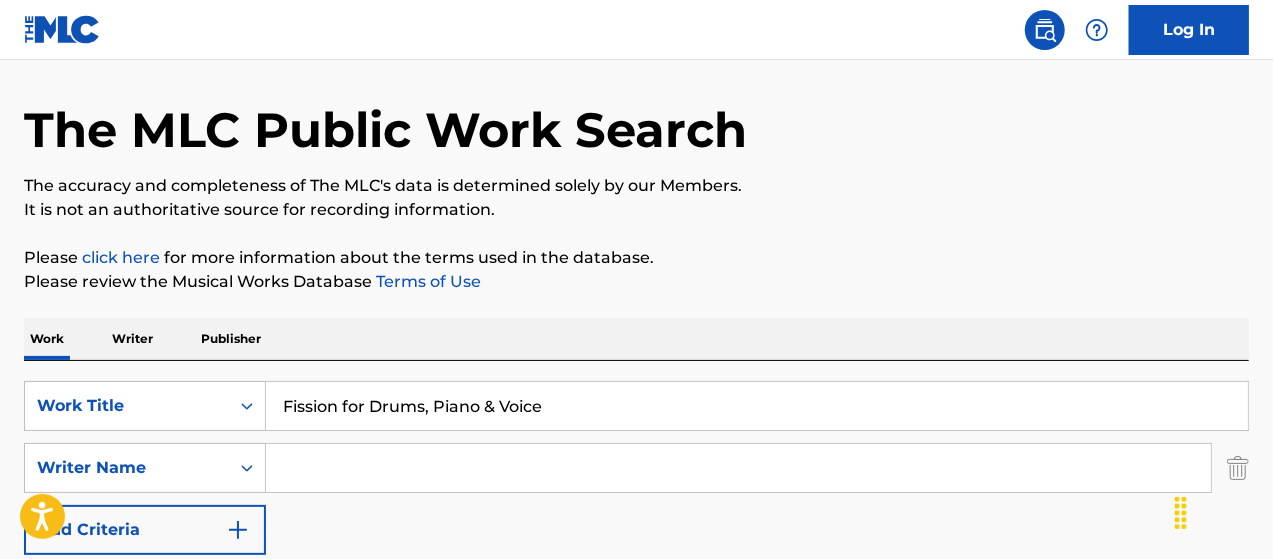 scroll, scrollTop: 200, scrollLeft: 0, axis: vertical 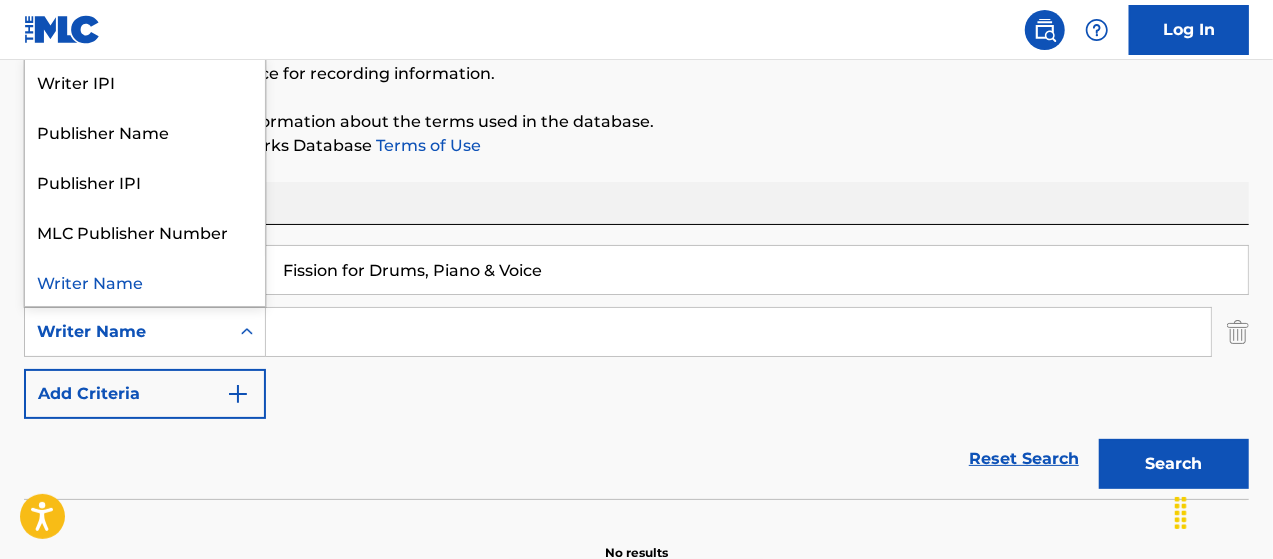 click on "Writer Name" at bounding box center (127, 332) 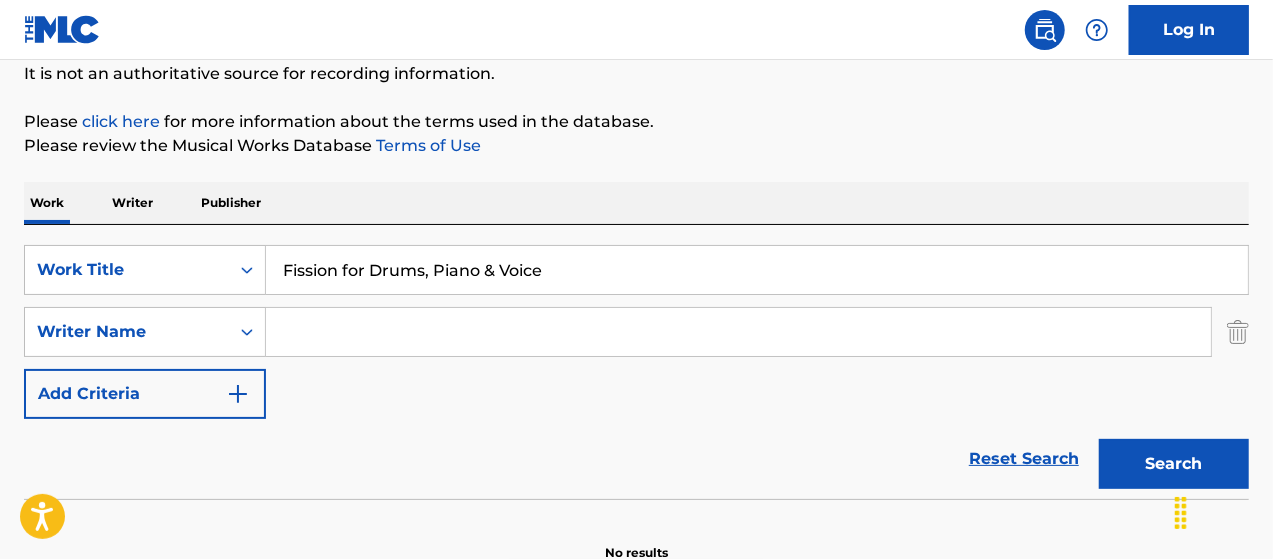 drag, startPoint x: 354, startPoint y: 328, endPoint x: 363, endPoint y: 317, distance: 14.21267 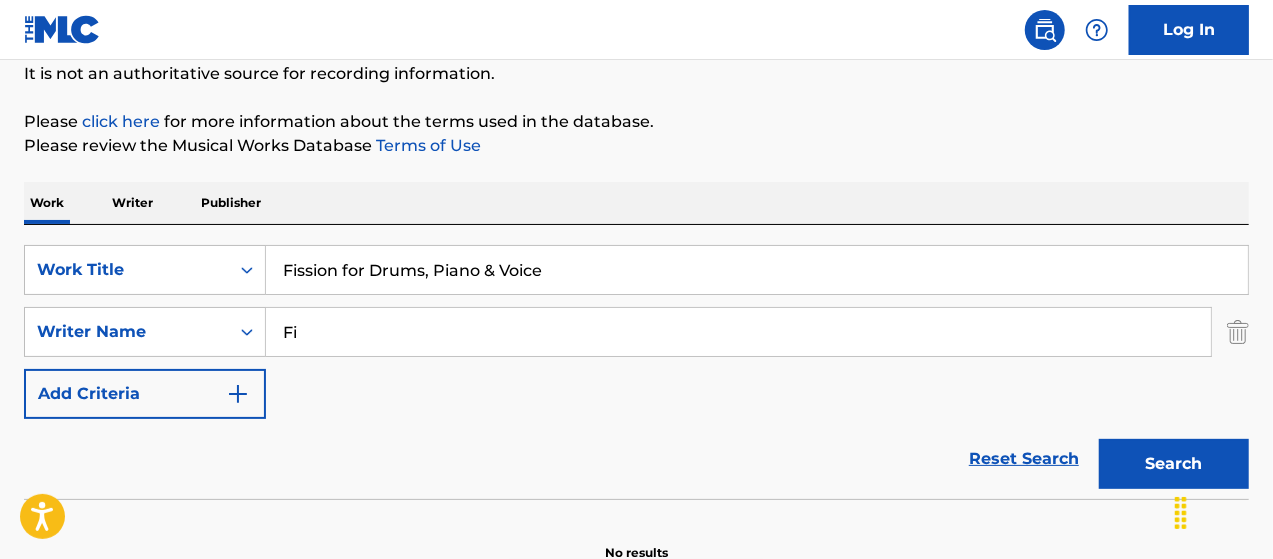 type on "F" 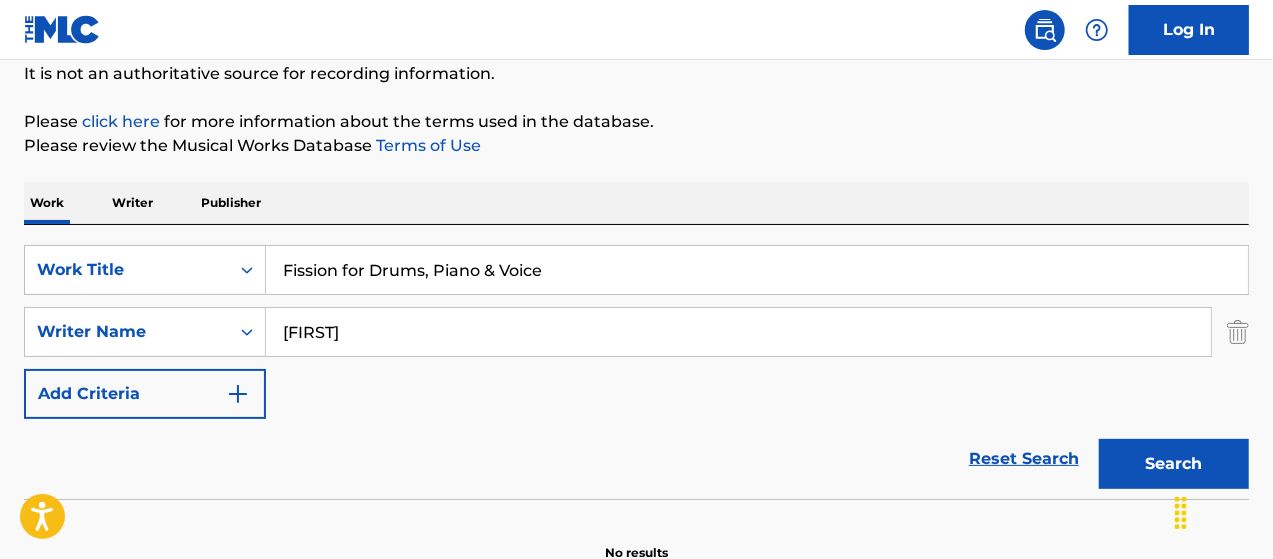 type on "[FIRST] [LAST]" 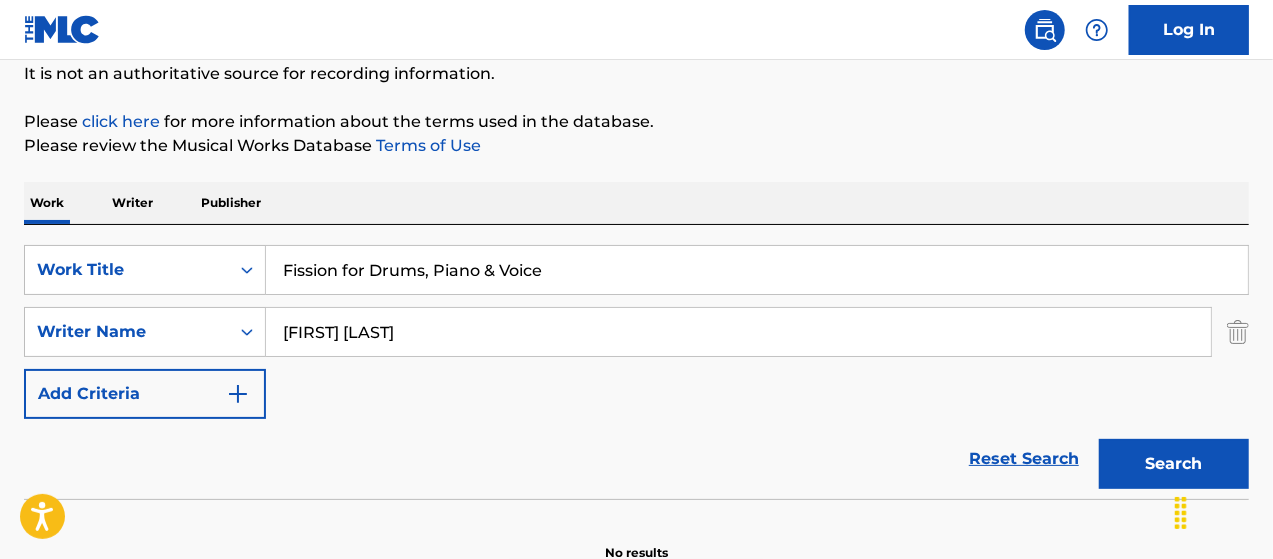click on "Search" at bounding box center (1174, 464) 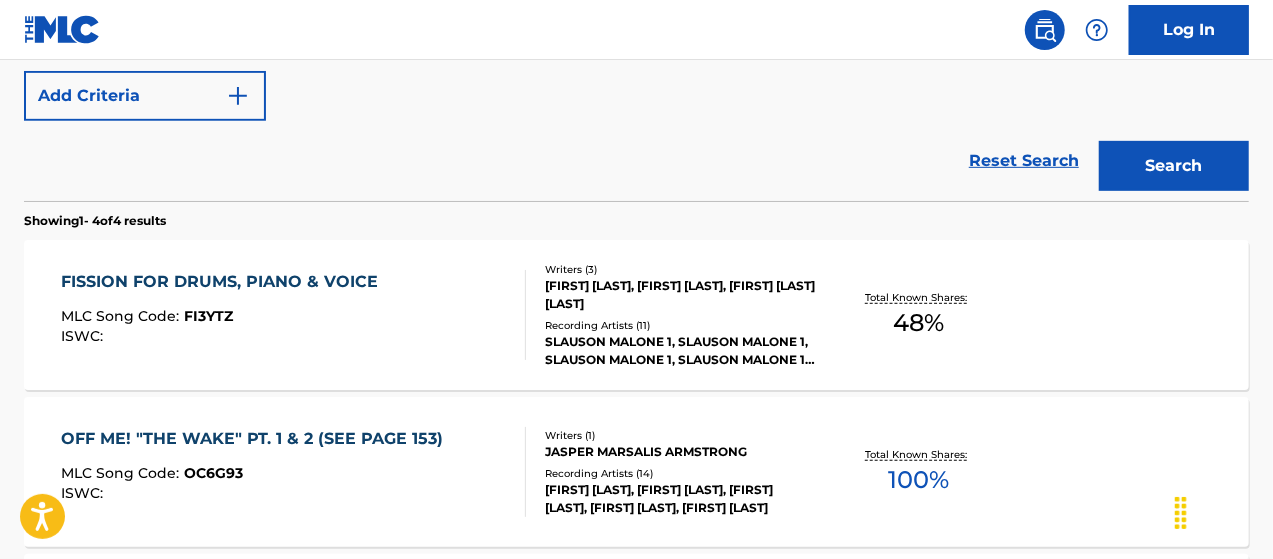 scroll, scrollTop: 500, scrollLeft: 0, axis: vertical 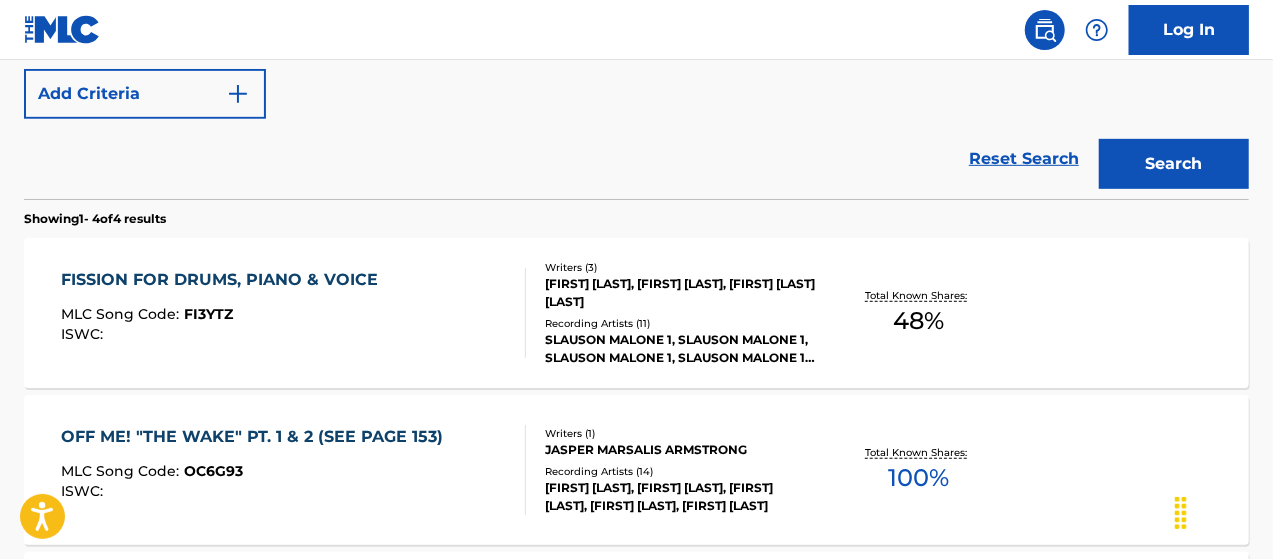 click on "Recording Artists ( 11 )" at bounding box center (681, 323) 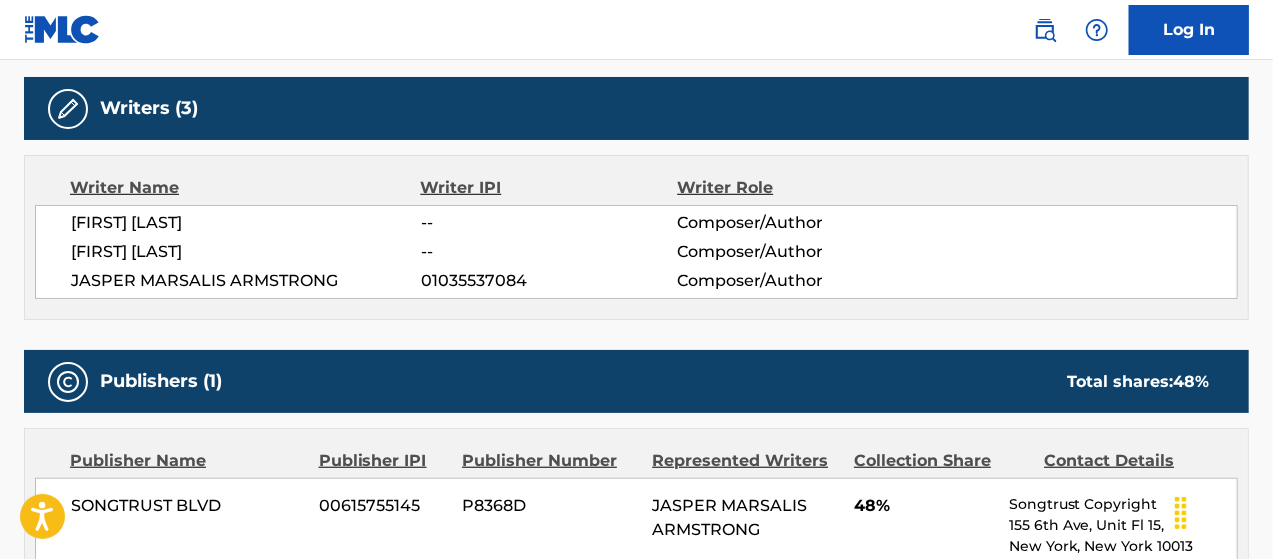 scroll, scrollTop: 633, scrollLeft: 0, axis: vertical 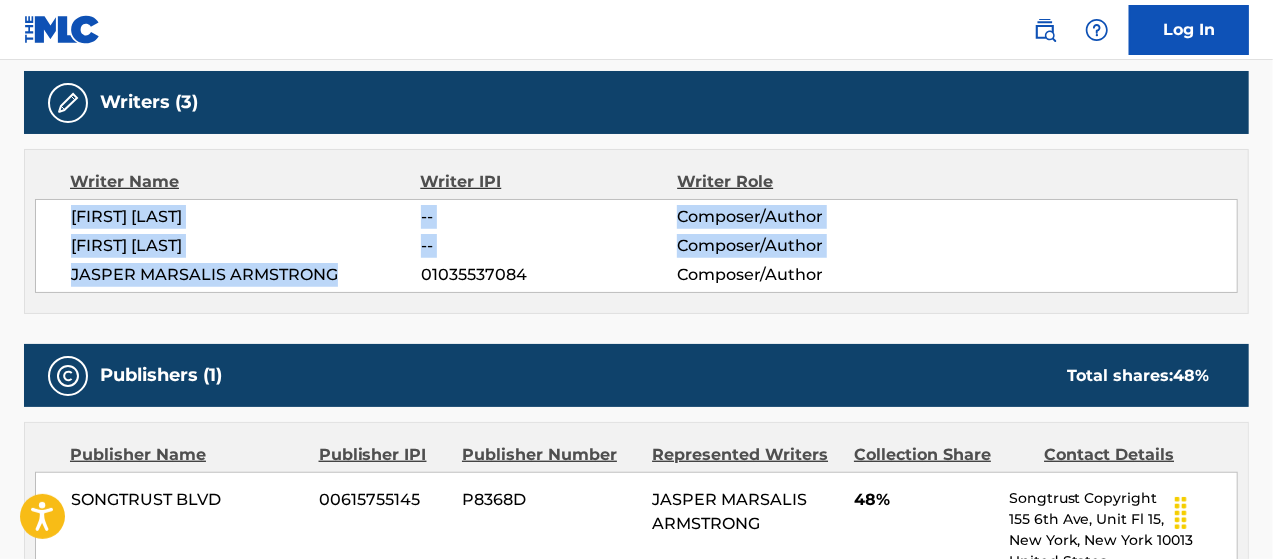 drag, startPoint x: 80, startPoint y: 214, endPoint x: 339, endPoint y: 281, distance: 267.5257 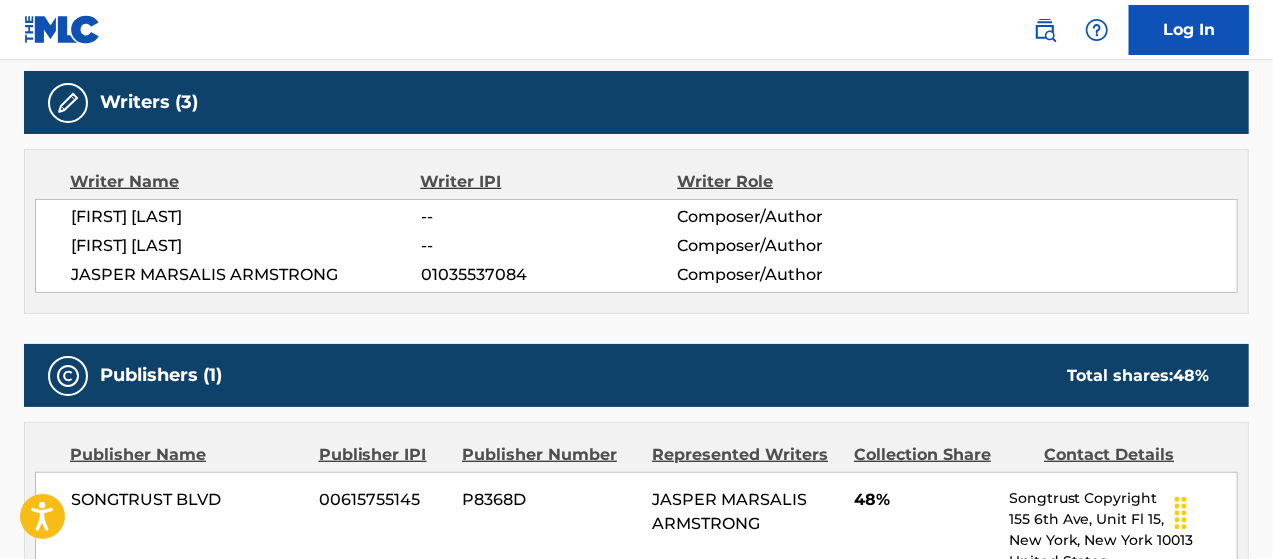 click on "Work Detail   Member Work Identifier -- MLC Song Code FI3YTZ ISWC -- Duration --:-- Language -- Alternative Titles No Alternative Titles Writers   (3) Writer Name Writer IPI Writer Role [FIRST] [LAST] -- Composer/Author [FIRST] [LAST] -- Composer/Author [FIRST] [LAST] [LAST] 01035537084 Composer/Author Publishers   (1) Total shares:  48 % Publisher Name Publisher IPI Publisher Number Represented Writers Collection Share Contact Details SONGTRUST BLVD 00615755145 P8368D[FIRST] [LAST] 48% Songtrust Copyright 155 6th Ave, Unit Fl 15,  New York, New York 10013 United States +1-212-4611171 publishing@songtrust.com Total shares:  48 % Matched Recordings   (11) Showing  1  -   10  of  11   results   Recording Artist Recording Title ISRC DSP Label Duration SLAUSON MALONE 1 FISSION FOR DRUMS, PIANO & VOICE GBBPW9900243 Spotify WARP RECORDS 00:36 SLAUSON MALONE 1 FISSION FOR DRUMS, PIANO & VOICE GBBPW9900243 Apple Music WARP RECORDS 00:36 SLAUSON MALONE 1 FISSION FOR DRUMS PIANO & VOICE GBBPW9900243 Tidal -- 1" at bounding box center [636, 559] 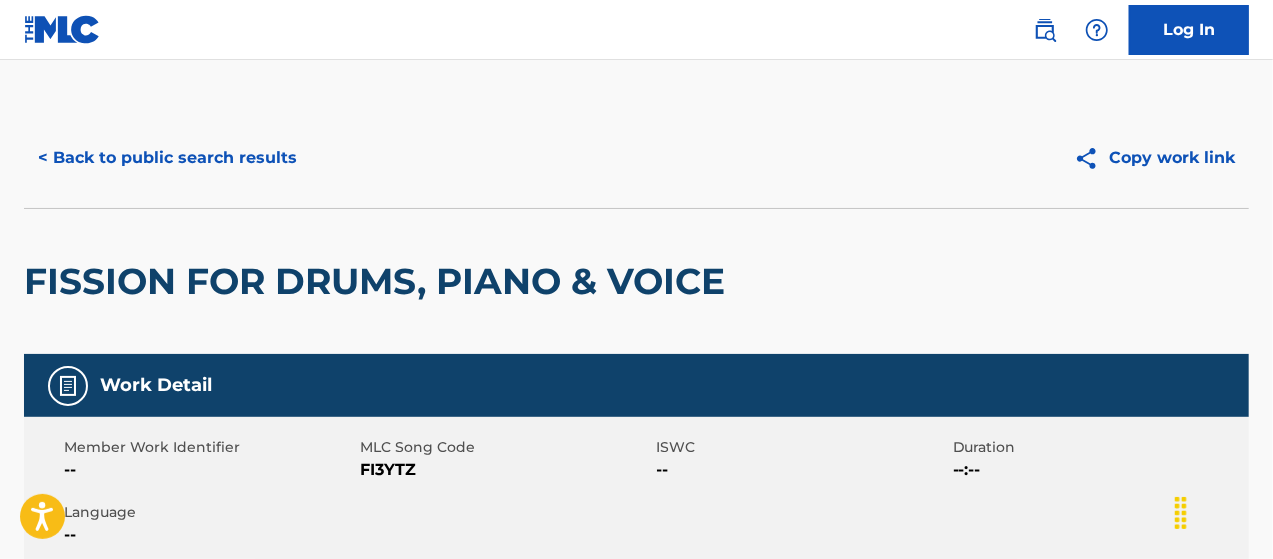 scroll, scrollTop: 0, scrollLeft: 0, axis: both 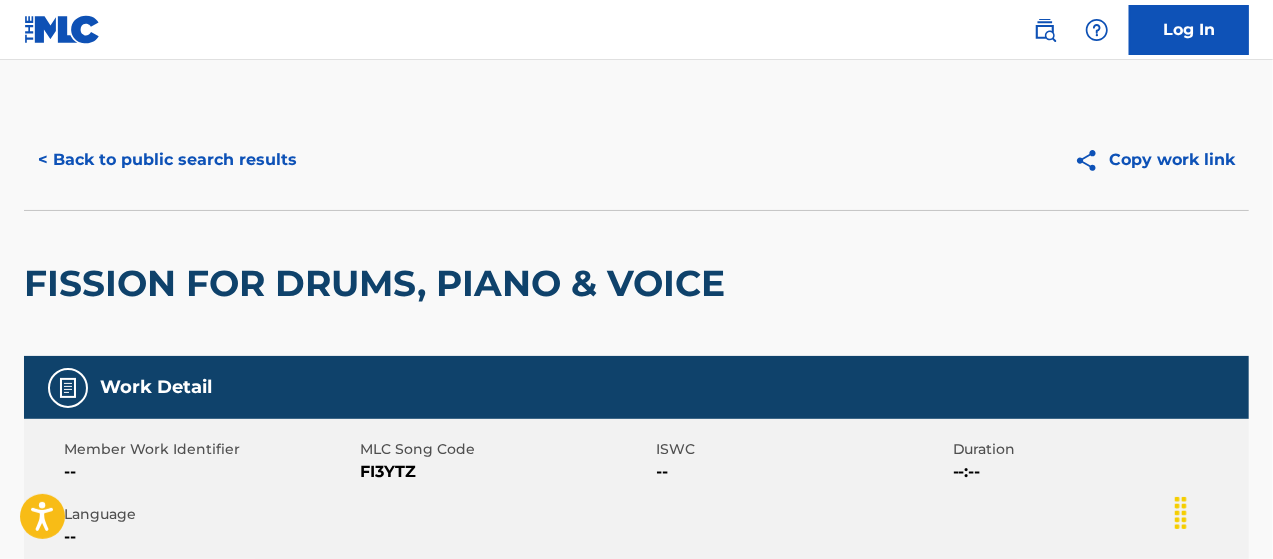 click on "< Back to public search results" at bounding box center [167, 160] 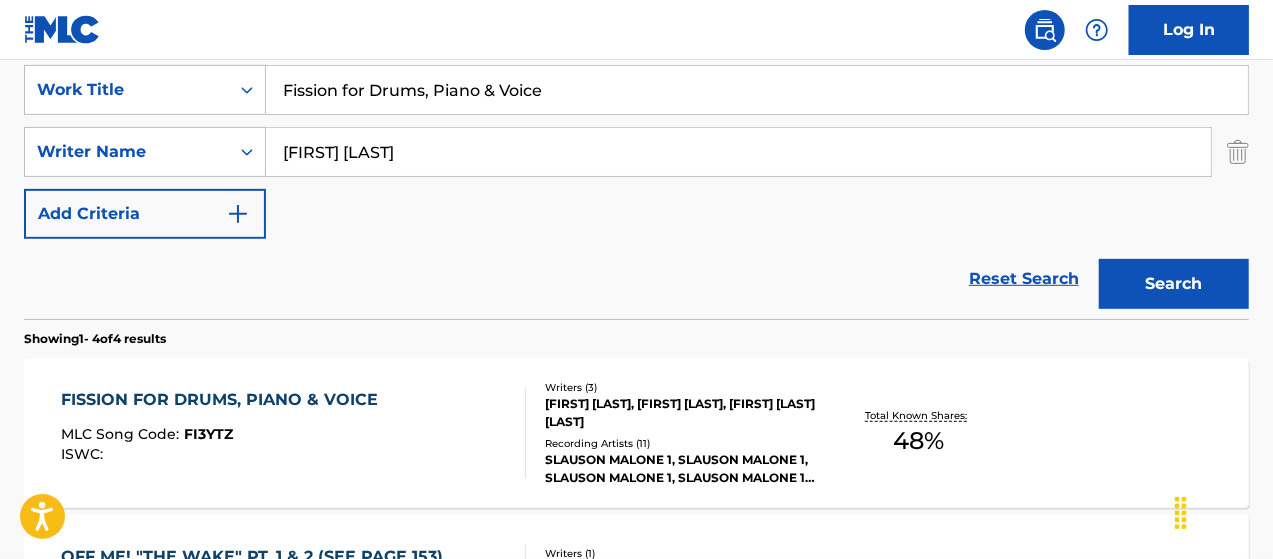scroll, scrollTop: 147, scrollLeft: 0, axis: vertical 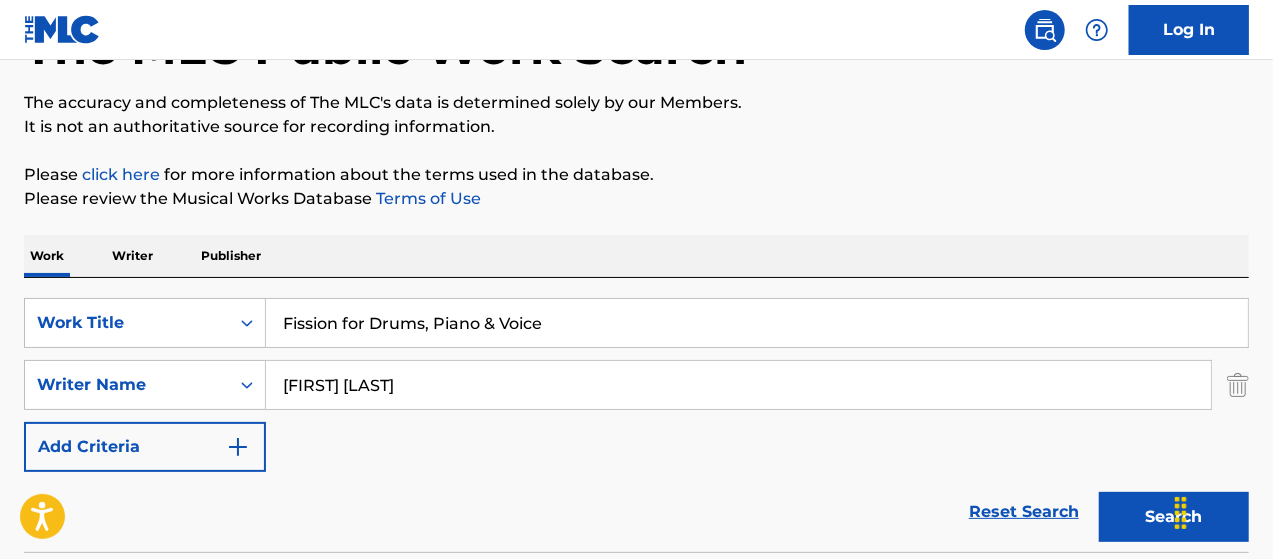 drag, startPoint x: 567, startPoint y: 324, endPoint x: 256, endPoint y: 283, distance: 313.69092 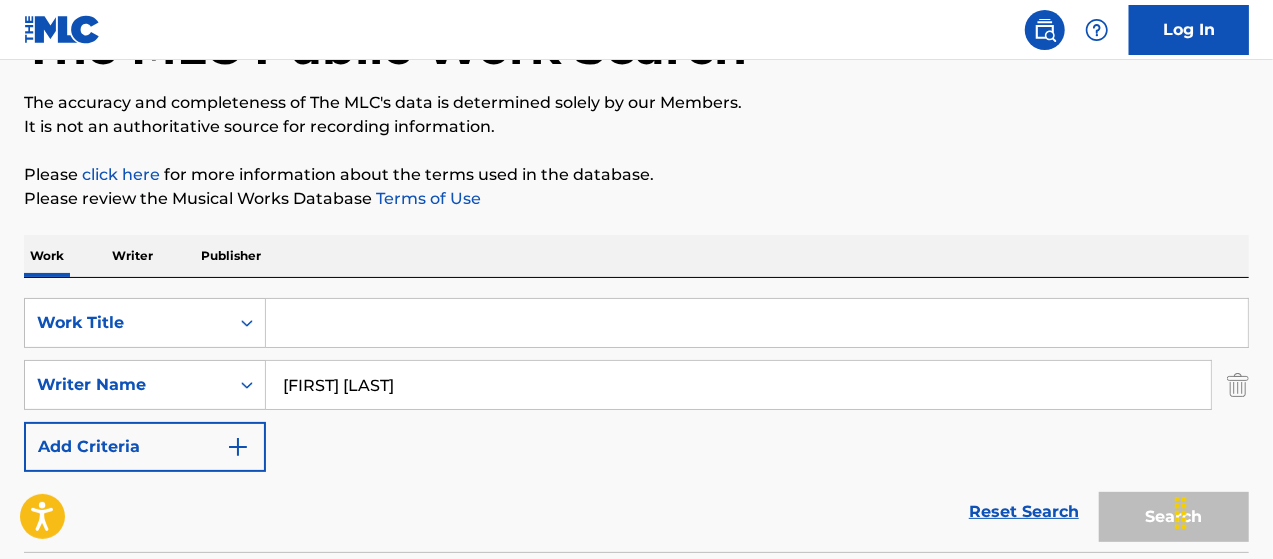paste on "Love Letter Zzz" 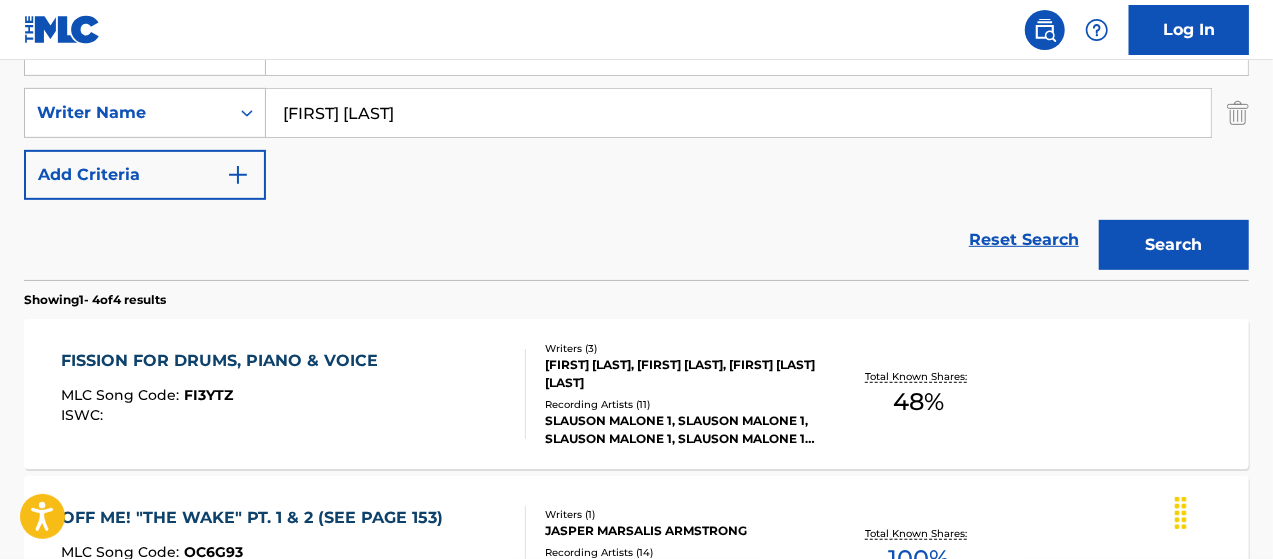 scroll, scrollTop: 580, scrollLeft: 0, axis: vertical 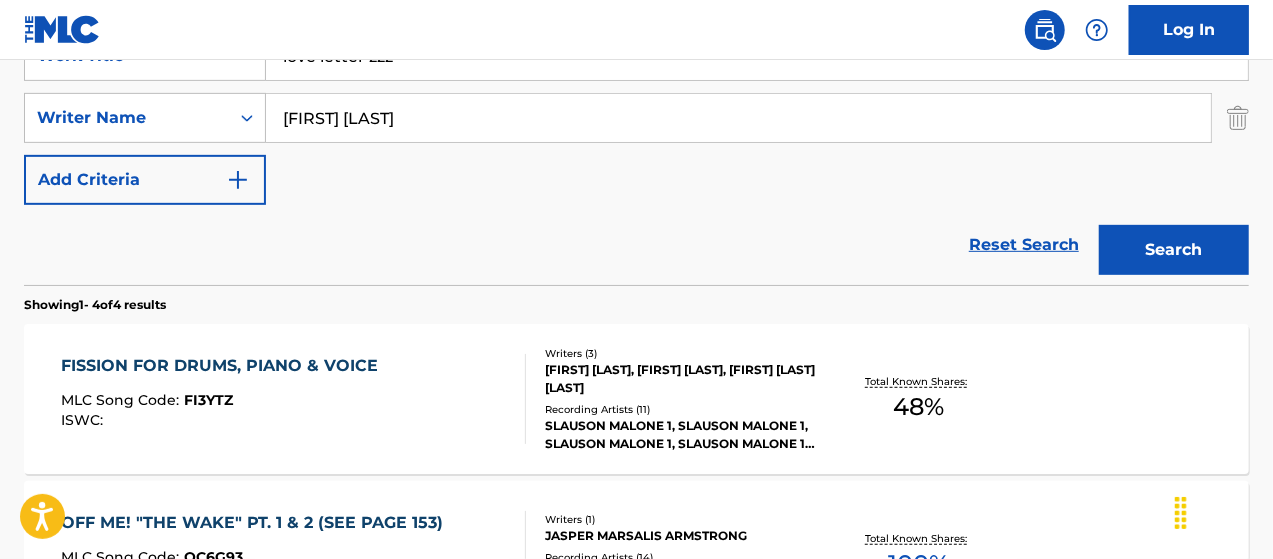 type on "love letter zzz" 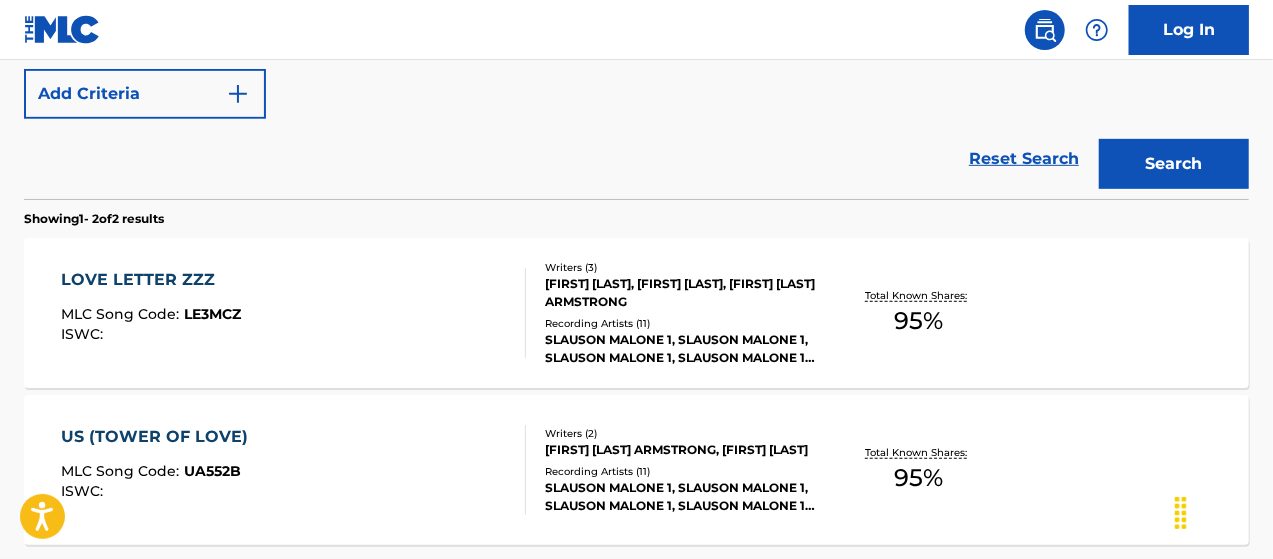 scroll, scrollTop: 647, scrollLeft: 0, axis: vertical 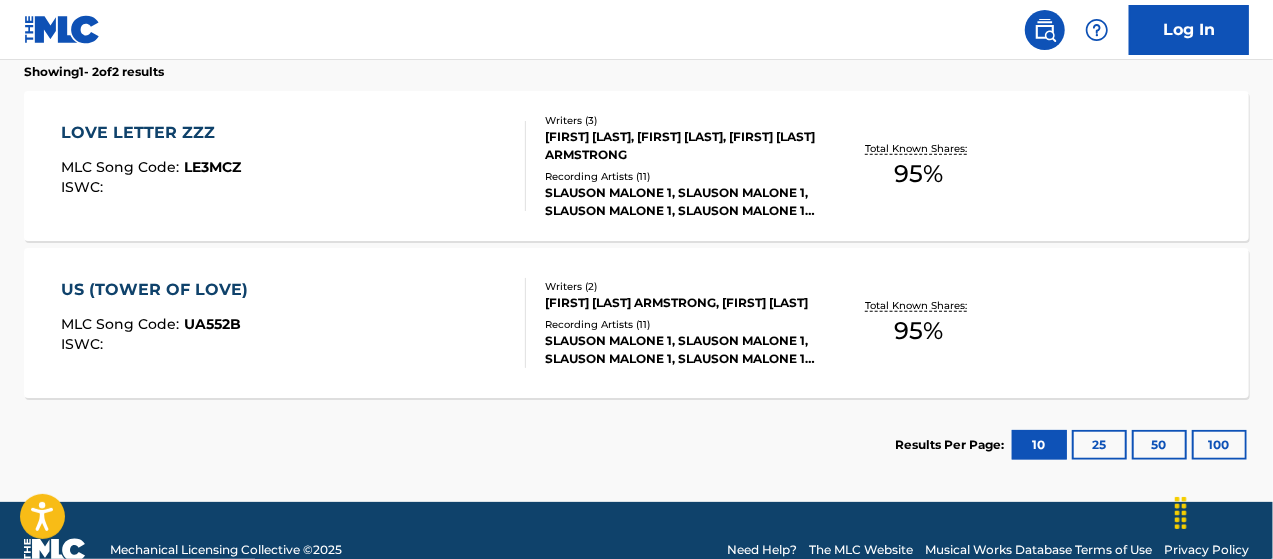 click on "SLAUSON MALONE 1, SLAUSON MALONE 1, SLAUSON MALONE 1, SLAUSON MALONE 1, SLAUSON MALONE 1" at bounding box center [681, 202] 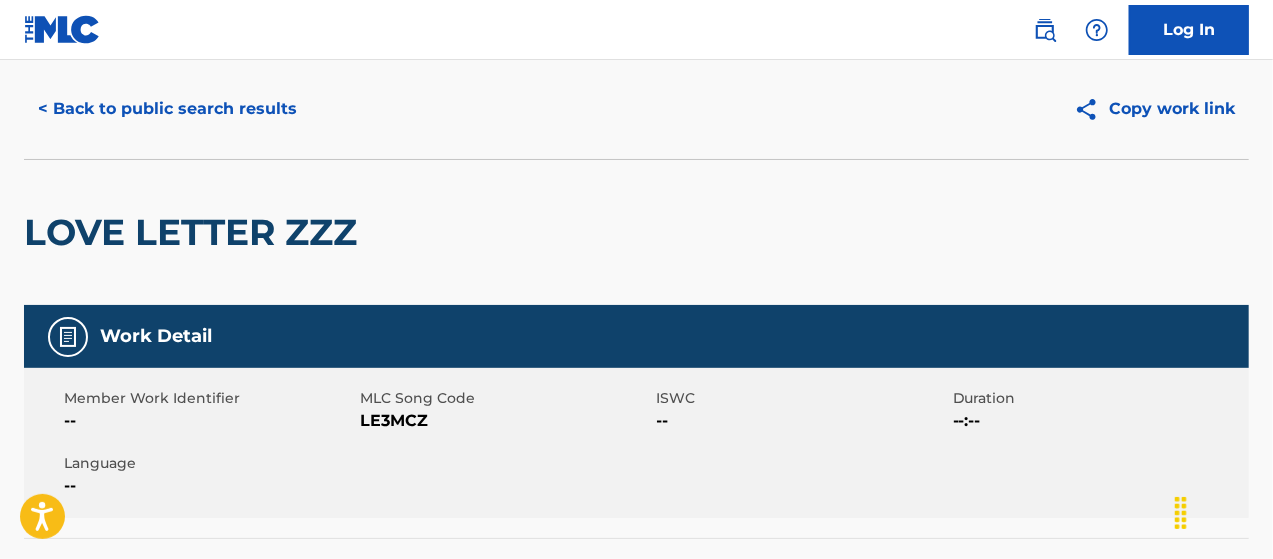 scroll, scrollTop: 0, scrollLeft: 0, axis: both 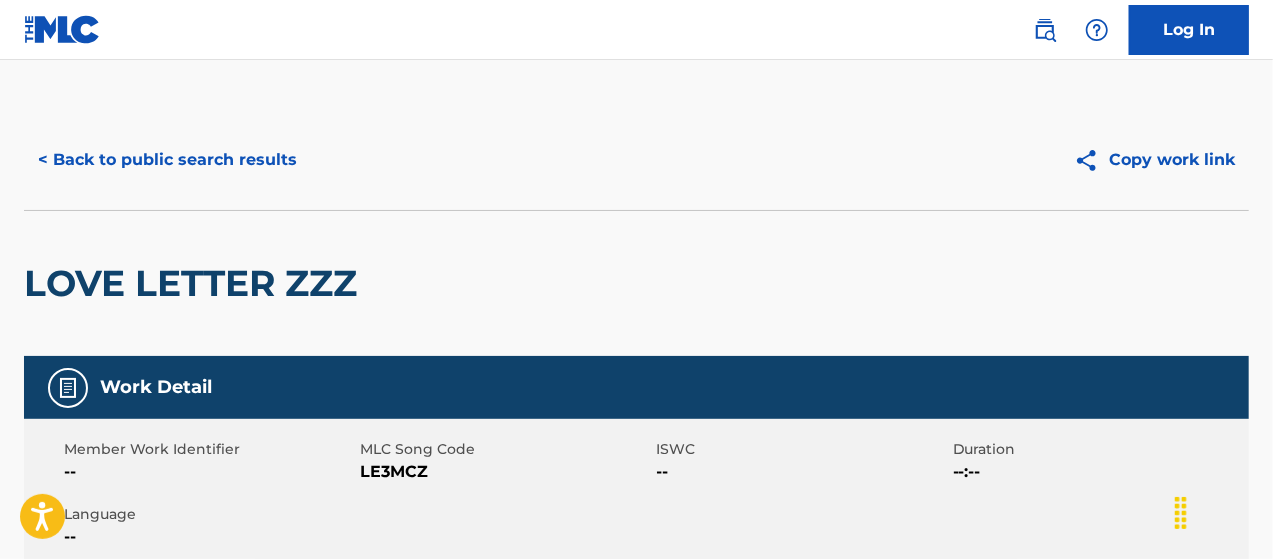 click on "< Back to public search results" at bounding box center (167, 160) 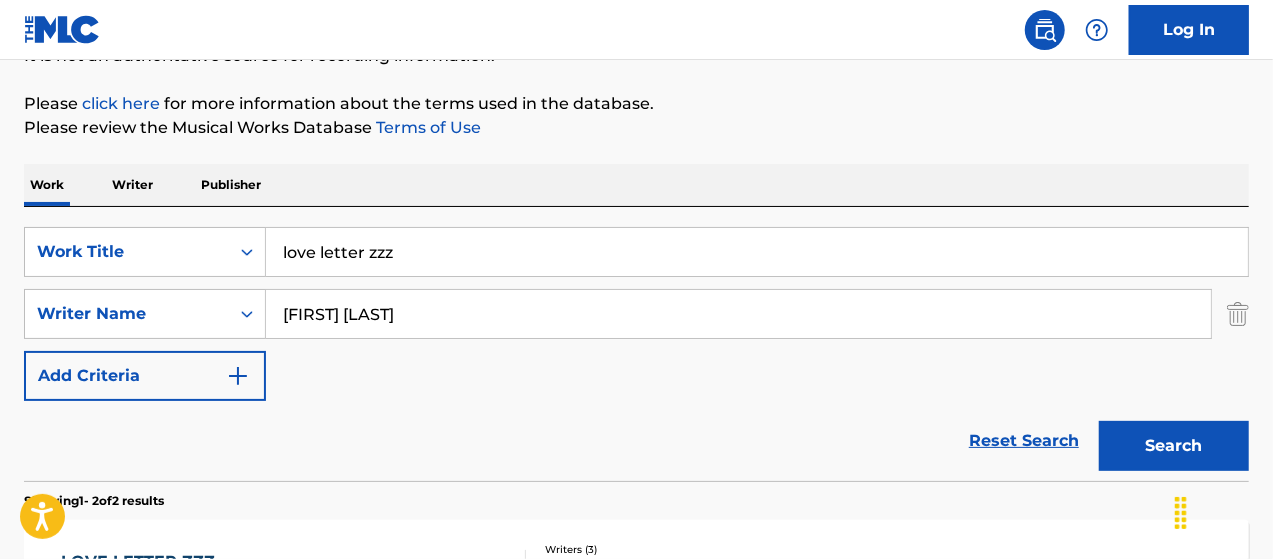 scroll, scrollTop: 0, scrollLeft: 0, axis: both 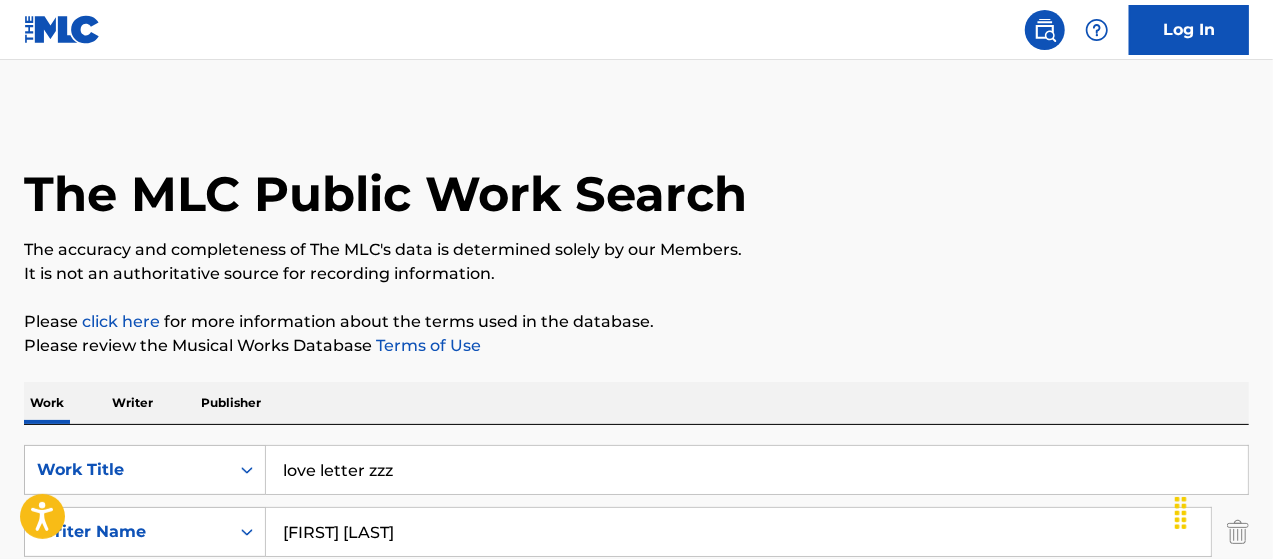 drag, startPoint x: 415, startPoint y: 465, endPoint x: 286, endPoint y: 399, distance: 144.90341 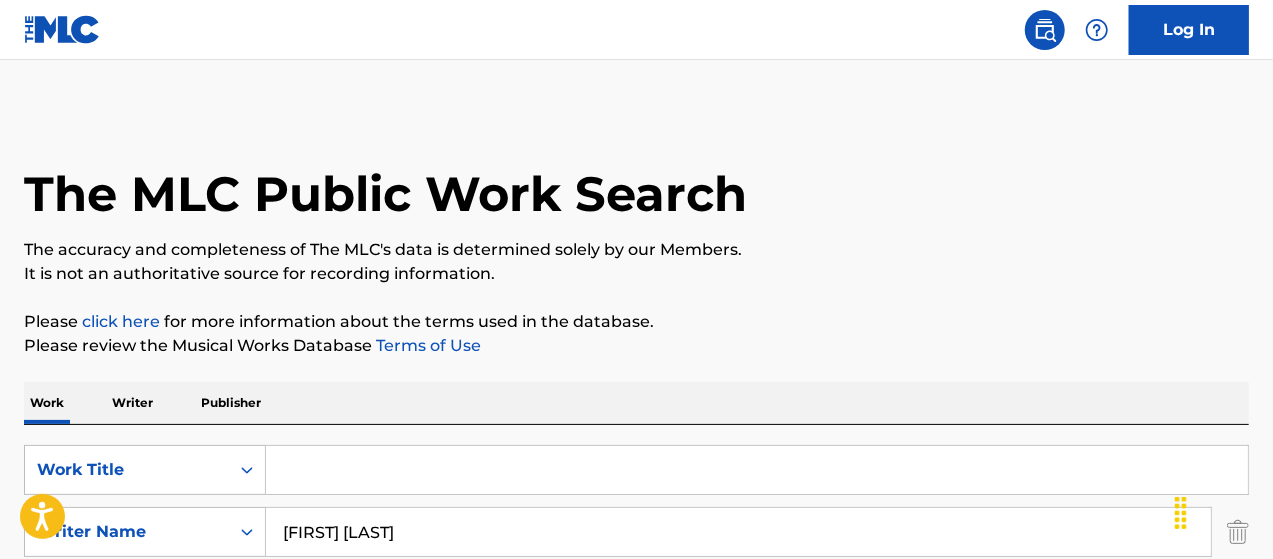 paste on "Half-Life" 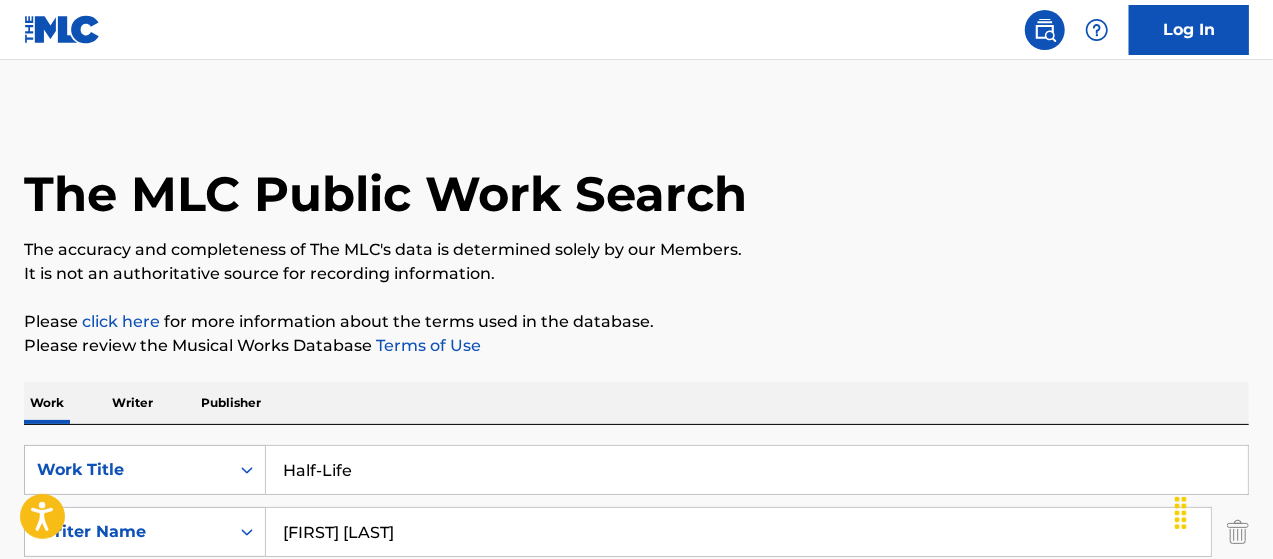 type on "Half-Life" 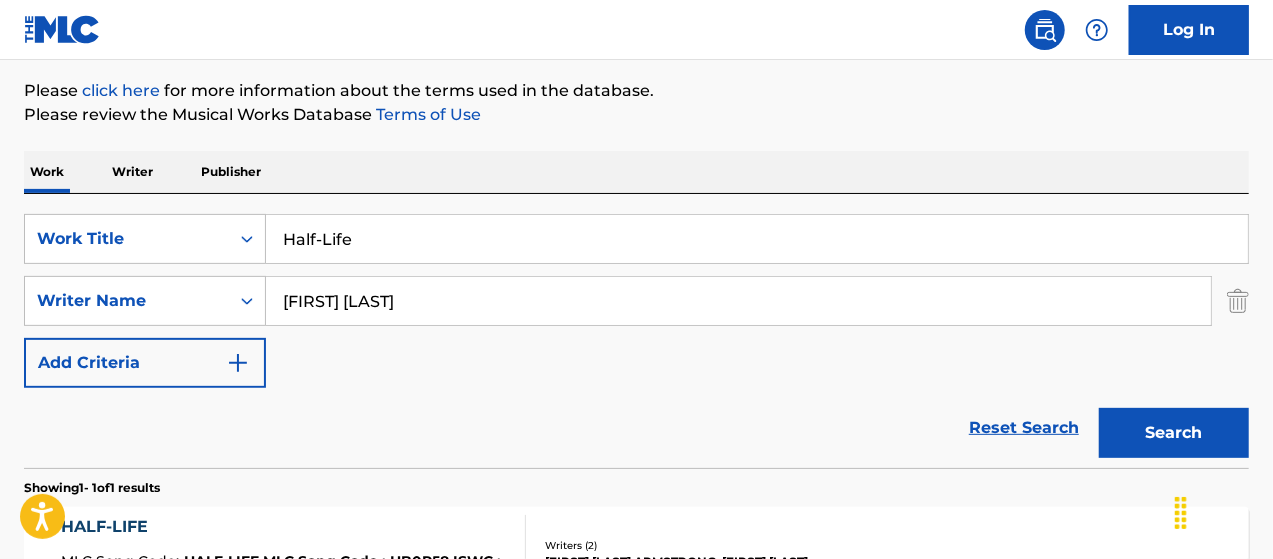 scroll, scrollTop: 366, scrollLeft: 0, axis: vertical 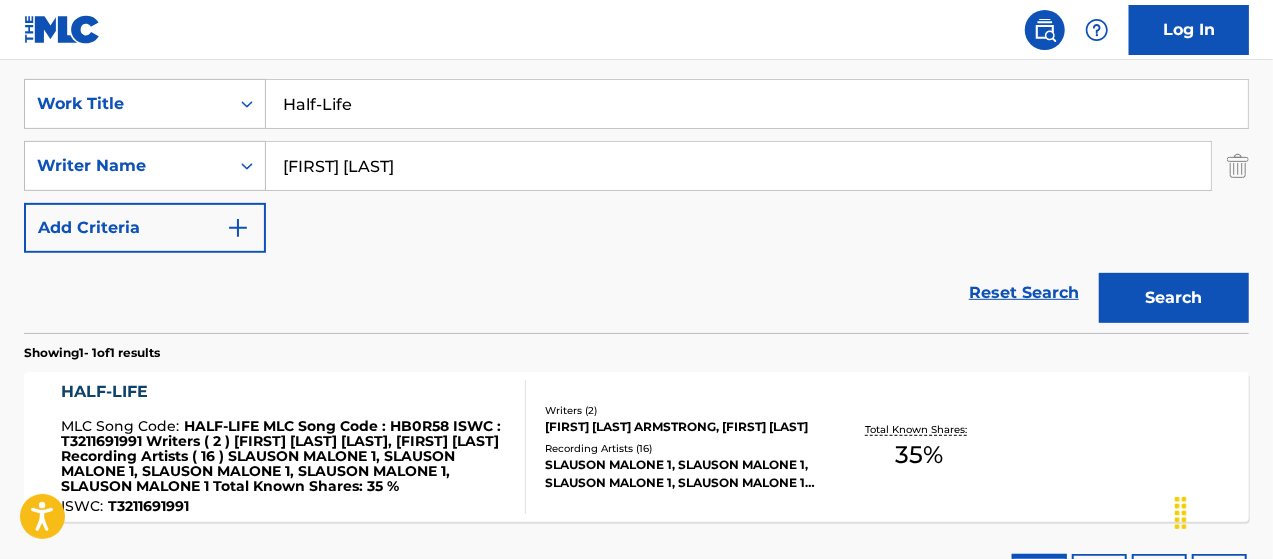 click on "Search" at bounding box center [1174, 298] 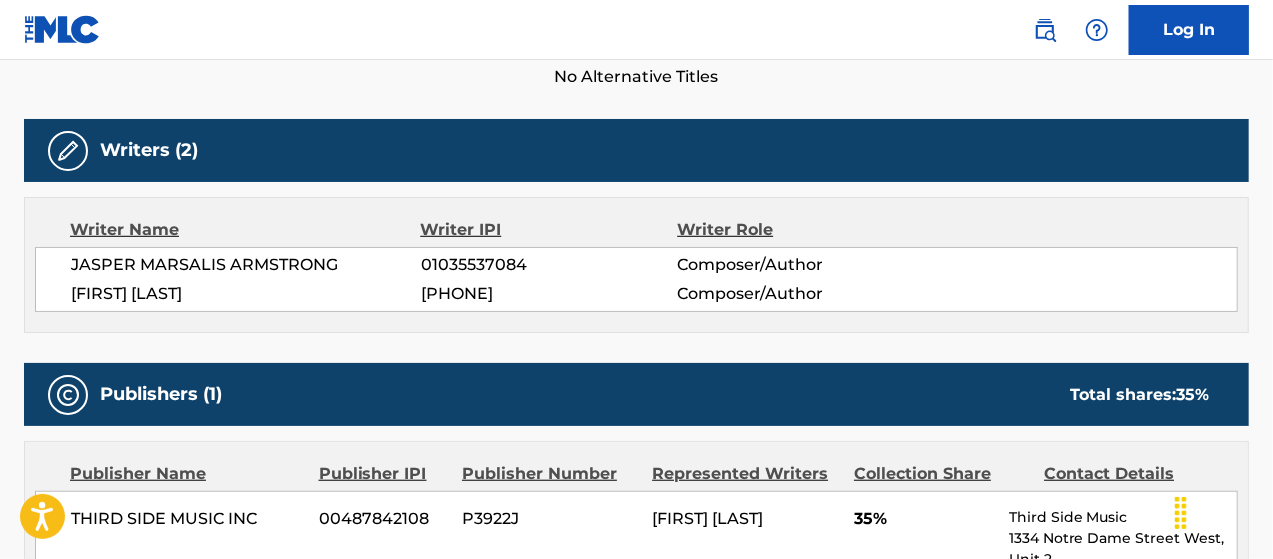 scroll, scrollTop: 584, scrollLeft: 0, axis: vertical 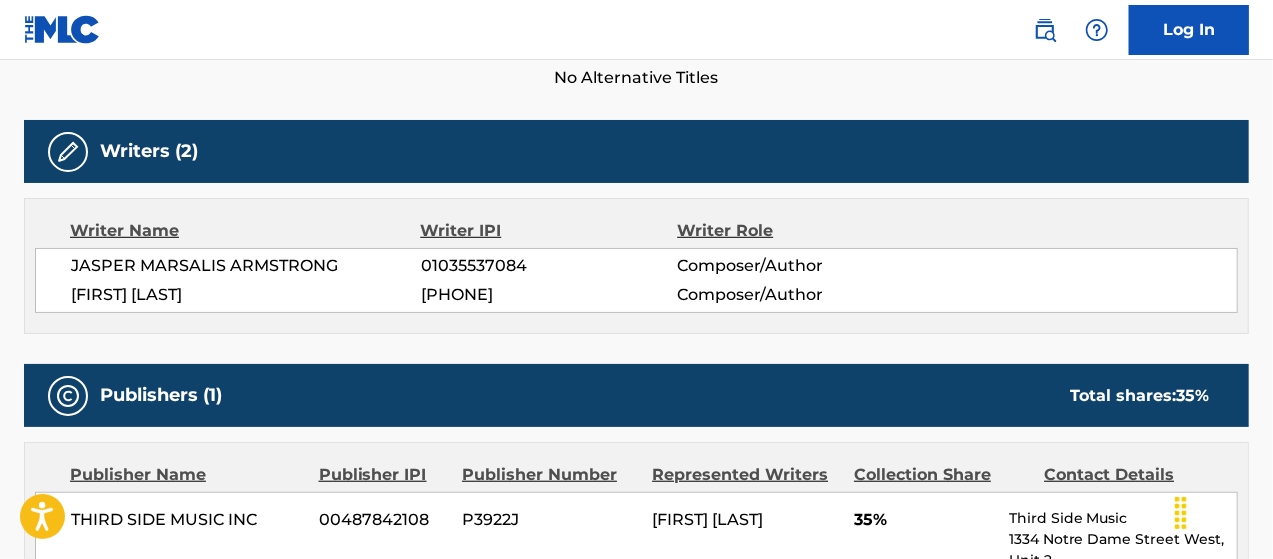 drag, startPoint x: 264, startPoint y: 295, endPoint x: 56, endPoint y: 286, distance: 208.19463 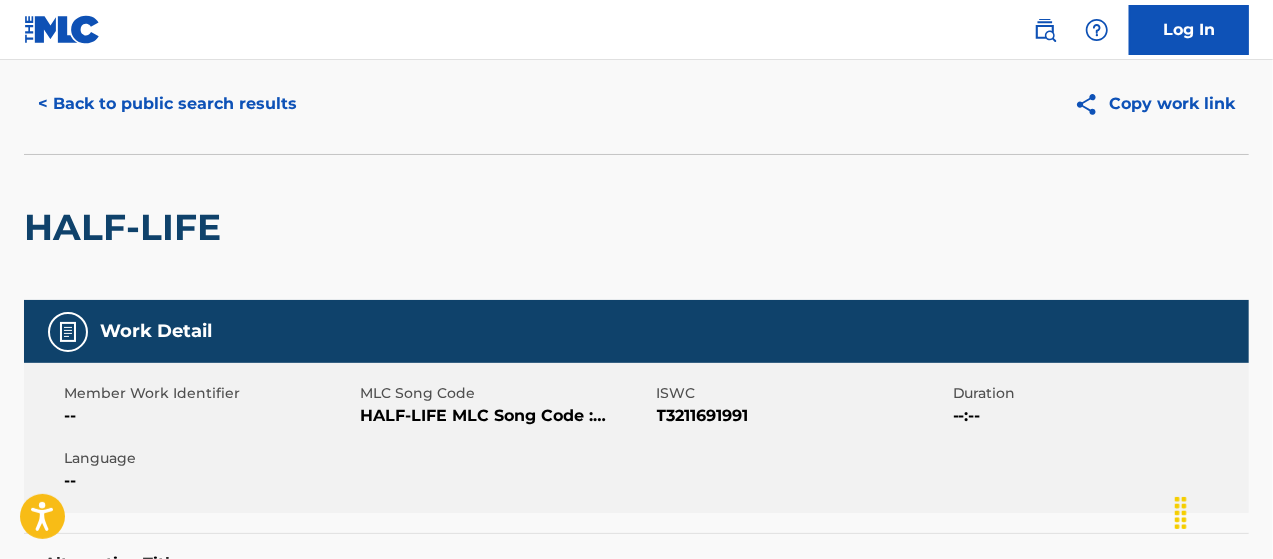 scroll, scrollTop: 0, scrollLeft: 0, axis: both 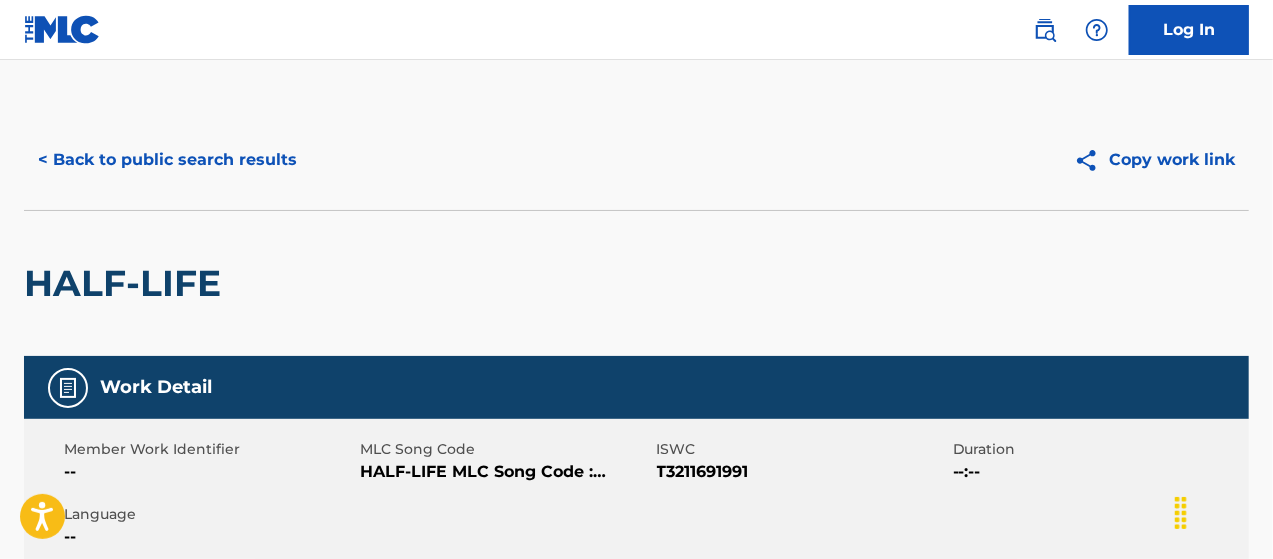 click on "< Back to public search results" at bounding box center (167, 160) 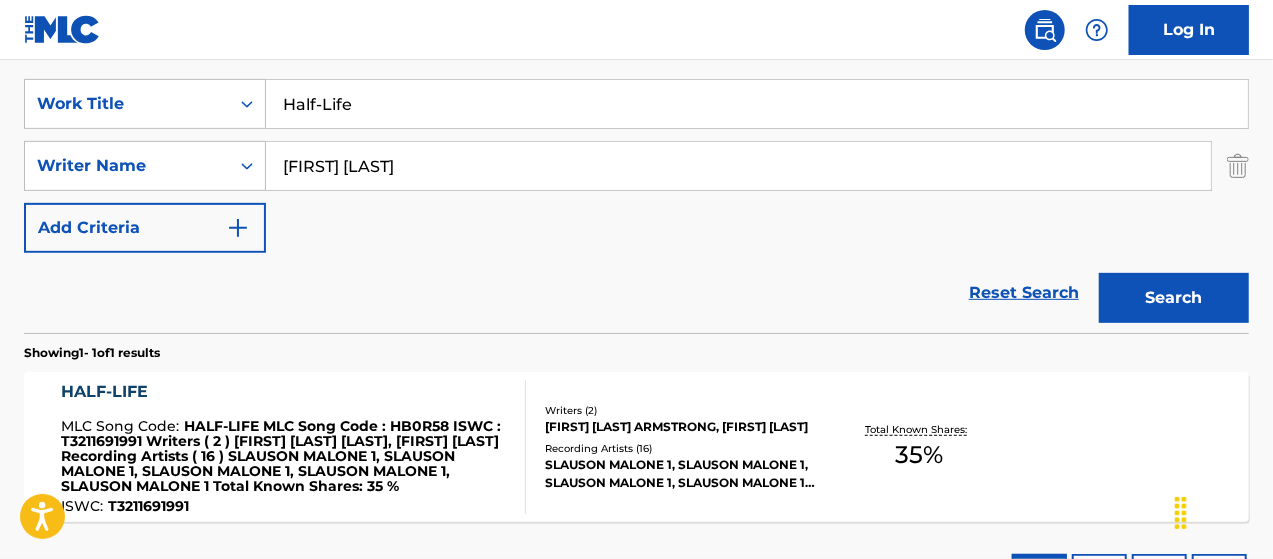 drag, startPoint x: 382, startPoint y: 111, endPoint x: 181, endPoint y: 64, distance: 206.4219 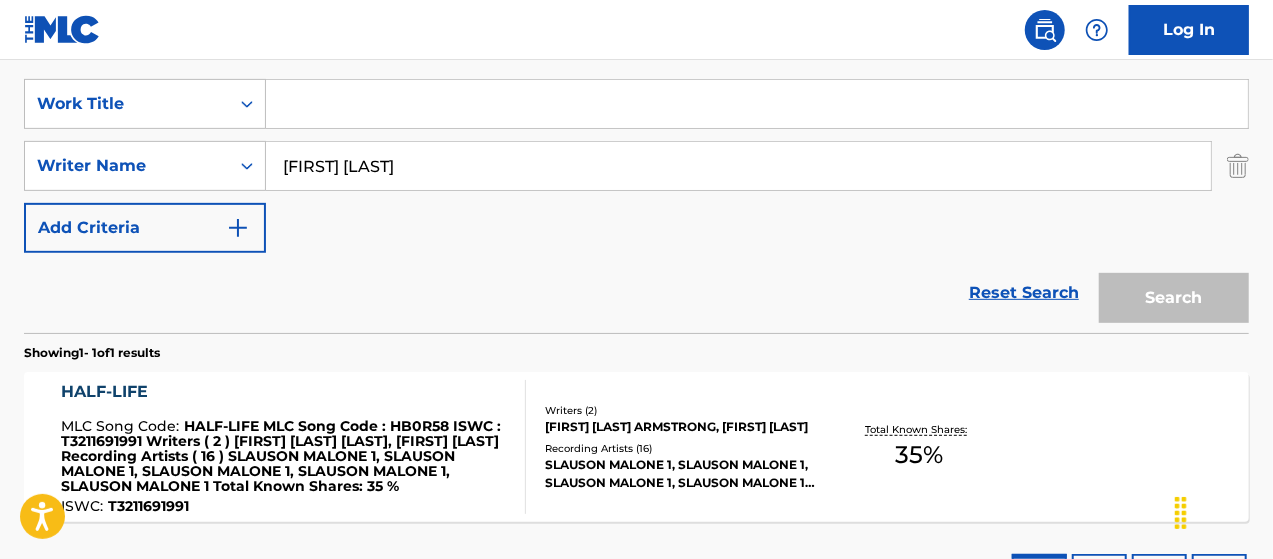 paste on "The Great Wedge" 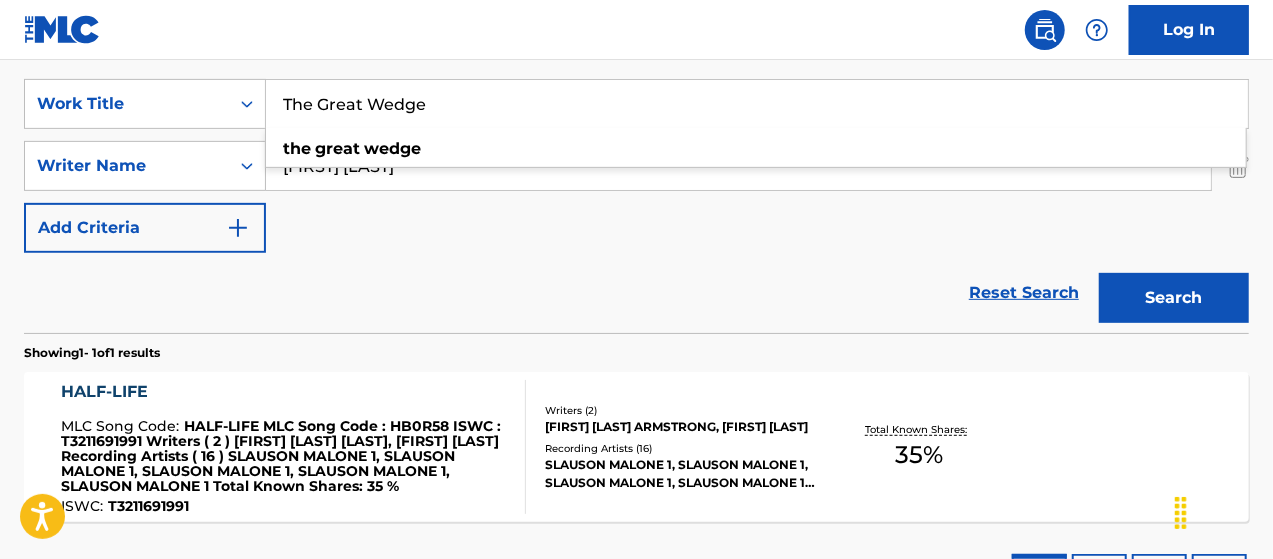 type on "The Great Wedge" 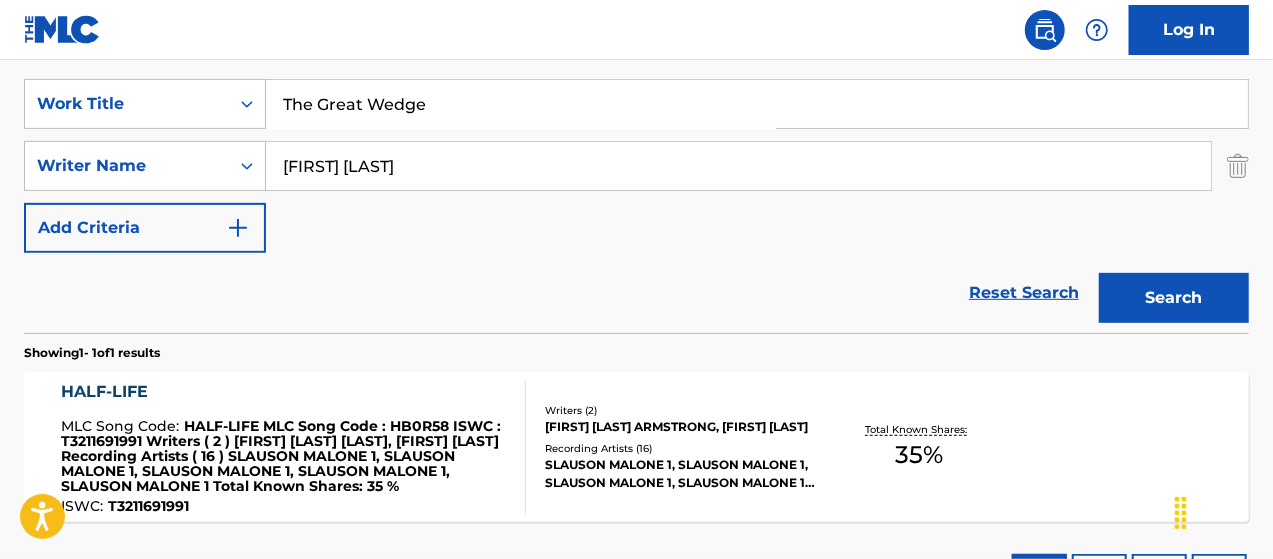 click on "Search" at bounding box center [1174, 298] 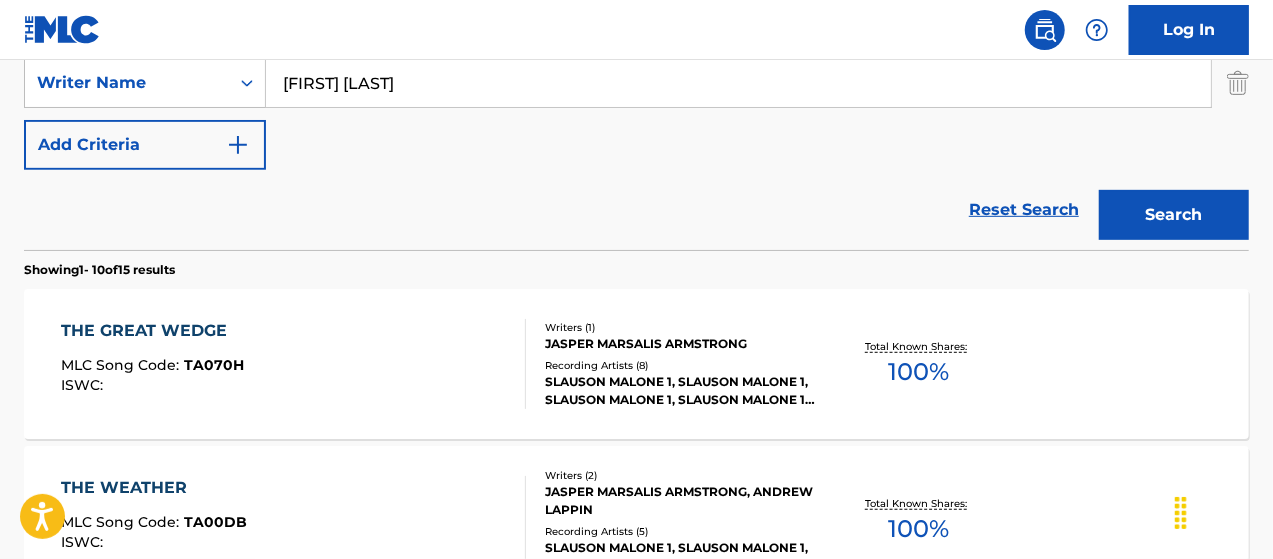 scroll, scrollTop: 566, scrollLeft: 0, axis: vertical 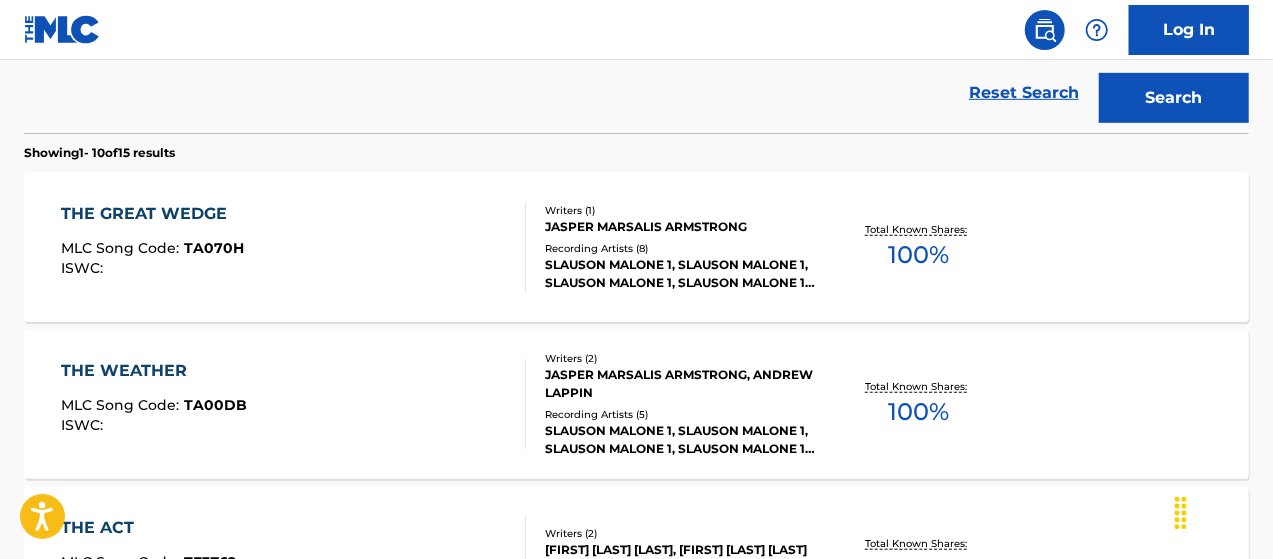 click on "THE GREAT WEDGE MLC Song Code : TA070H ISWC : Writers ( 1 ) JASPER MARSALIS ARMSTRONG Recording Artists ( 8 ) SLAUSON MALONE 1, SLAUSON MALONE 1, SLAUSON MALONE 1, SLAUSON MALONE 1, SLAUSON MALONE 1 Total Known Shares: 100 %" at bounding box center [636, 247] 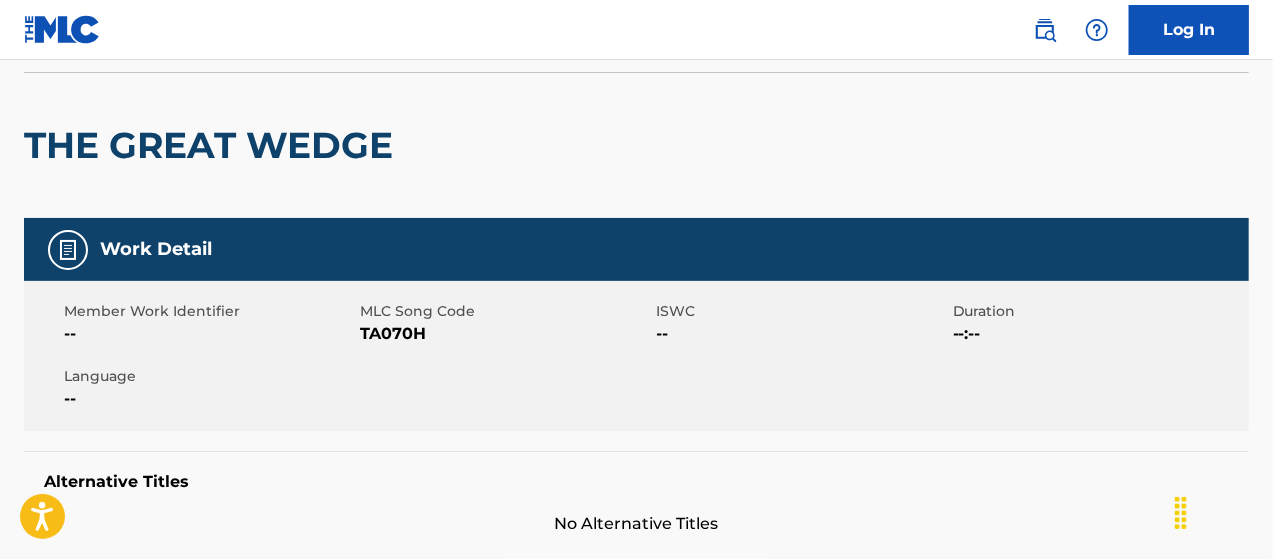 scroll, scrollTop: 0, scrollLeft: 0, axis: both 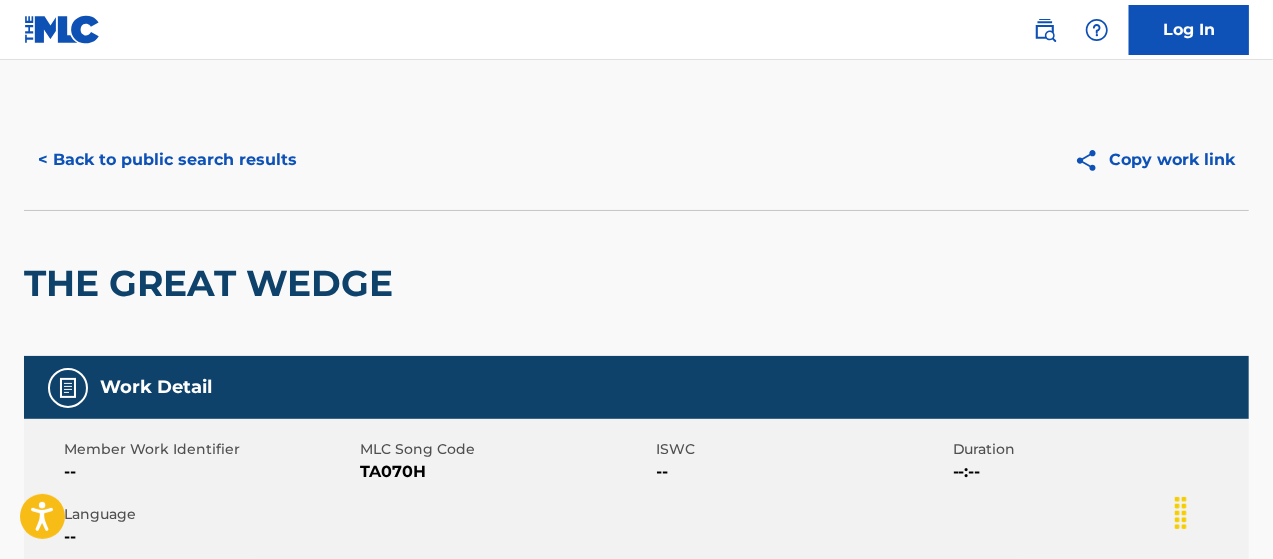 click on "< Back to public search results" at bounding box center [167, 160] 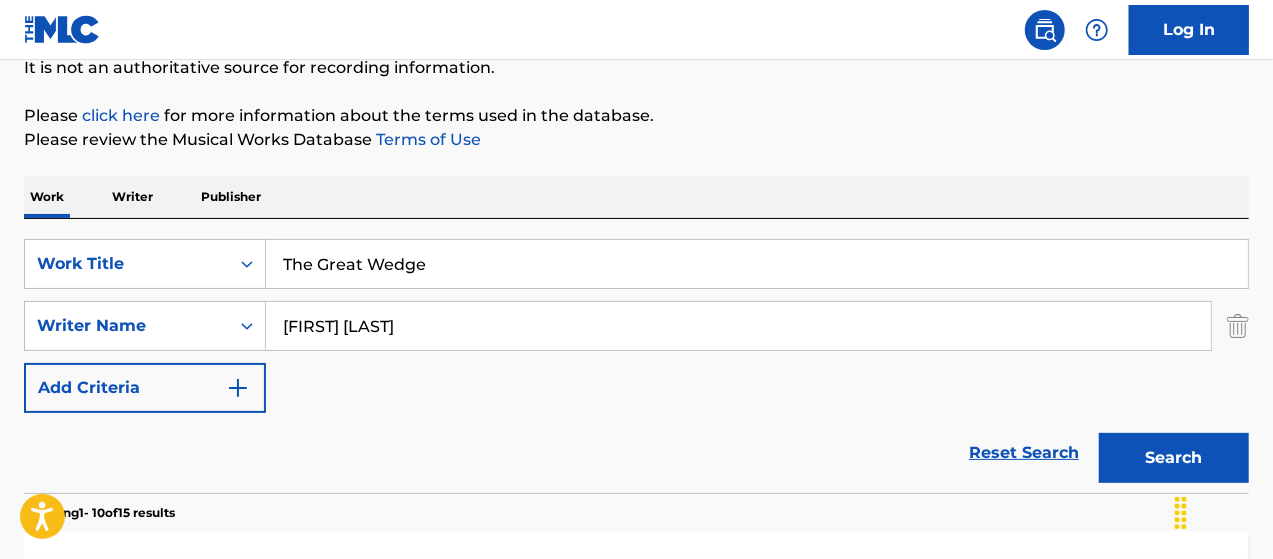 scroll, scrollTop: 180, scrollLeft: 0, axis: vertical 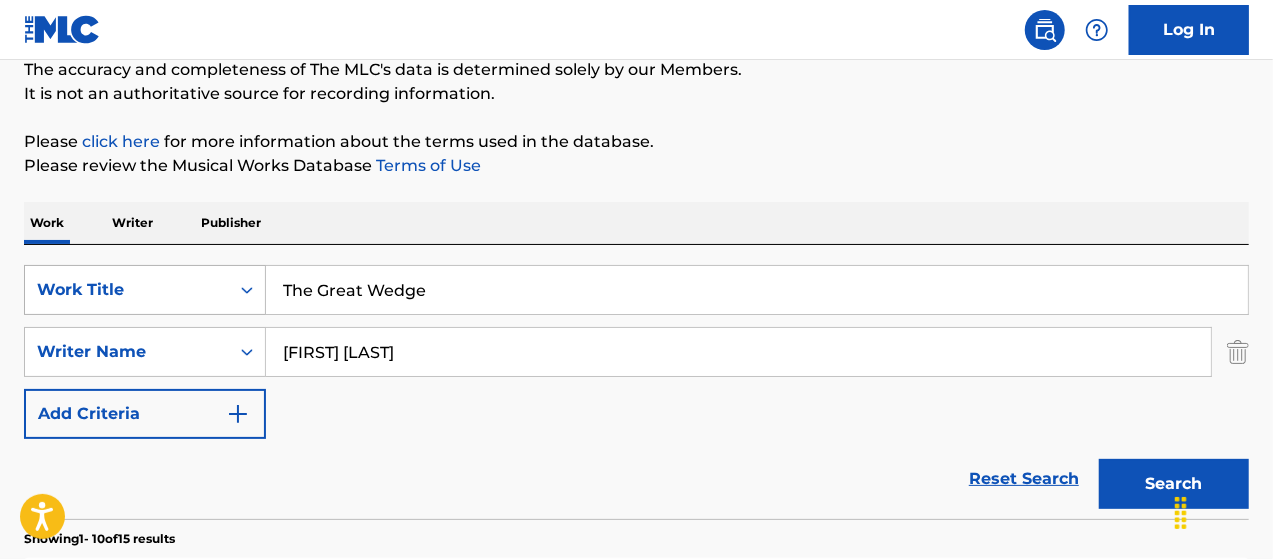 drag, startPoint x: 487, startPoint y: 285, endPoint x: 198, endPoint y: 269, distance: 289.44257 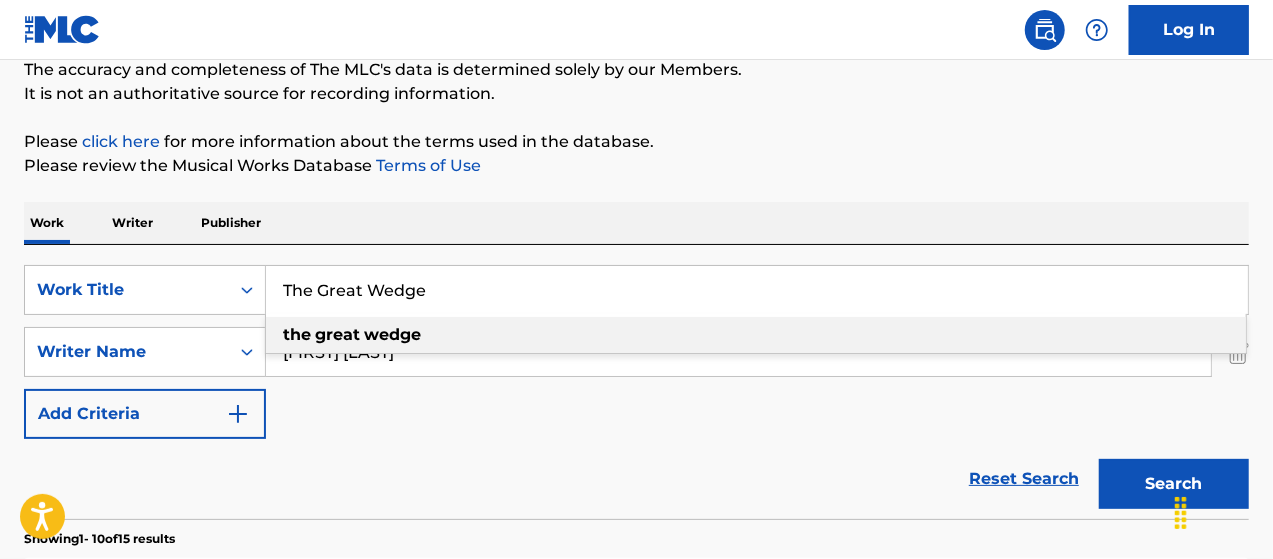 paste on "I Hear A New World" 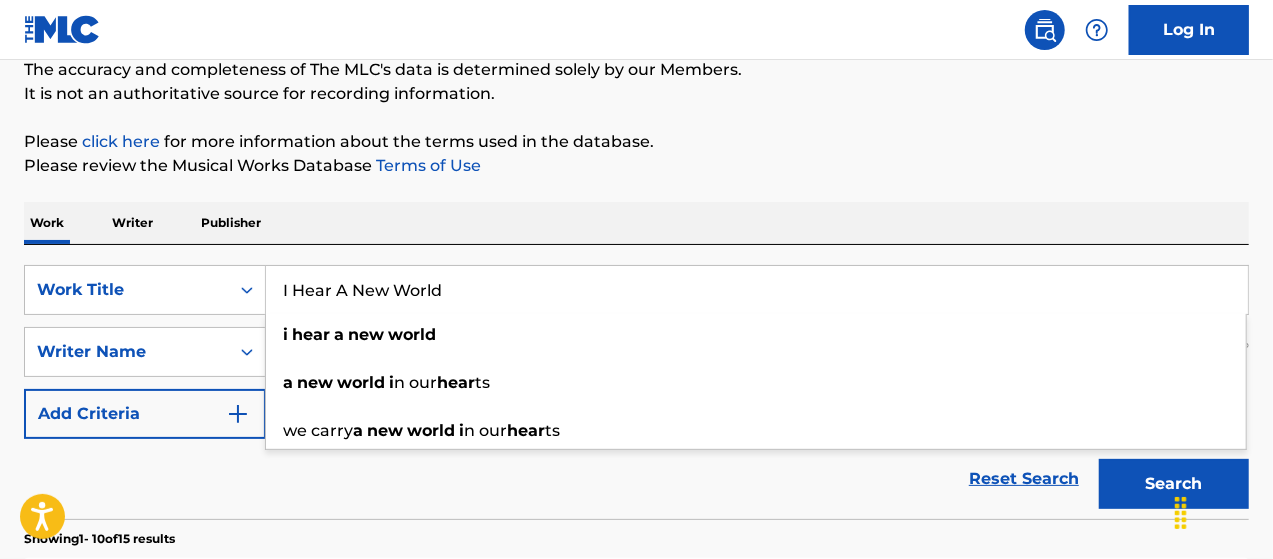 type on "I Hear A New World" 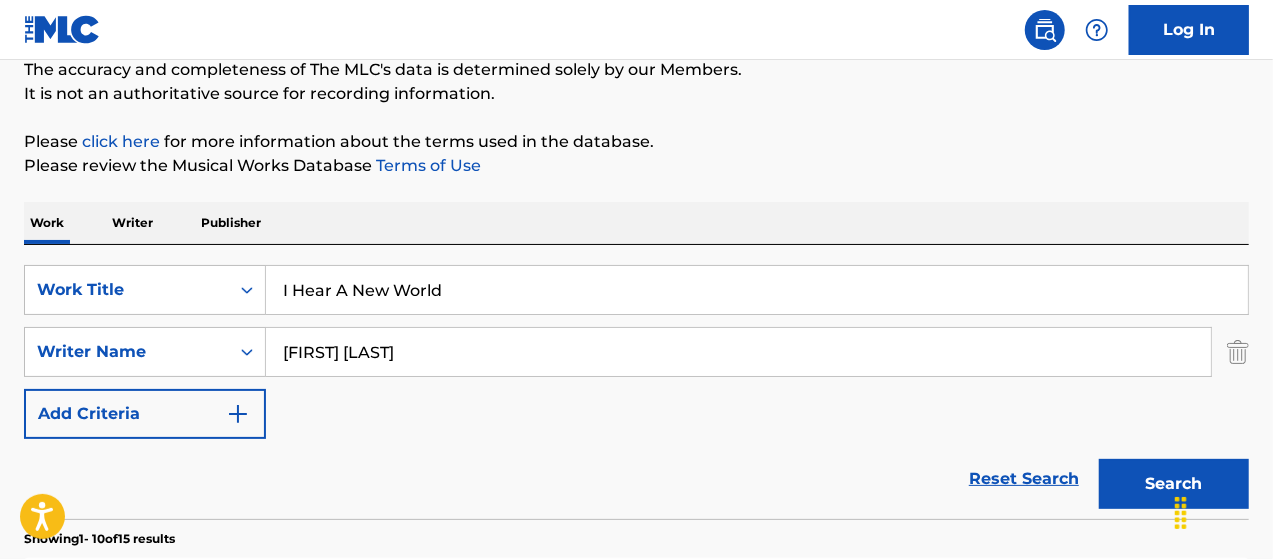 click on "Search" at bounding box center [1174, 484] 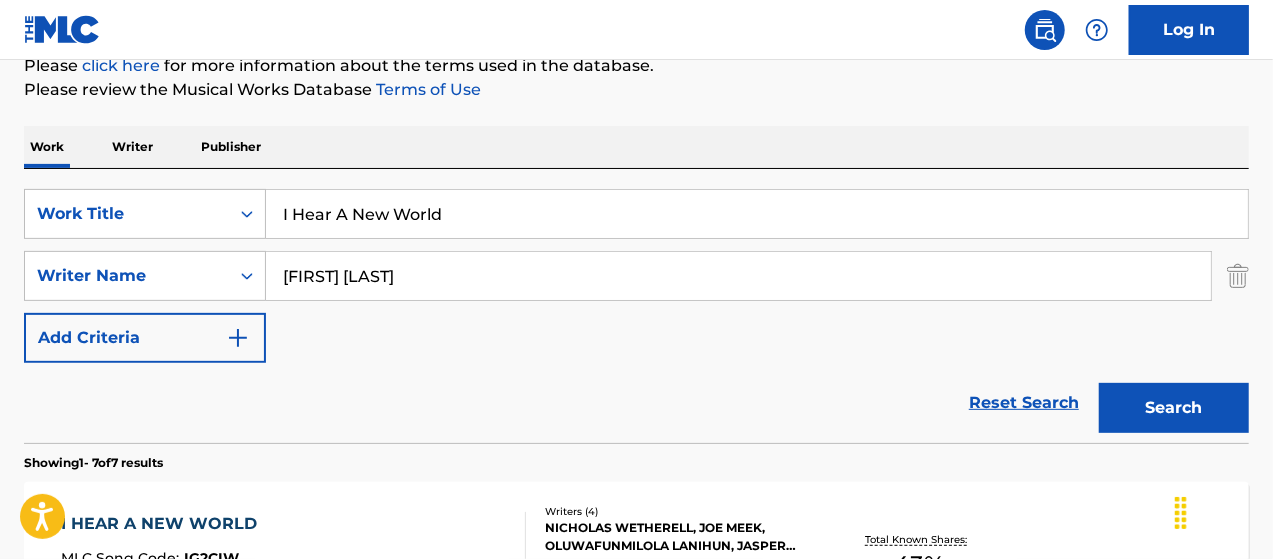 scroll, scrollTop: 414, scrollLeft: 0, axis: vertical 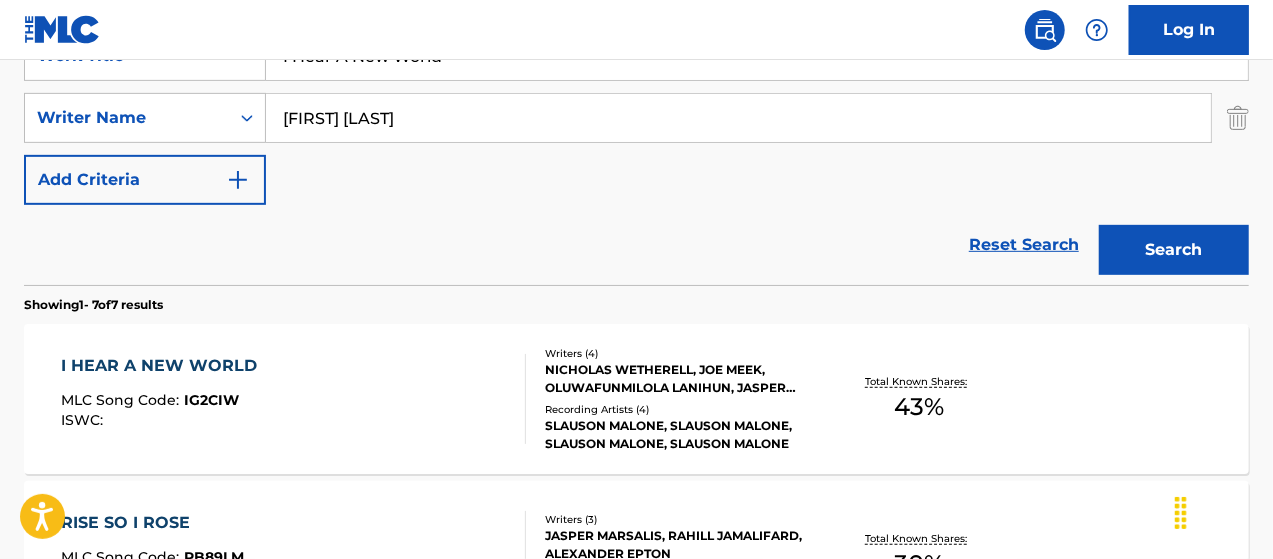 click on "Writers ( 4 ) [FIRST] [LAST], [FIRST] [LAST], [FIRST] [LAST], [FIRST] [LAST] [LAST] Recording Artists ( 4 ) SLAUSON MALONE 1, SLAUSON MALONE 1, SLAUSON MALONE 1, SLAUSON MALONE 1" at bounding box center [671, 399] 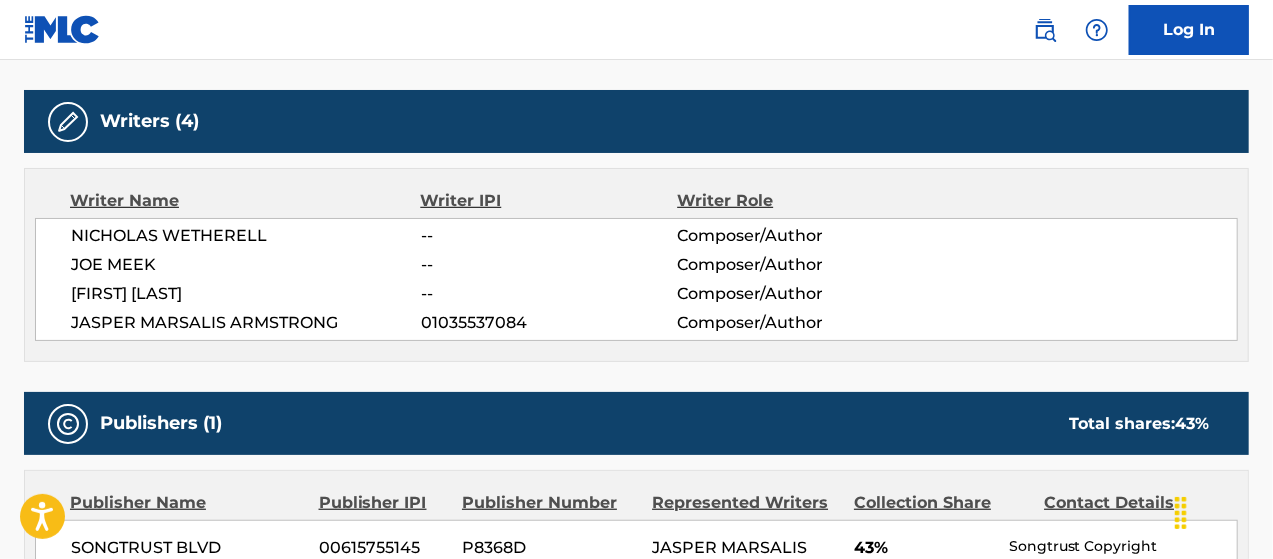 scroll, scrollTop: 700, scrollLeft: 0, axis: vertical 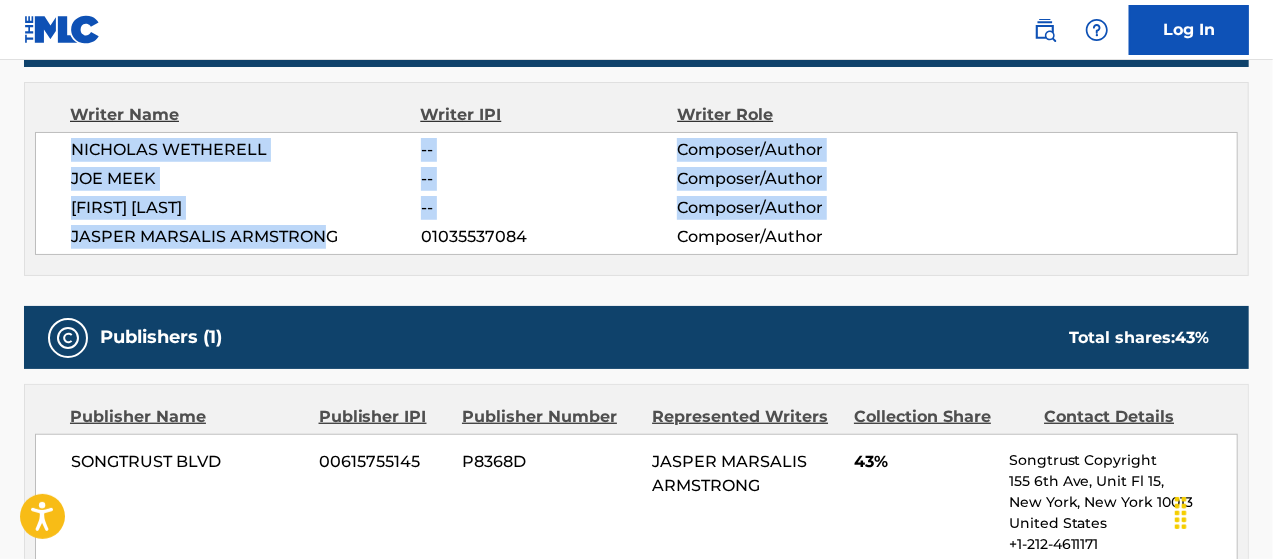 drag, startPoint x: 70, startPoint y: 141, endPoint x: 327, endPoint y: 224, distance: 270.07037 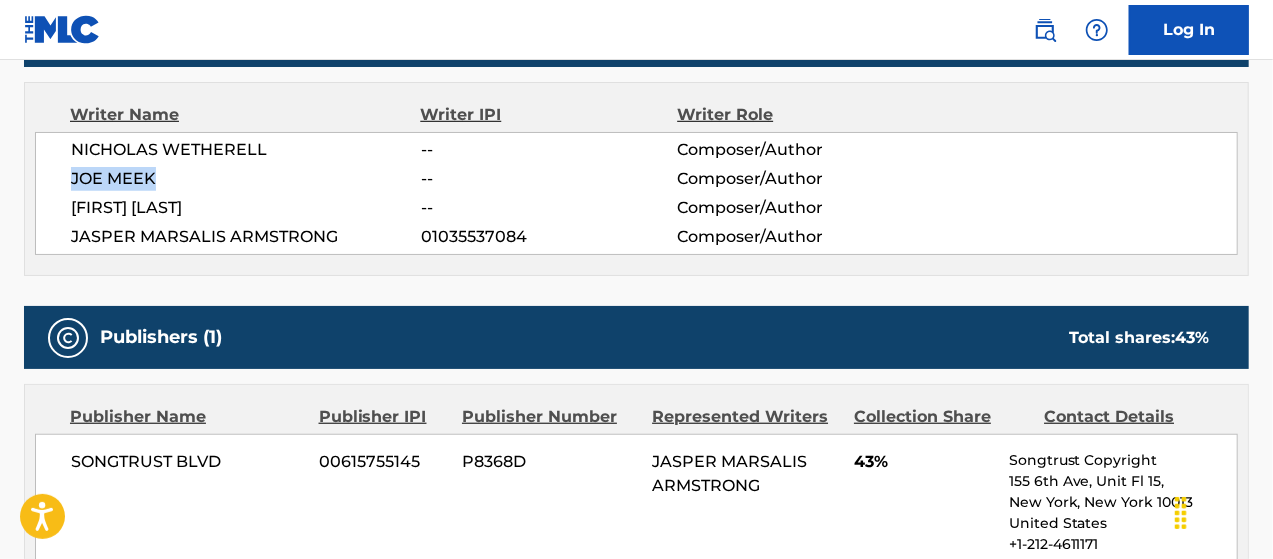 drag, startPoint x: 153, startPoint y: 175, endPoint x: 174, endPoint y: 175, distance: 21 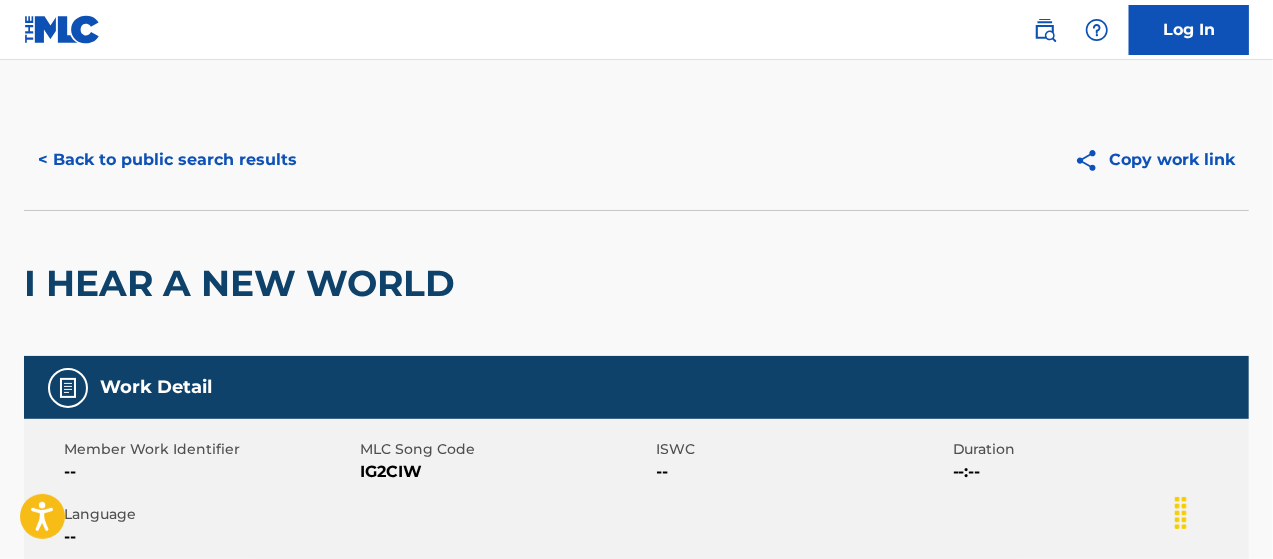 scroll, scrollTop: 0, scrollLeft: 0, axis: both 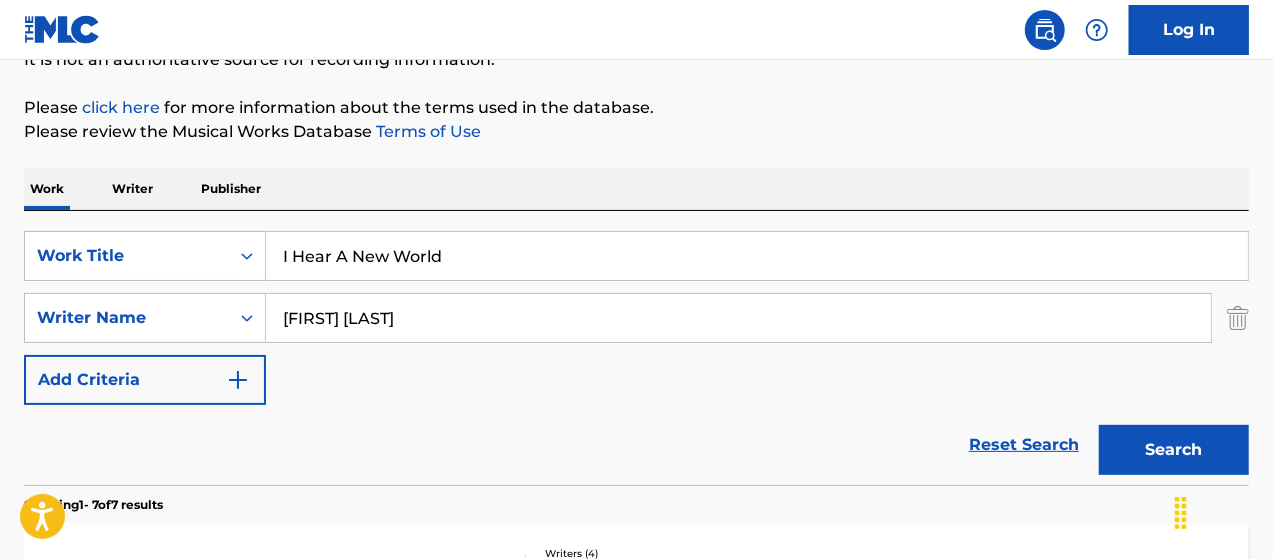 drag, startPoint x: 480, startPoint y: 272, endPoint x: 122, endPoint y: 210, distance: 363.32904 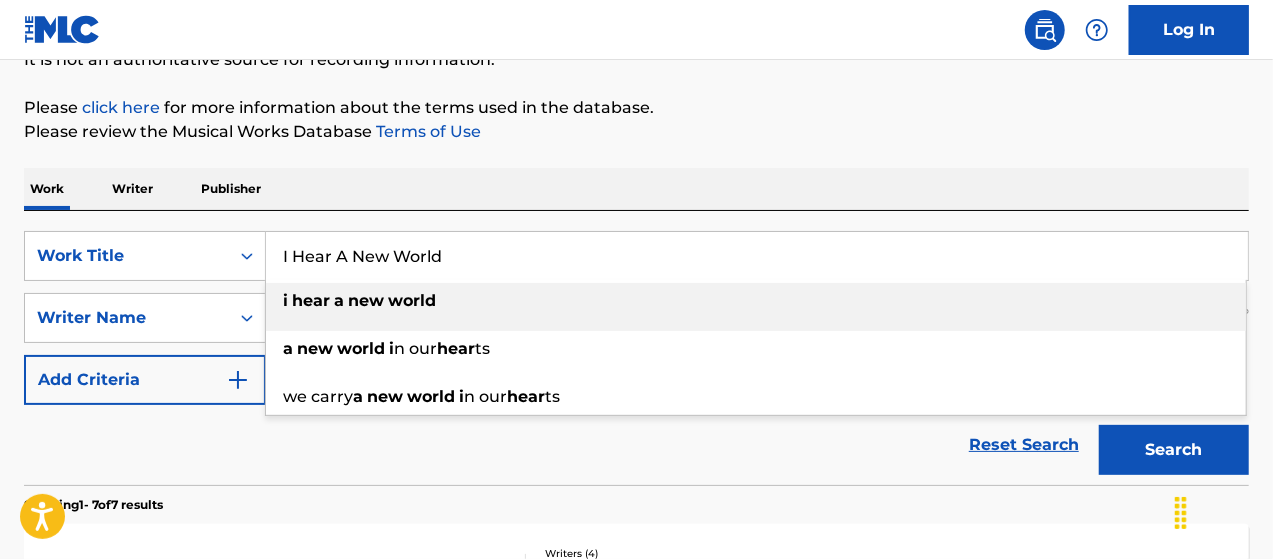 paste on "No! (Geiger Dub)" 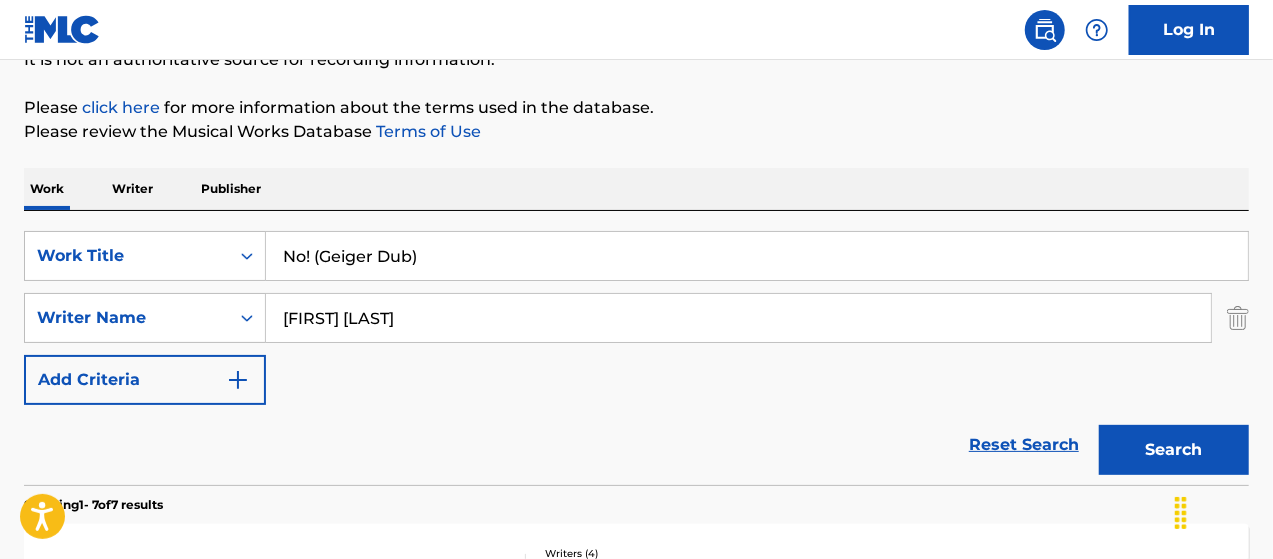 type on "No! (Geiger Dub)" 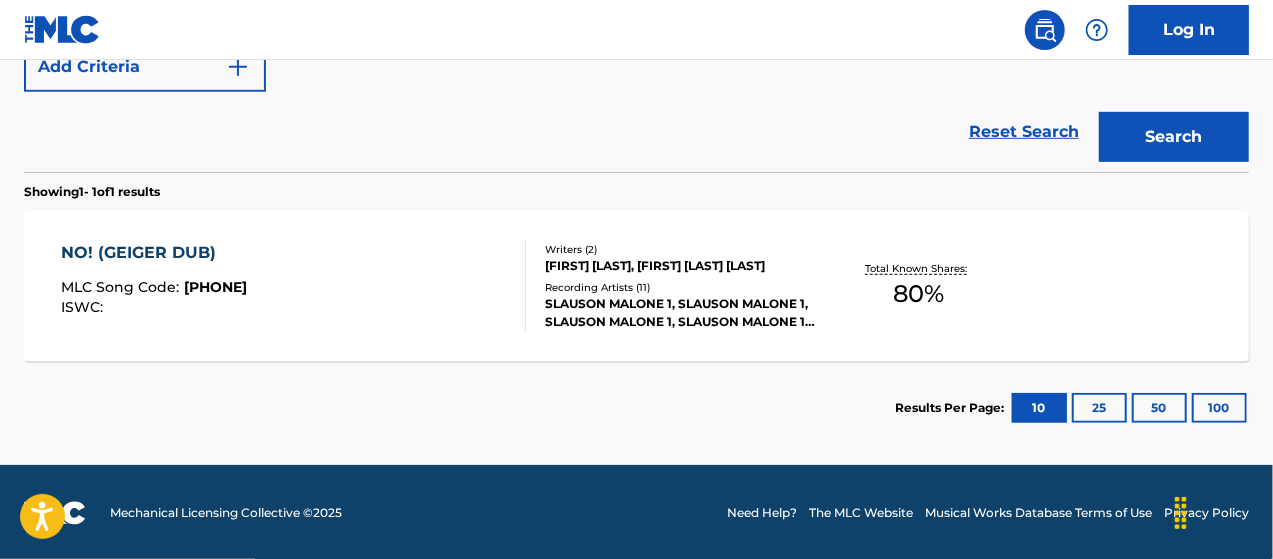 scroll, scrollTop: 528, scrollLeft: 0, axis: vertical 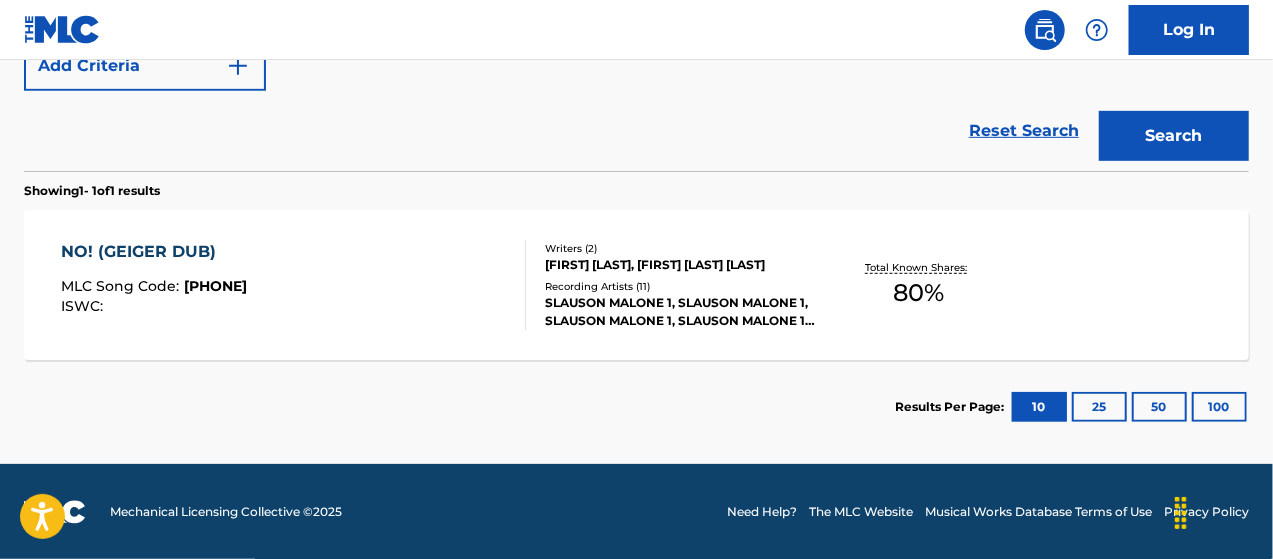 click on "SLAUSON MALONE 1, SLAUSON MALONE 1, SLAUSON MALONE 1, SLAUSON MALONE 1, SLAUSON MALONE 1" at bounding box center (681, 312) 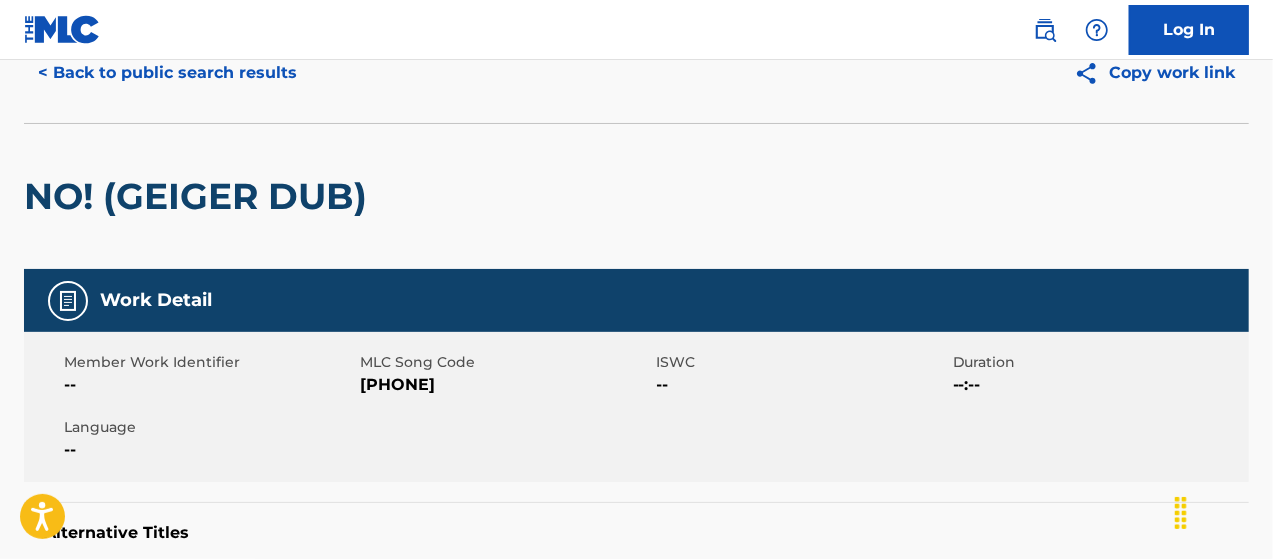 scroll, scrollTop: 0, scrollLeft: 0, axis: both 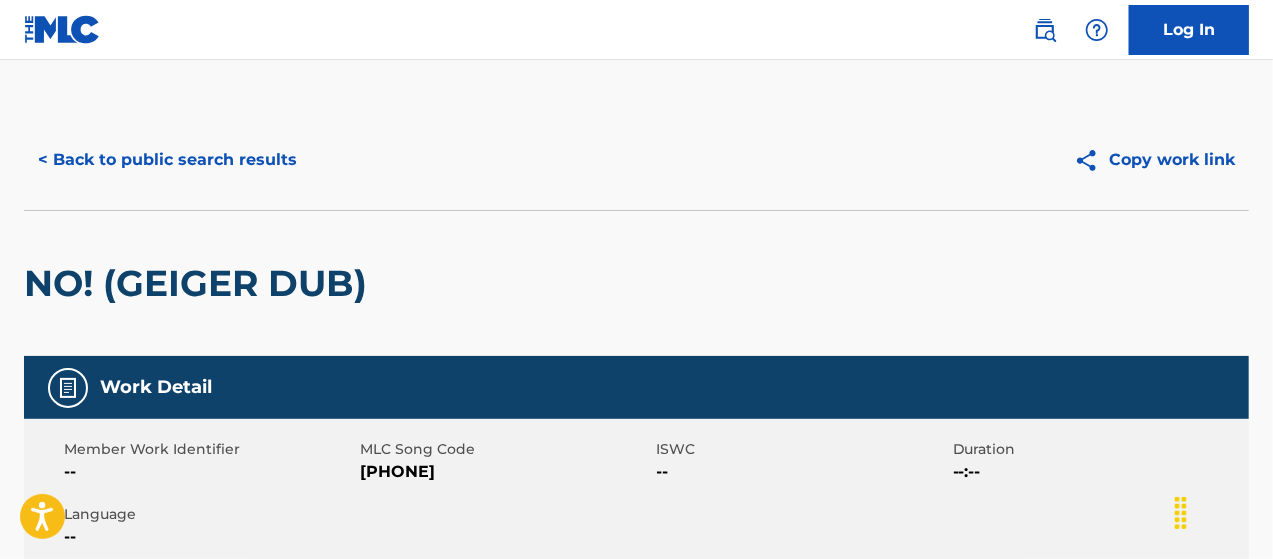 click on "< Back to public search results" at bounding box center [167, 160] 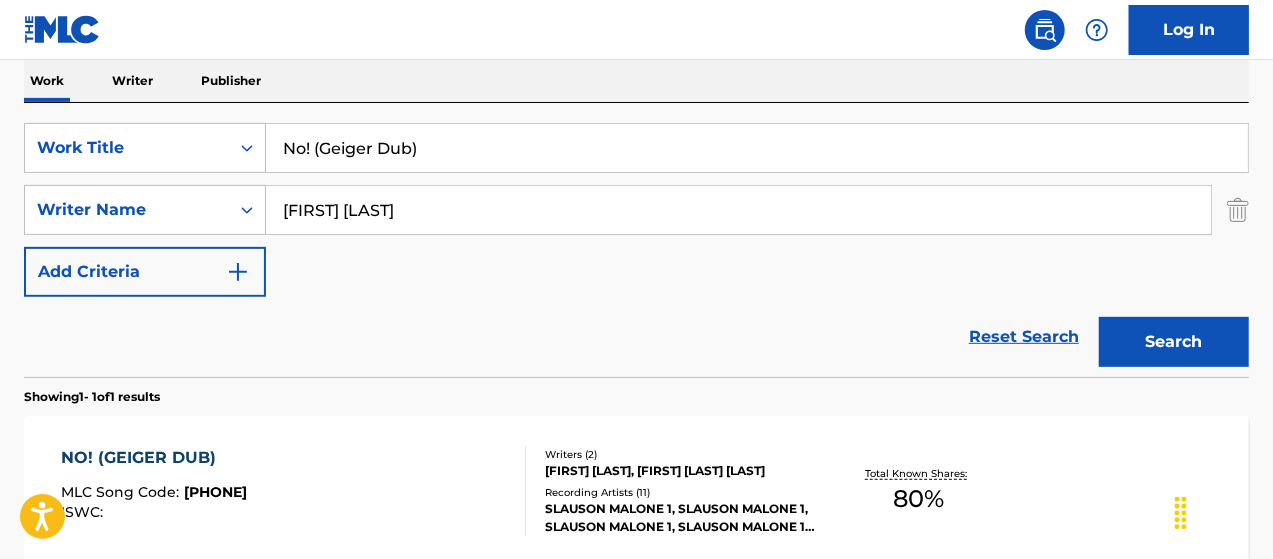 scroll, scrollTop: 180, scrollLeft: 0, axis: vertical 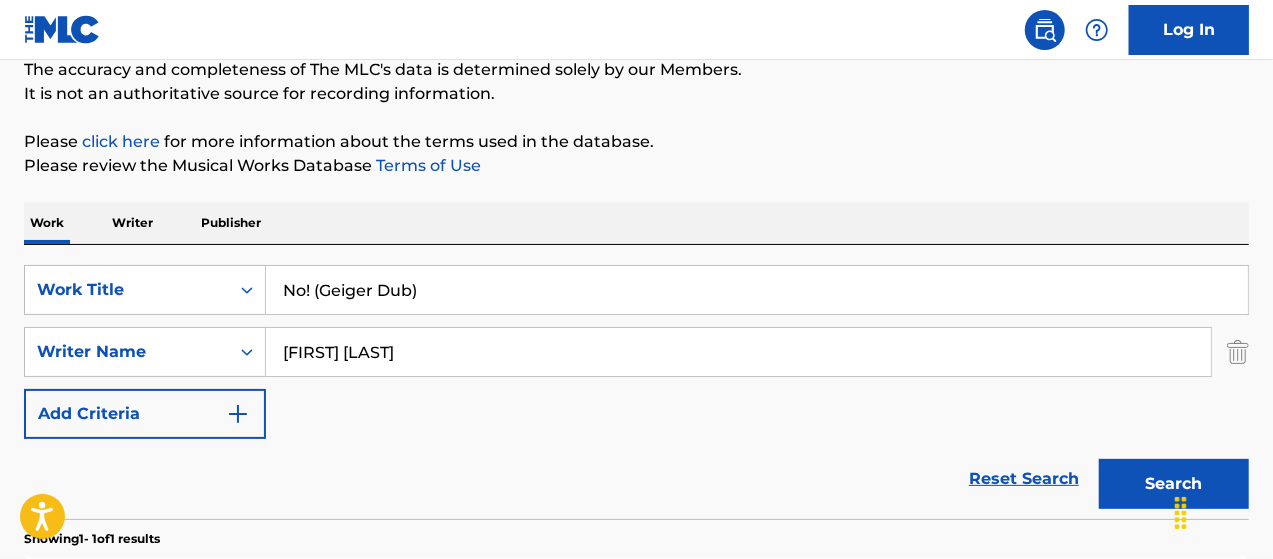 drag, startPoint x: 496, startPoint y: 271, endPoint x: 122, endPoint y: 245, distance: 374.90265 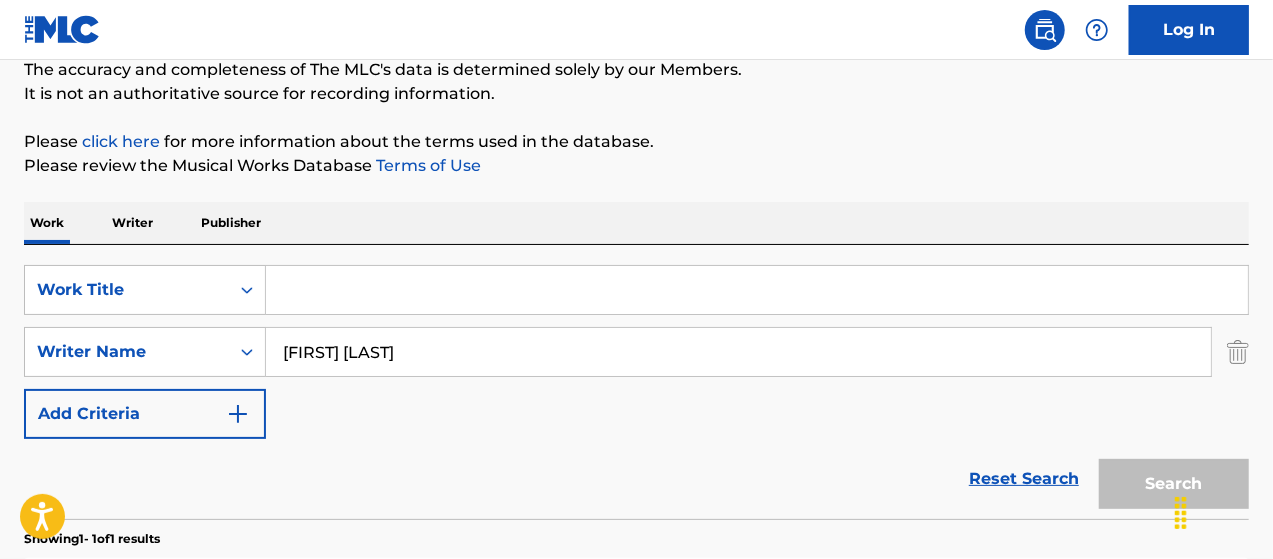 paste on "Destroyer X" 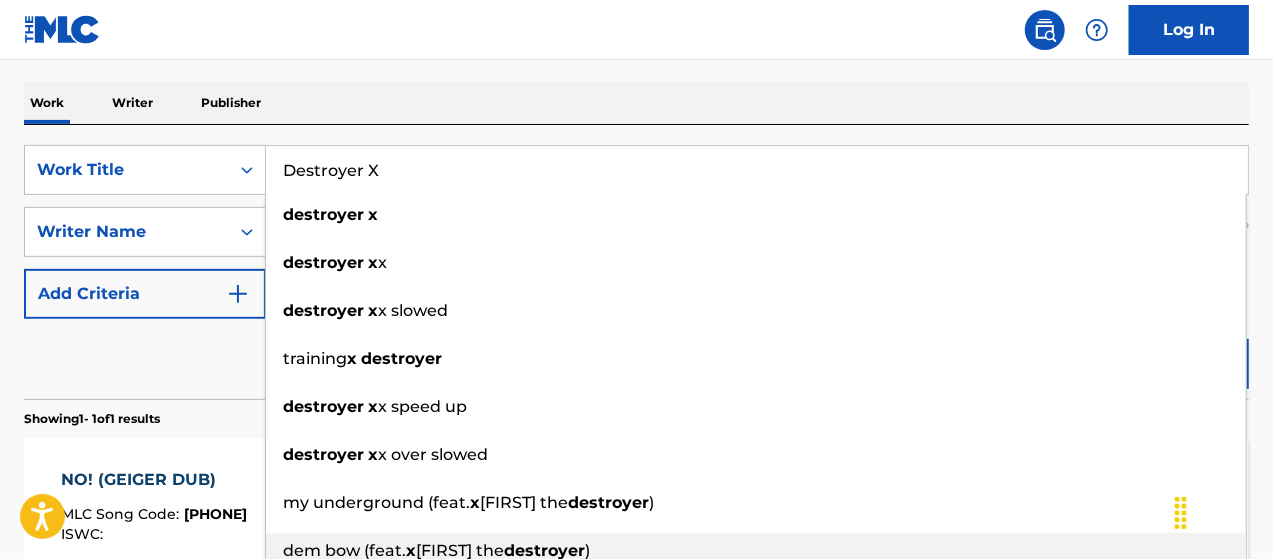 scroll, scrollTop: 294, scrollLeft: 0, axis: vertical 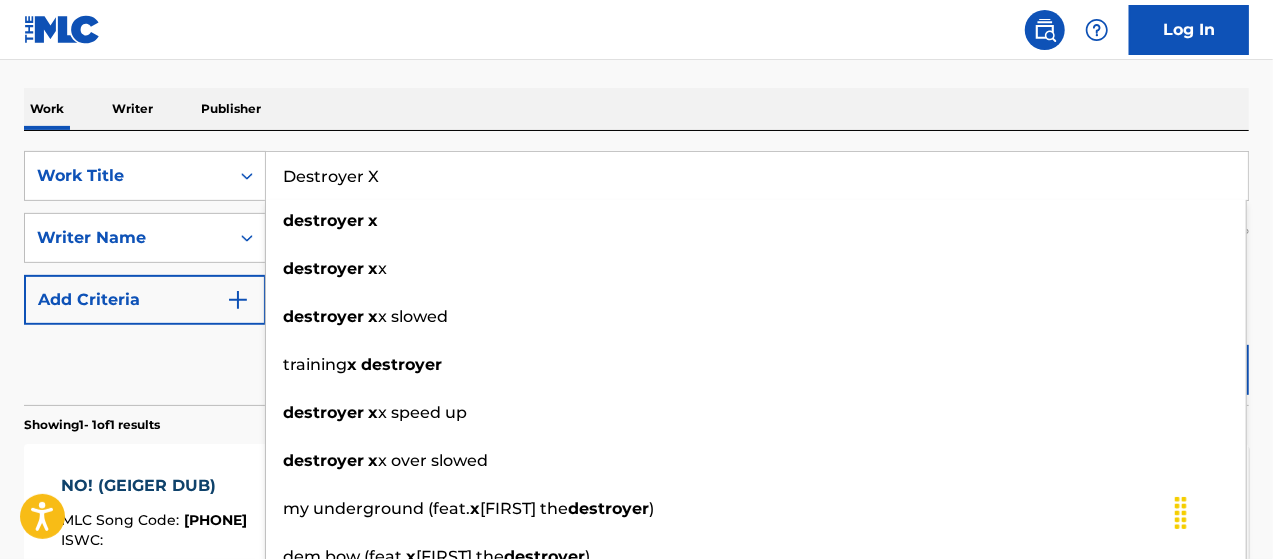 type on "Destroyer X" 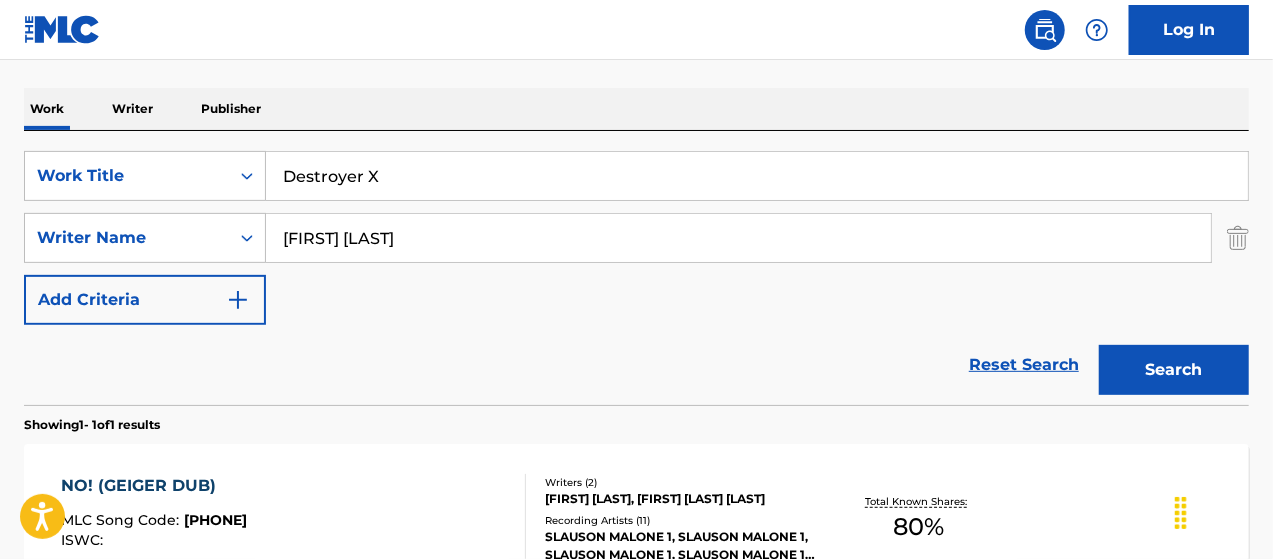 click on "Search" at bounding box center (1174, 370) 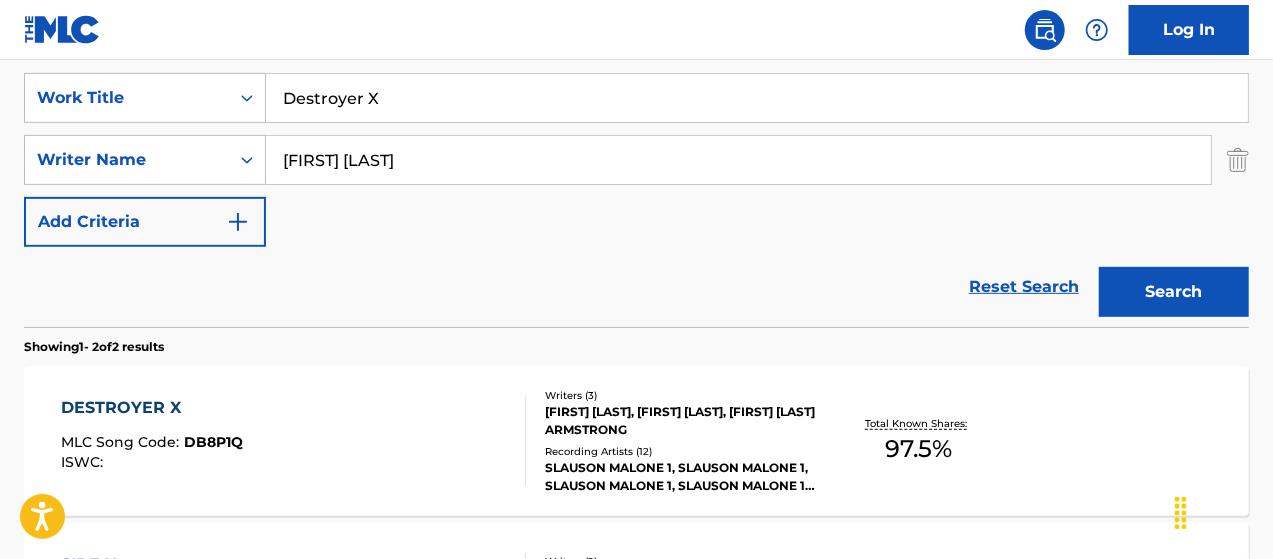 scroll, scrollTop: 494, scrollLeft: 0, axis: vertical 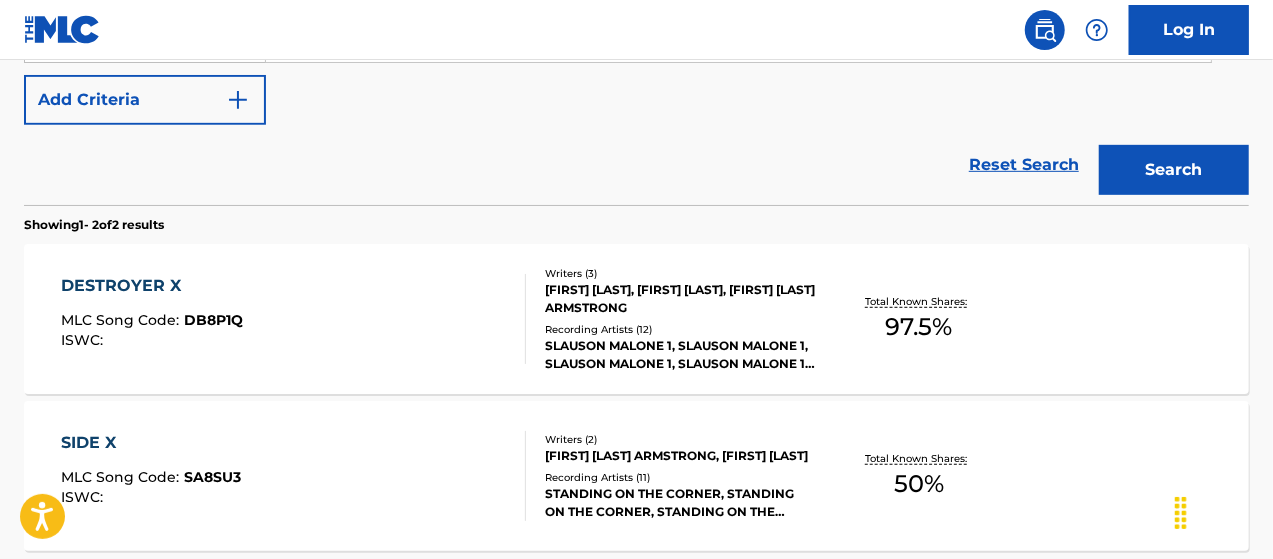 click on "SLAUSON MALONE 1, SLAUSON MALONE 1, SLAUSON MALONE 1, SLAUSON MALONE 1, SLAUSON MALONE 1" at bounding box center [681, 355] 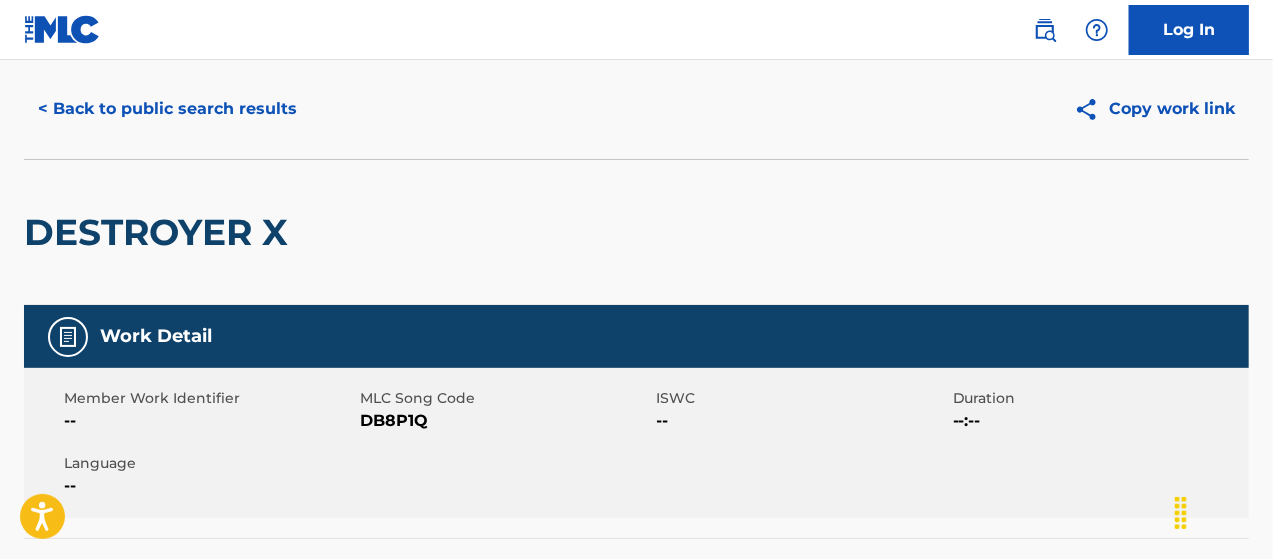 scroll, scrollTop: 0, scrollLeft: 0, axis: both 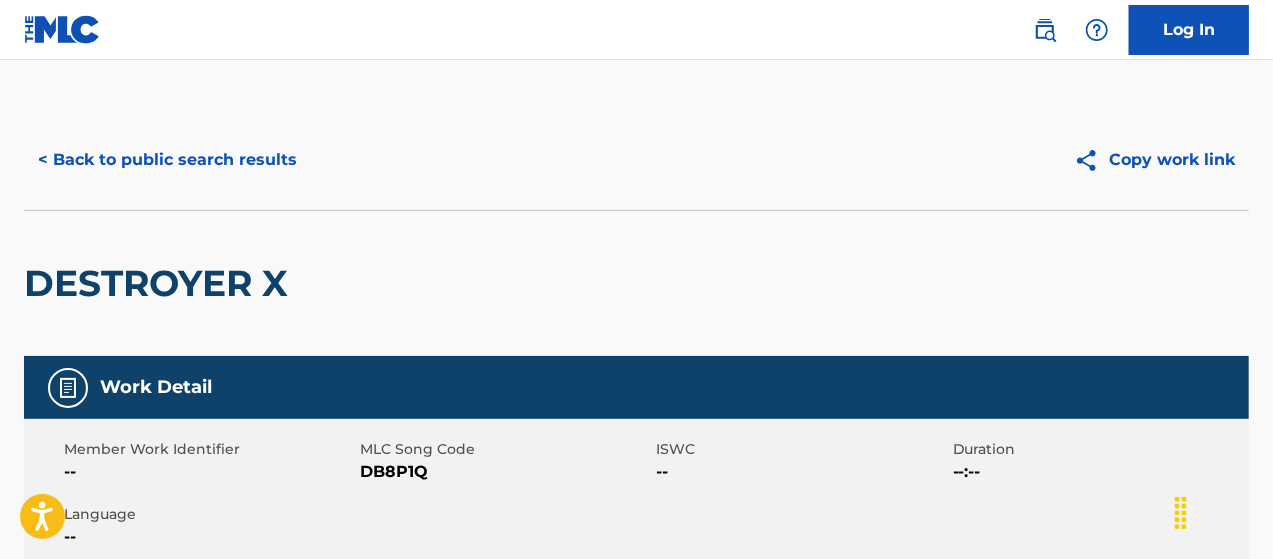 click on "< Back to public search results" at bounding box center [167, 160] 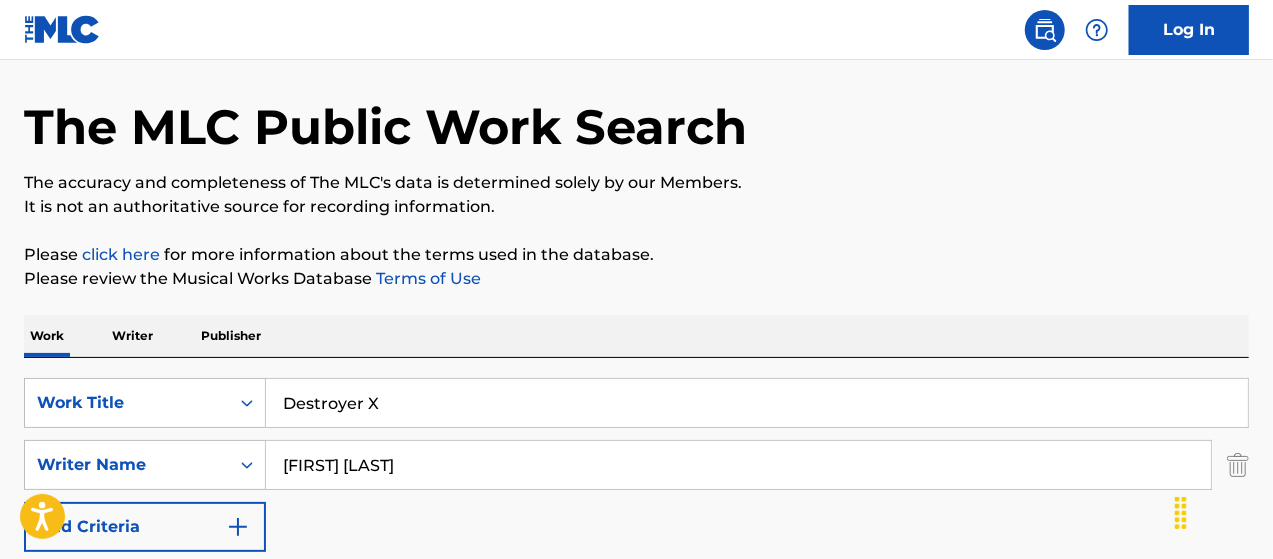 scroll, scrollTop: 0, scrollLeft: 0, axis: both 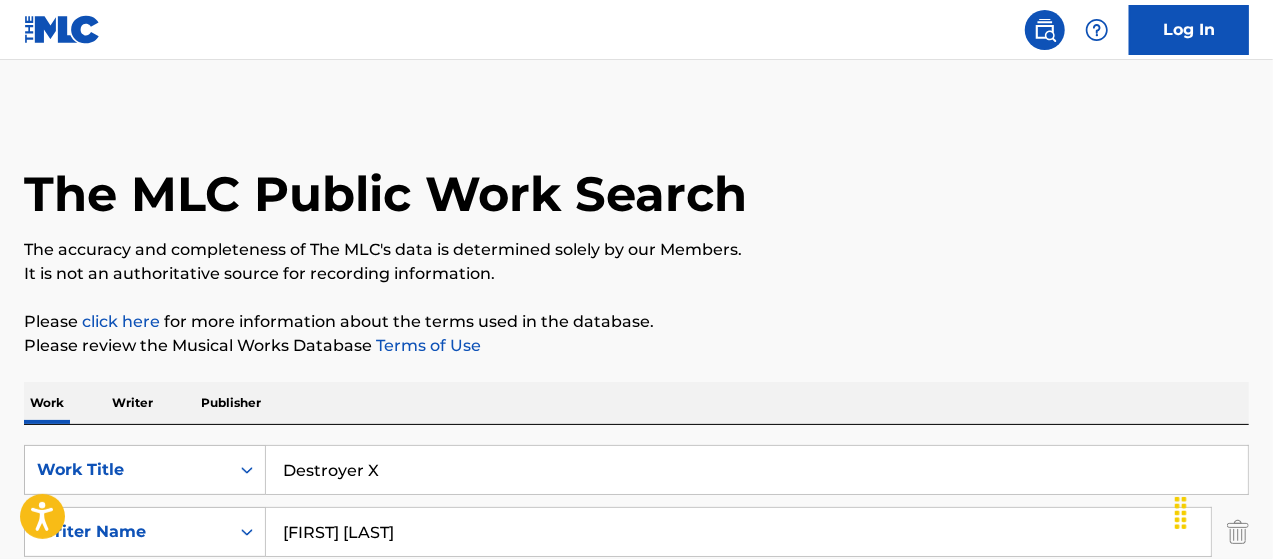 drag, startPoint x: 303, startPoint y: 481, endPoint x: 296, endPoint y: 461, distance: 21.189621 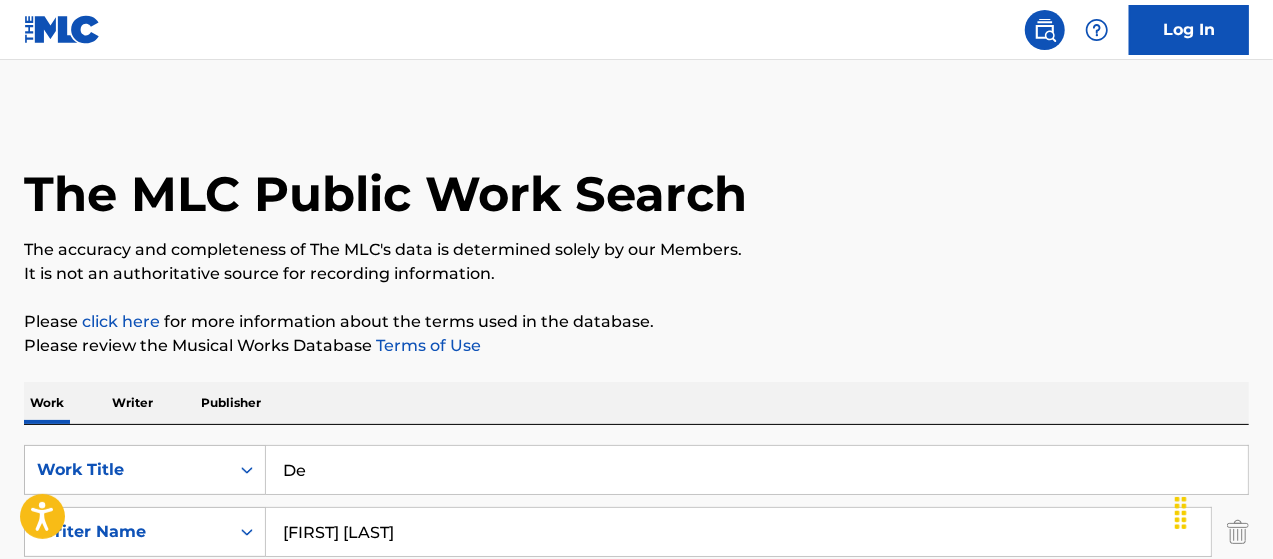 type on "D" 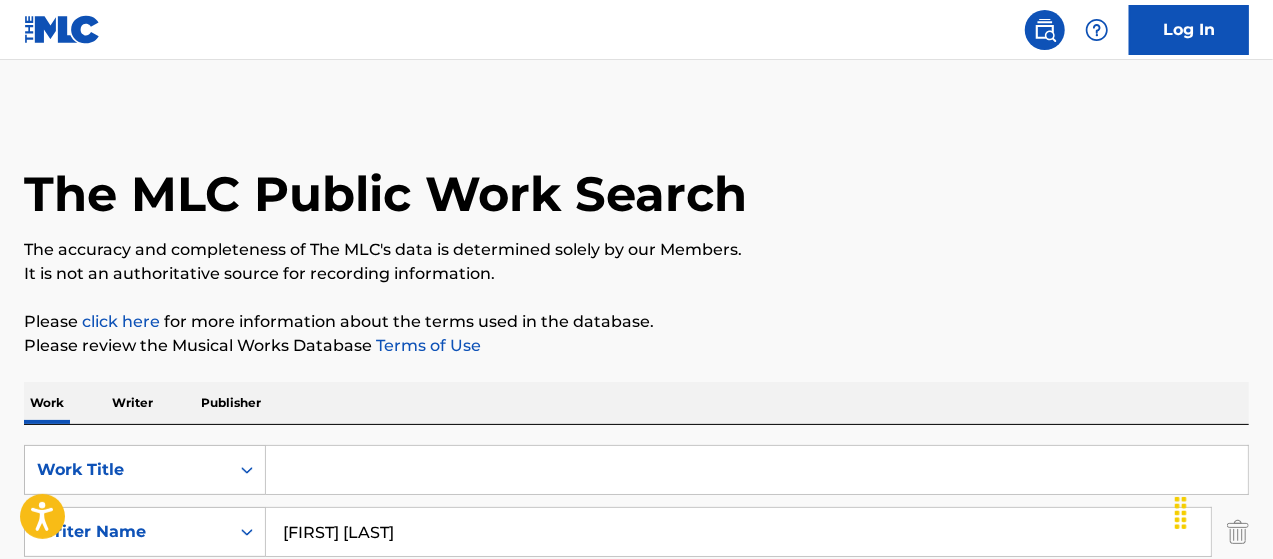 paste on "Voyager" 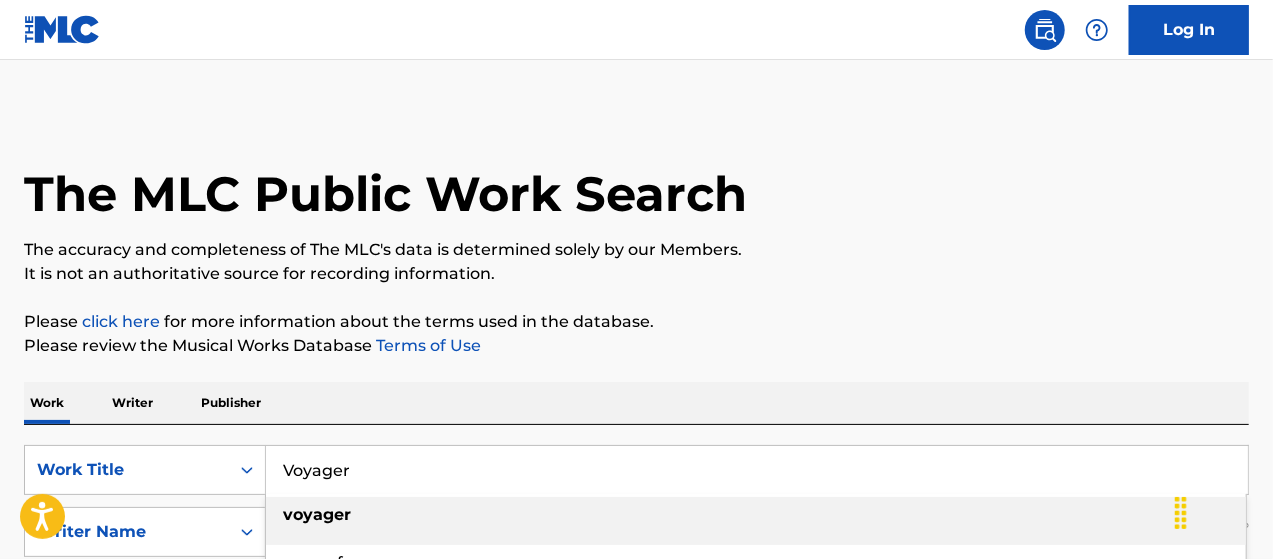 type on "Voyager" 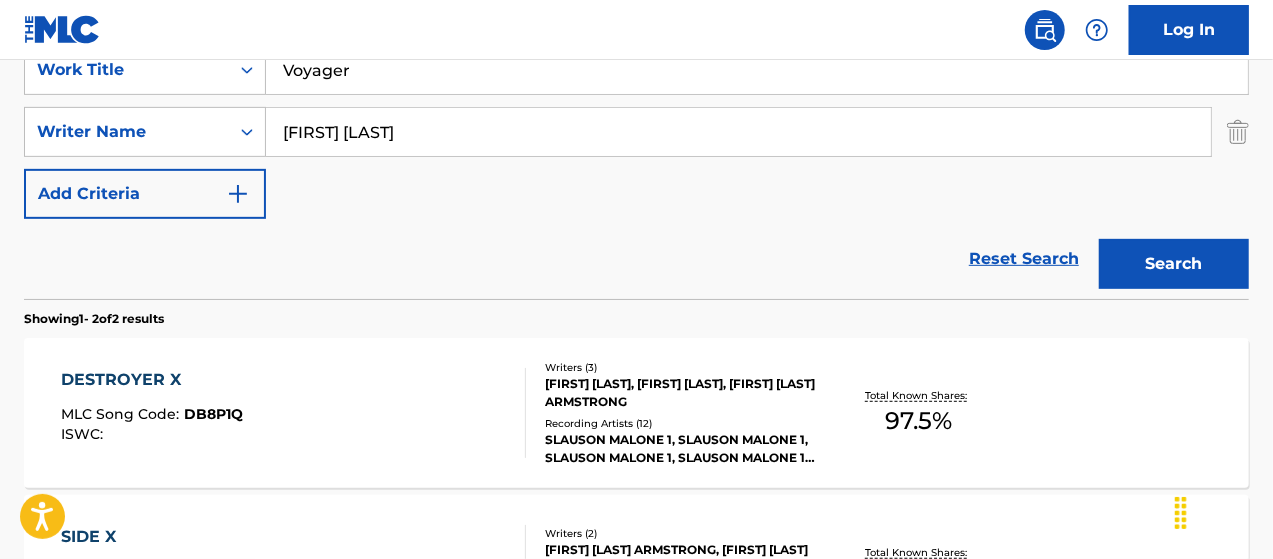 click on "Search" at bounding box center [1174, 264] 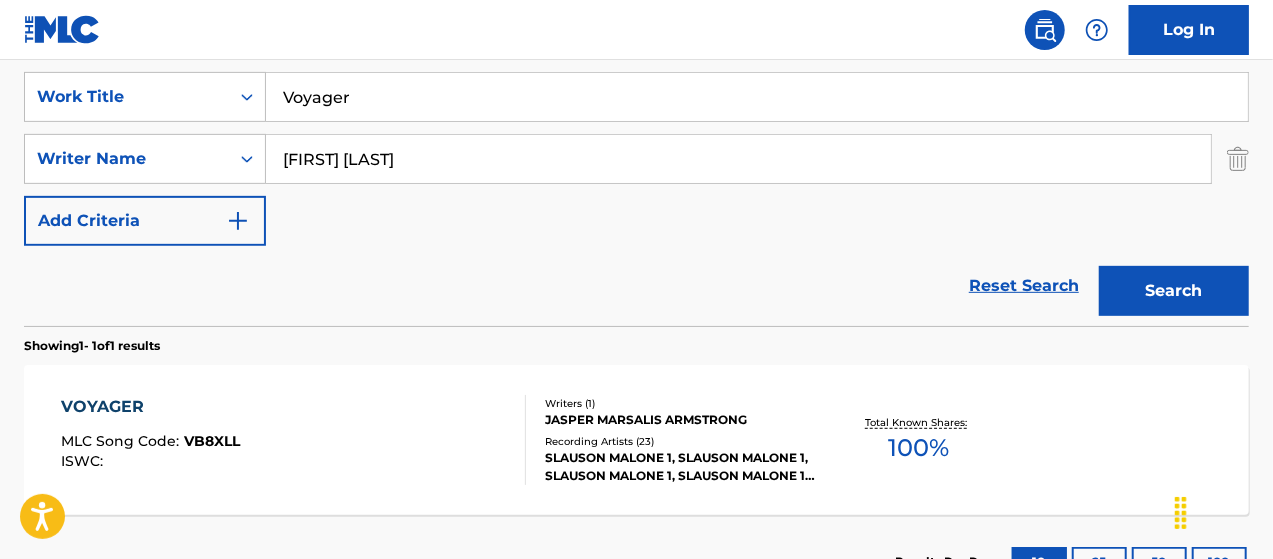 scroll, scrollTop: 400, scrollLeft: 0, axis: vertical 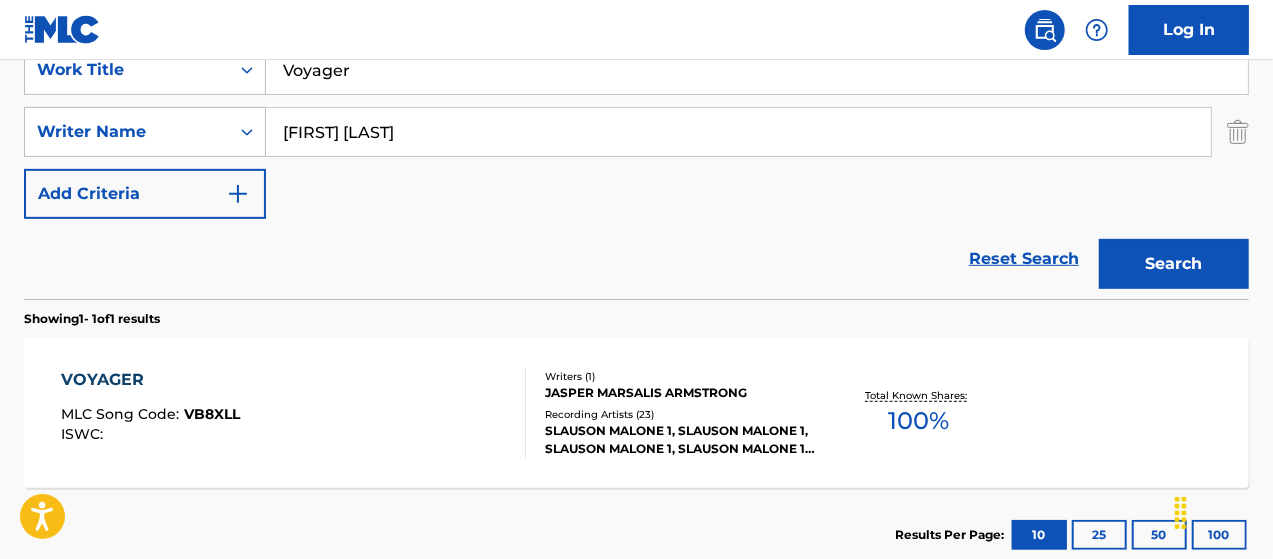 click on "SLAUSON MALONE 1, SLAUSON MALONE 1, SLAUSON MALONE 1, SLAUSON MALONE 1, SLAUSON MALONE 1" at bounding box center [681, 440] 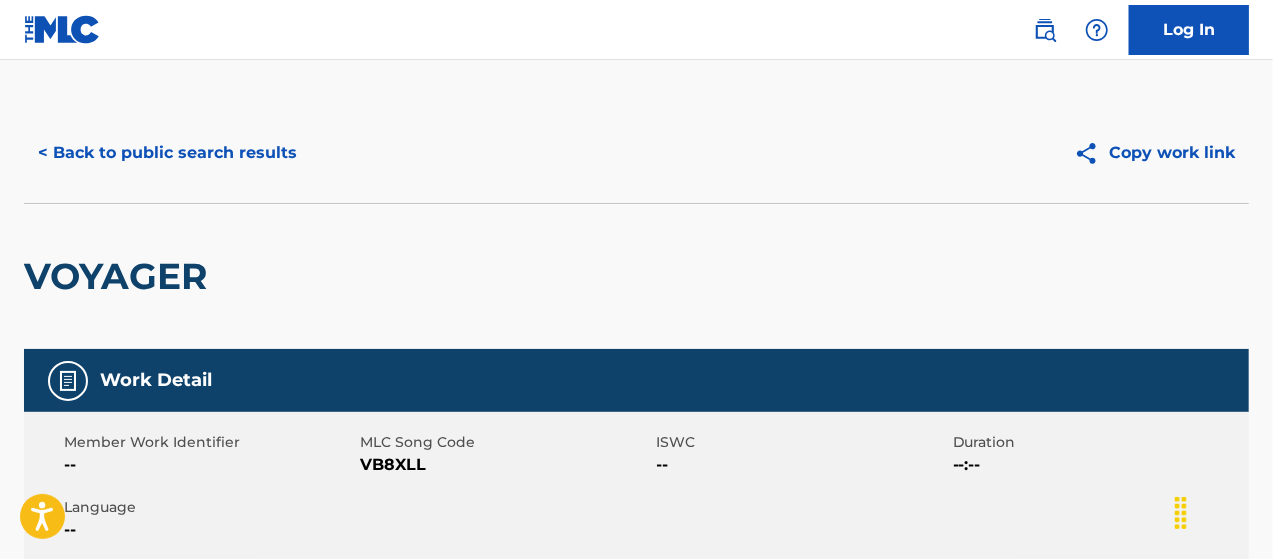 scroll, scrollTop: 0, scrollLeft: 0, axis: both 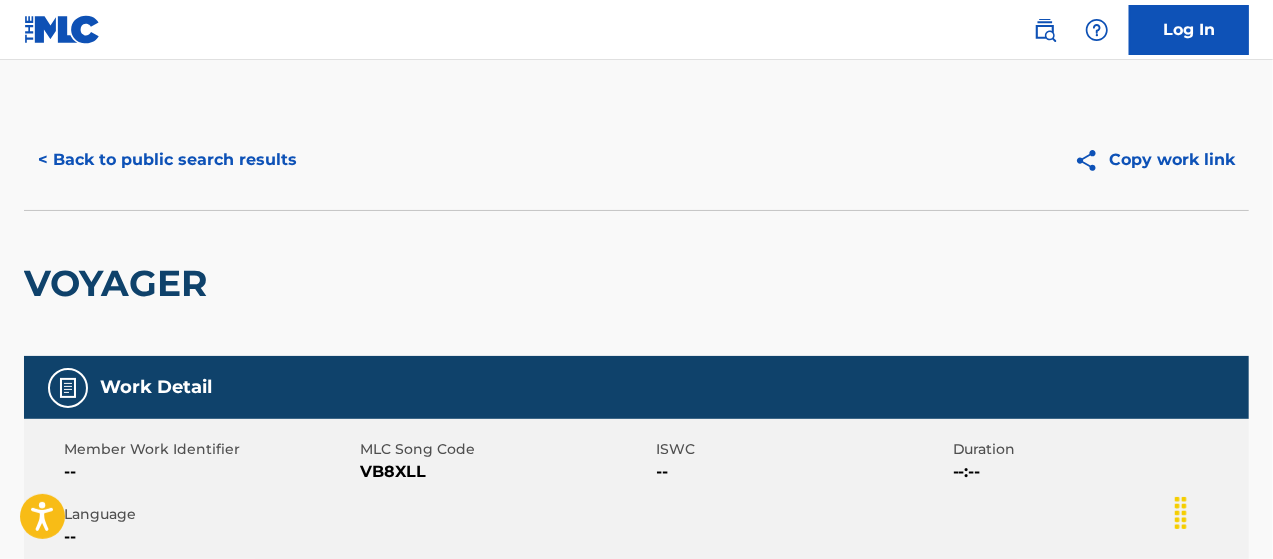 click on "< Back to public search results" at bounding box center (167, 160) 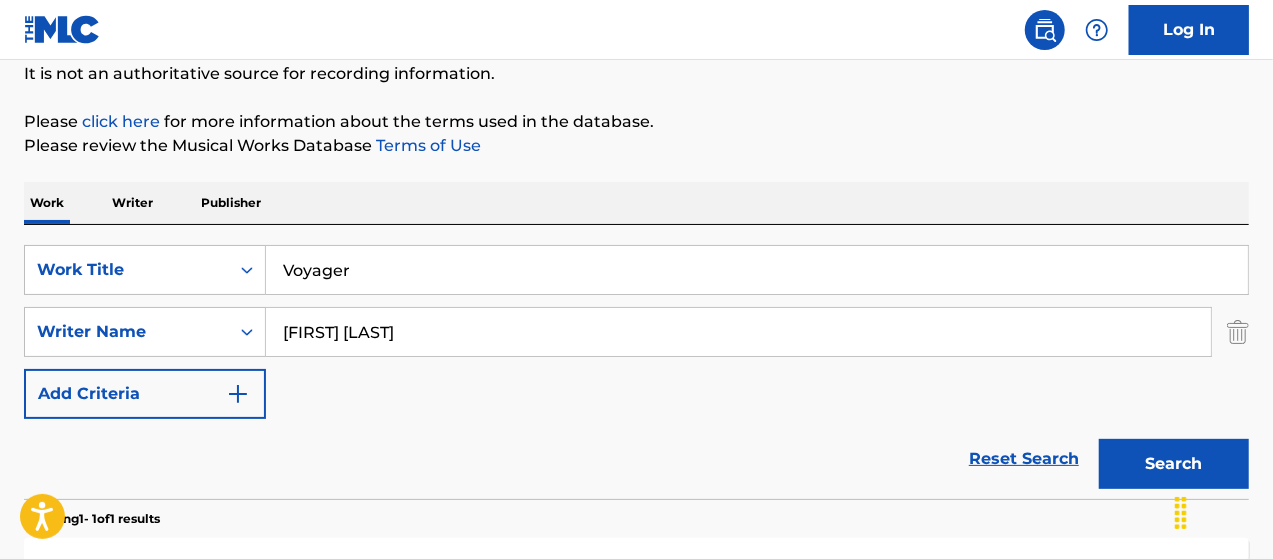 scroll, scrollTop: 200, scrollLeft: 0, axis: vertical 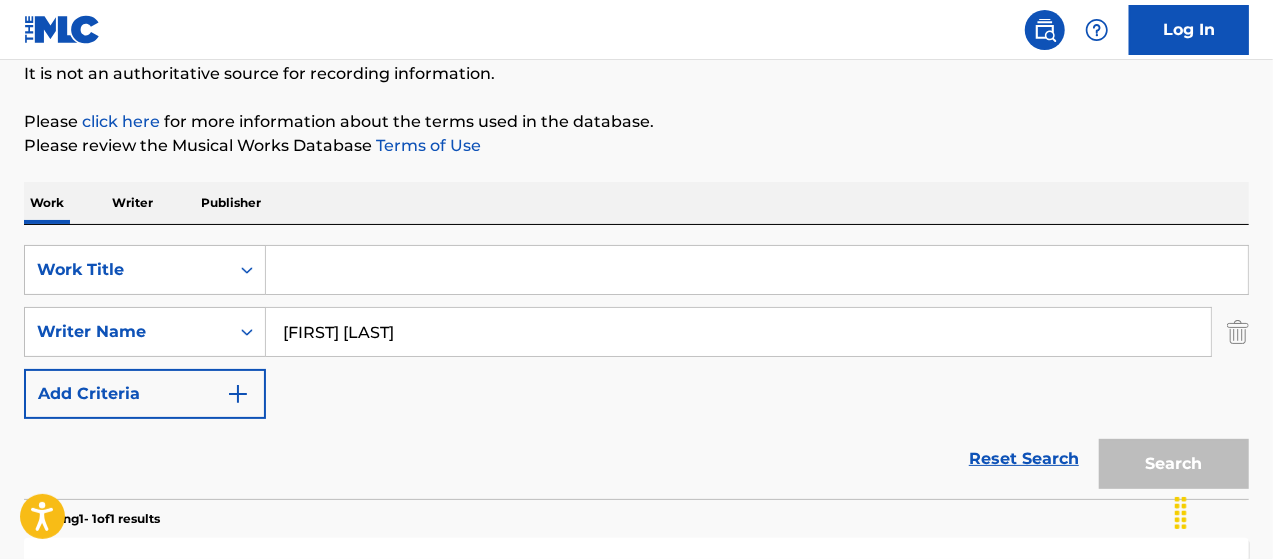 paste on "Divider" 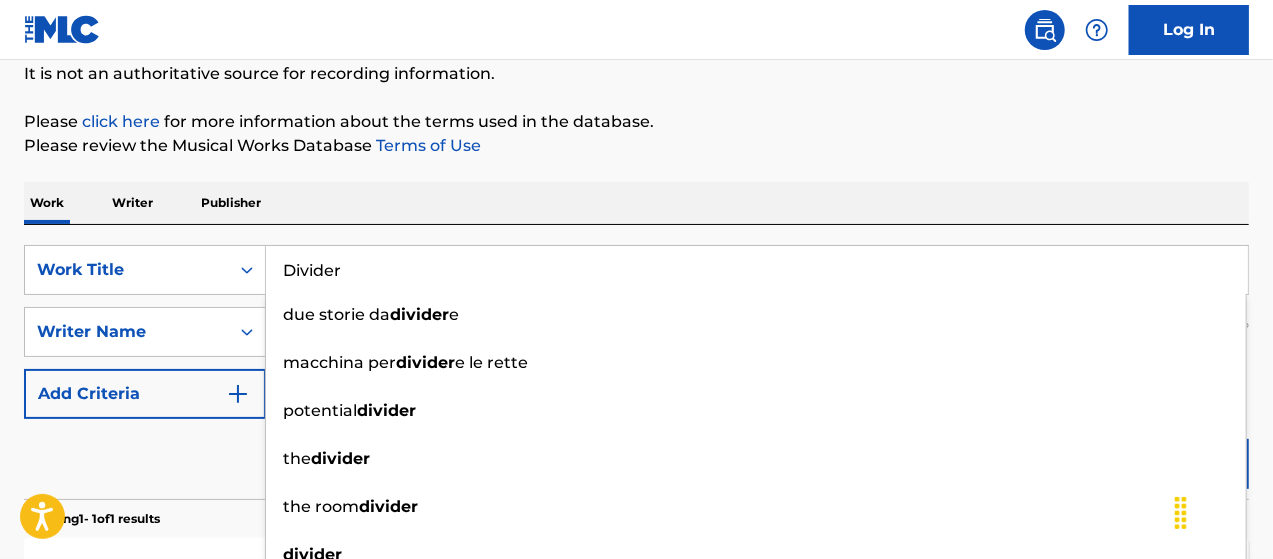 type on "Divider" 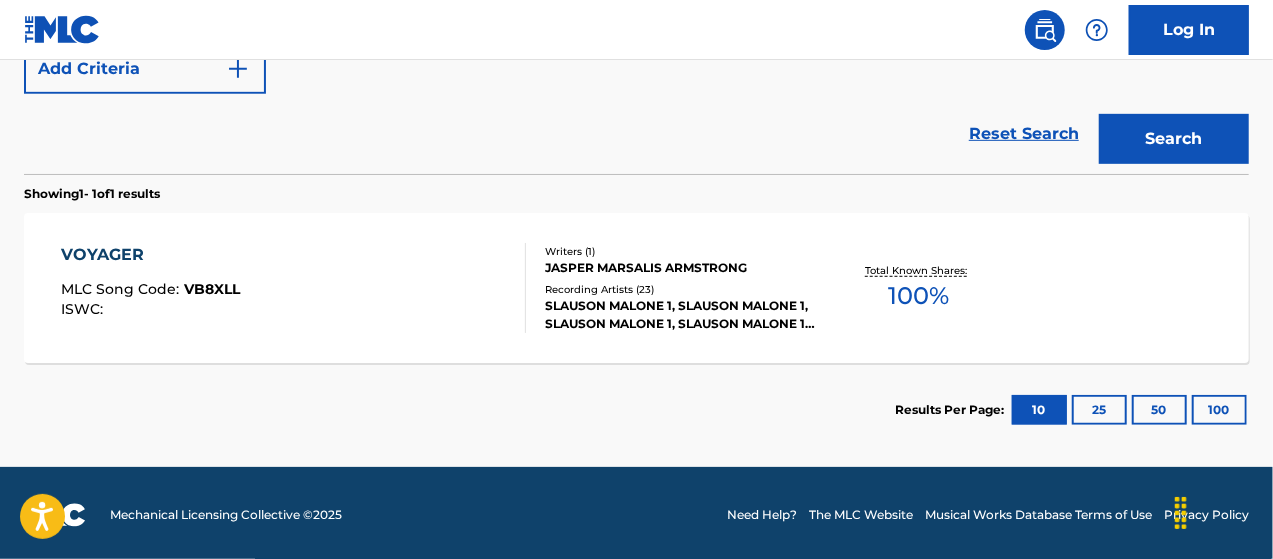 scroll, scrollTop: 528, scrollLeft: 0, axis: vertical 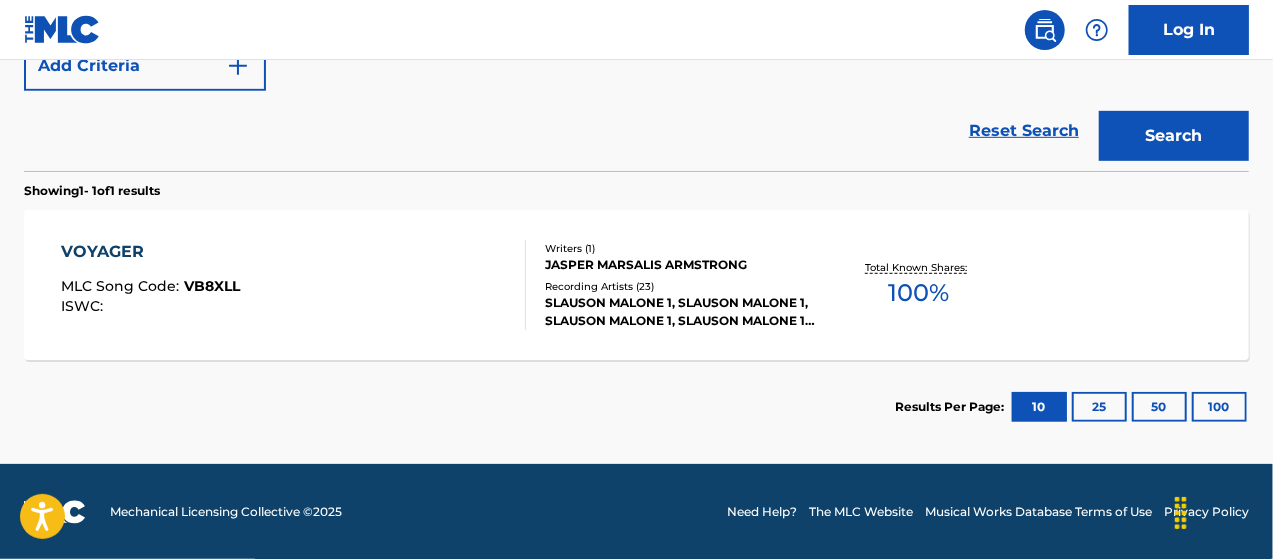 click on "SLAUSON MALONE 1, SLAUSON MALONE 1, SLAUSON MALONE 1, SLAUSON MALONE 1, SLAUSON MALONE 1" at bounding box center (681, 312) 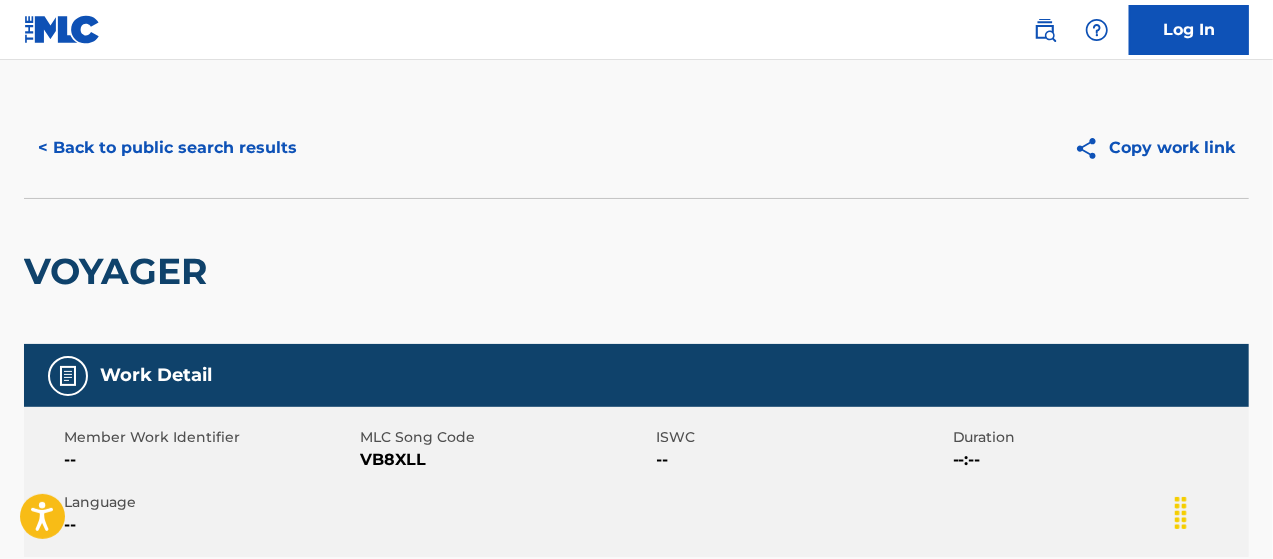 scroll, scrollTop: 0, scrollLeft: 0, axis: both 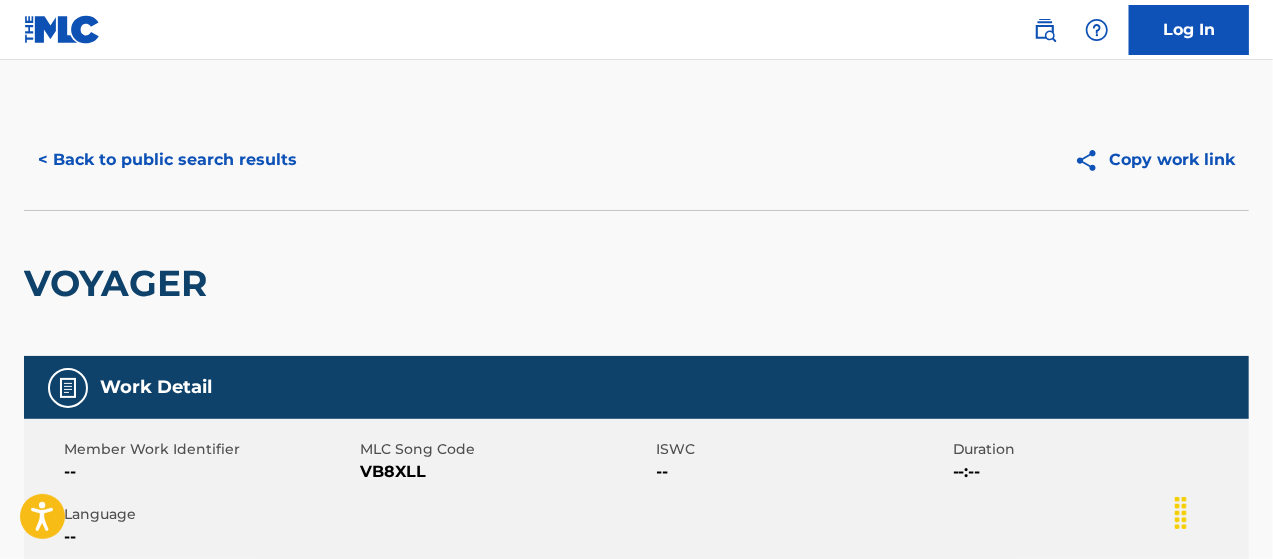 click on "< Back to public search results" at bounding box center [167, 160] 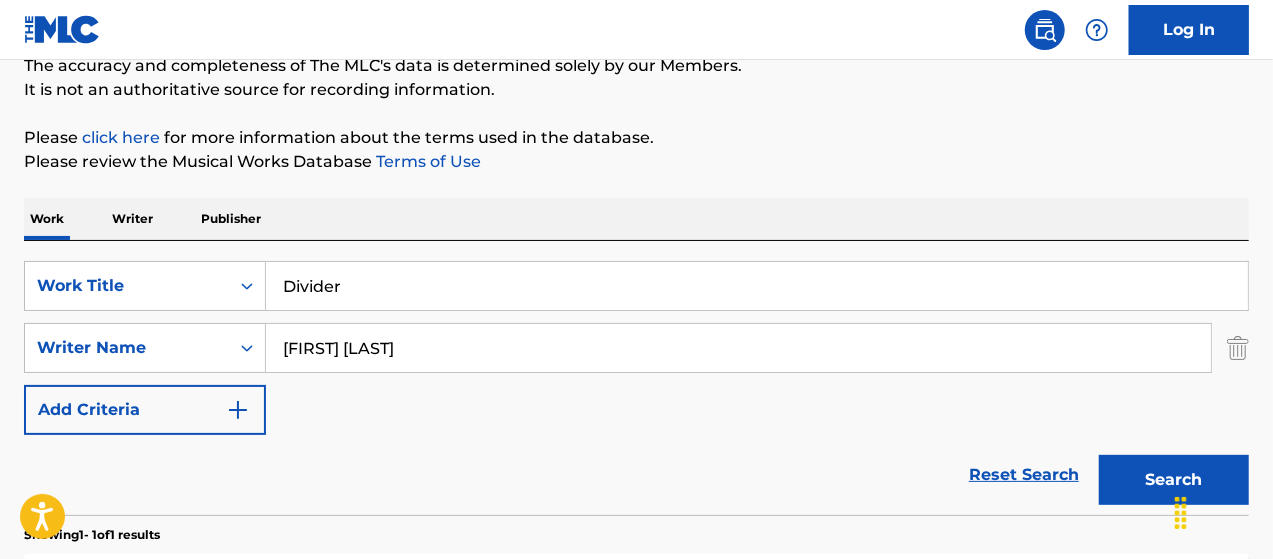 scroll, scrollTop: 180, scrollLeft: 0, axis: vertical 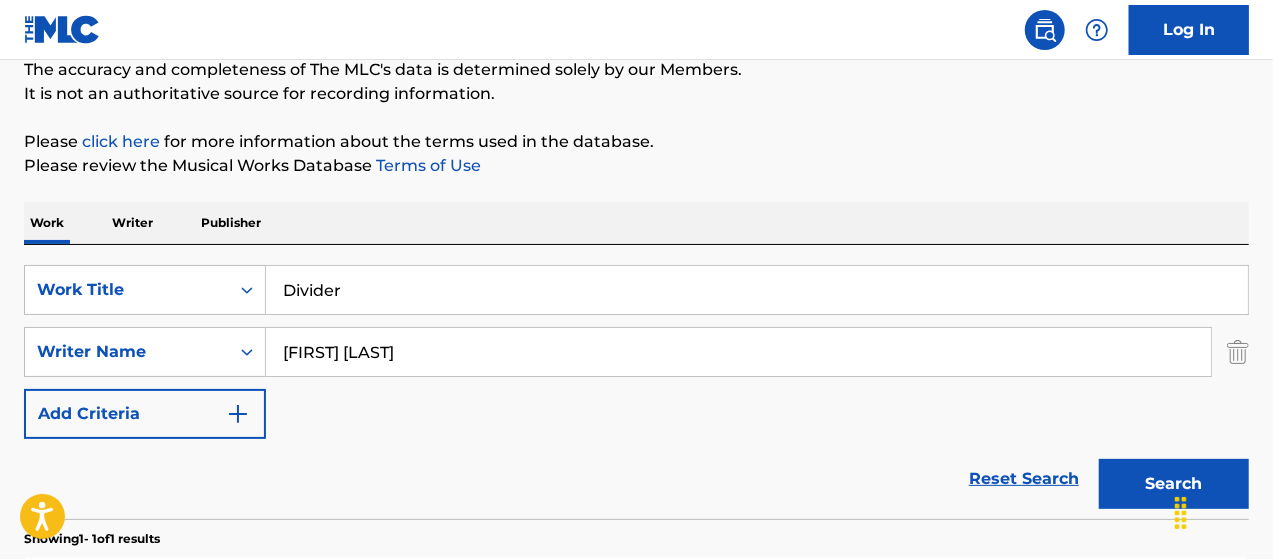 drag, startPoint x: 379, startPoint y: 284, endPoint x: 0, endPoint y: 106, distance: 418.7183 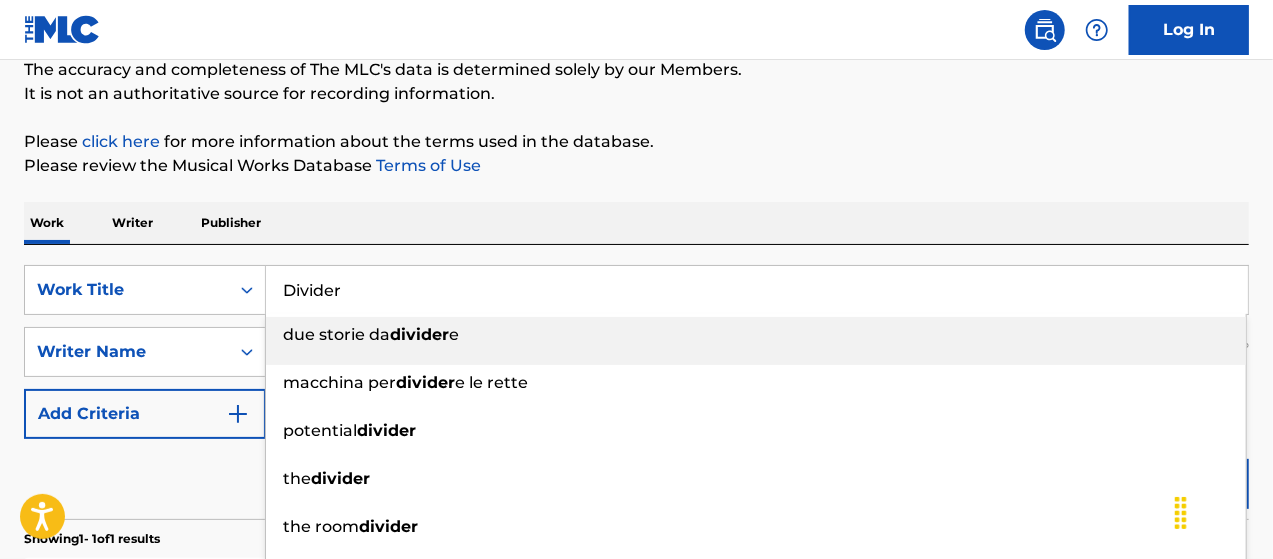 paste on "Challeng" 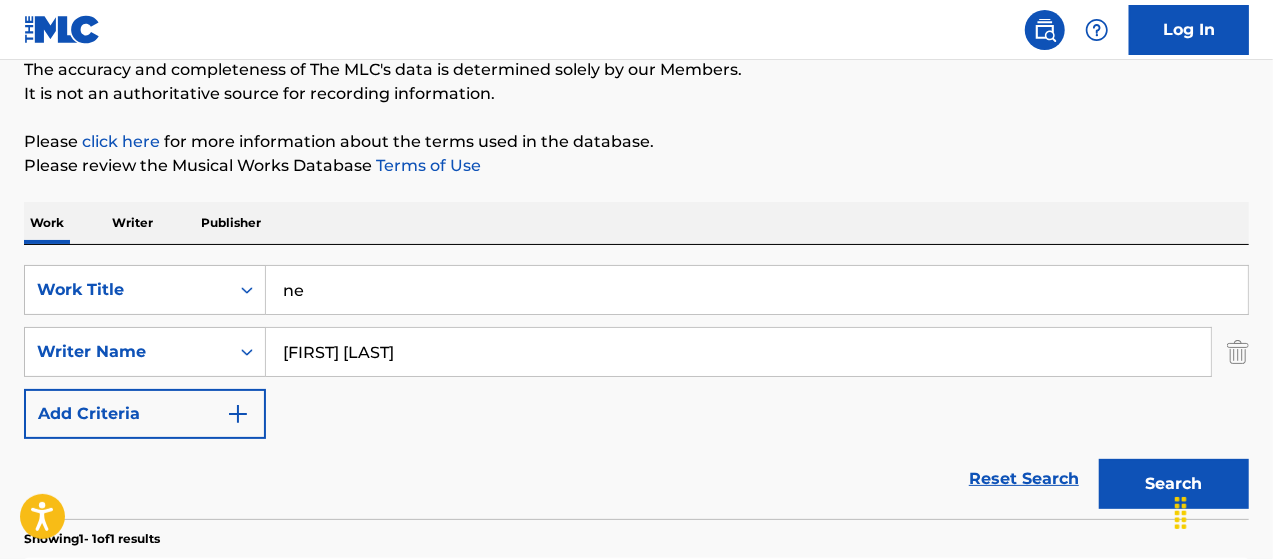 type on "n" 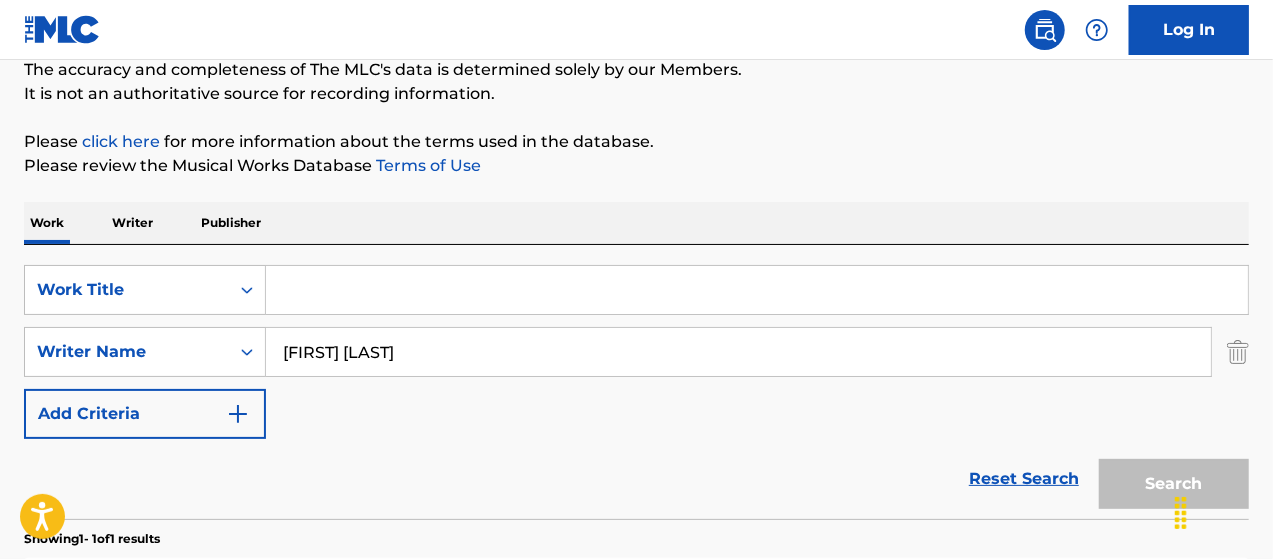 paste on "Challenger" 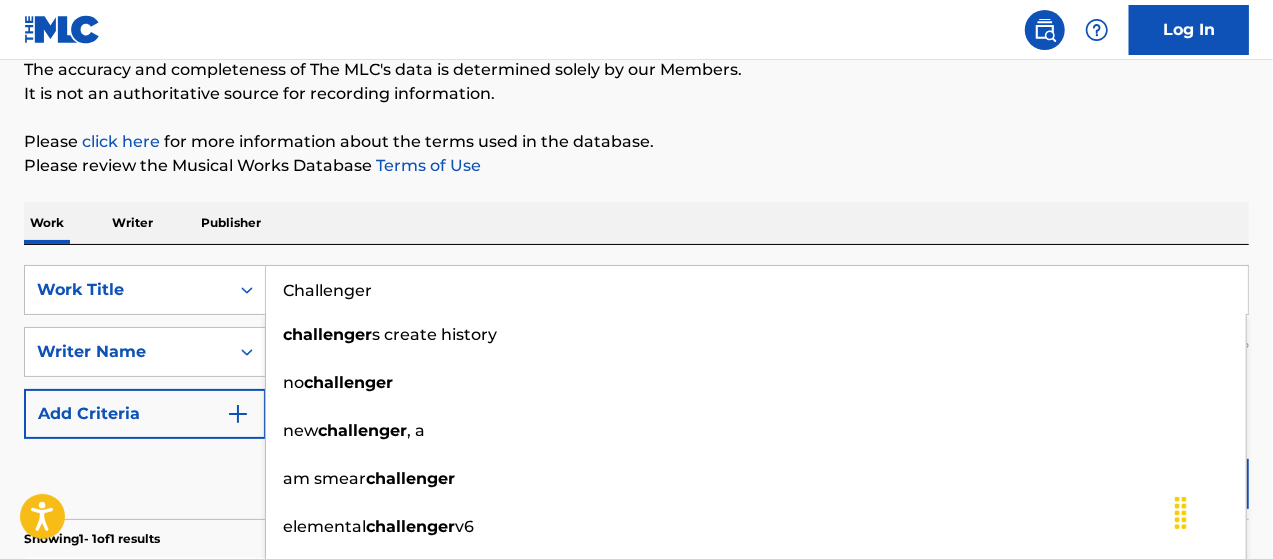 type on "Challenger" 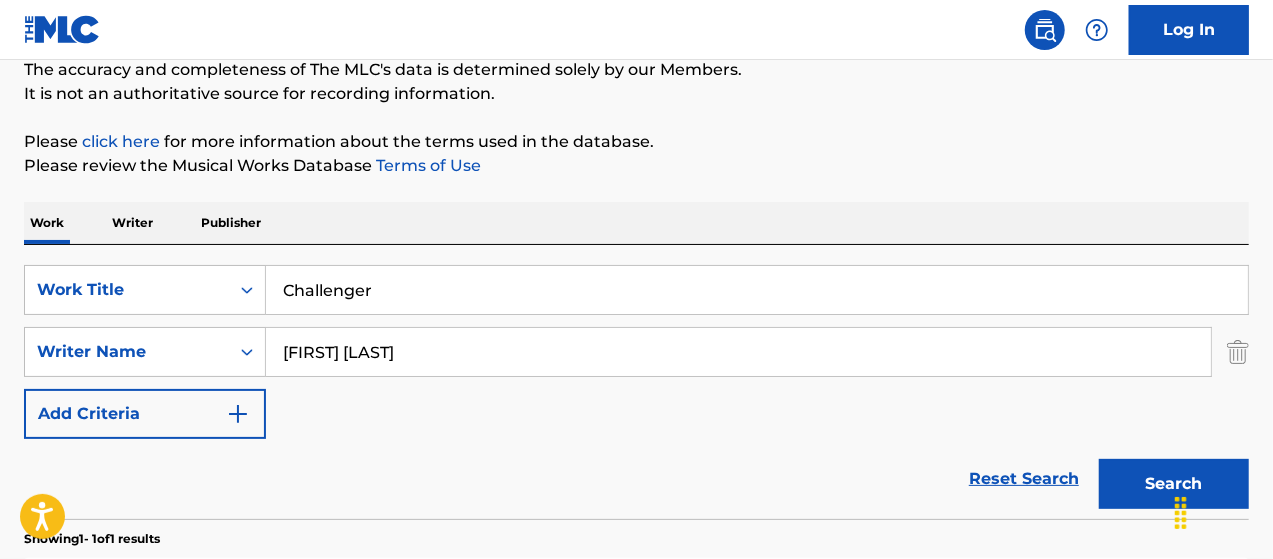 click on "Search" at bounding box center [1174, 484] 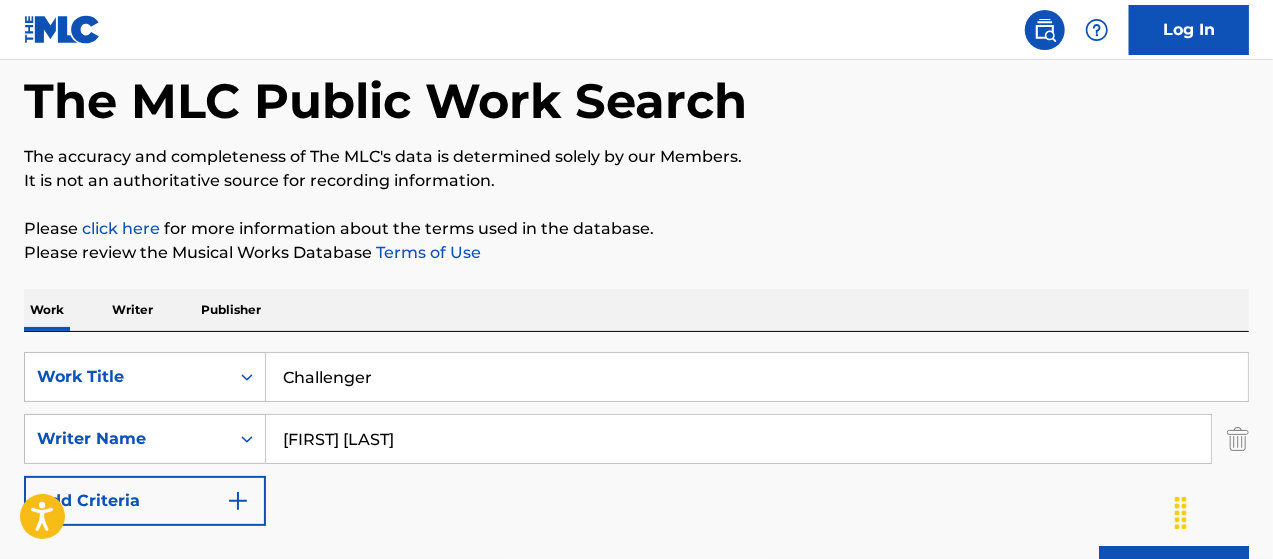 scroll, scrollTop: 0, scrollLeft: 0, axis: both 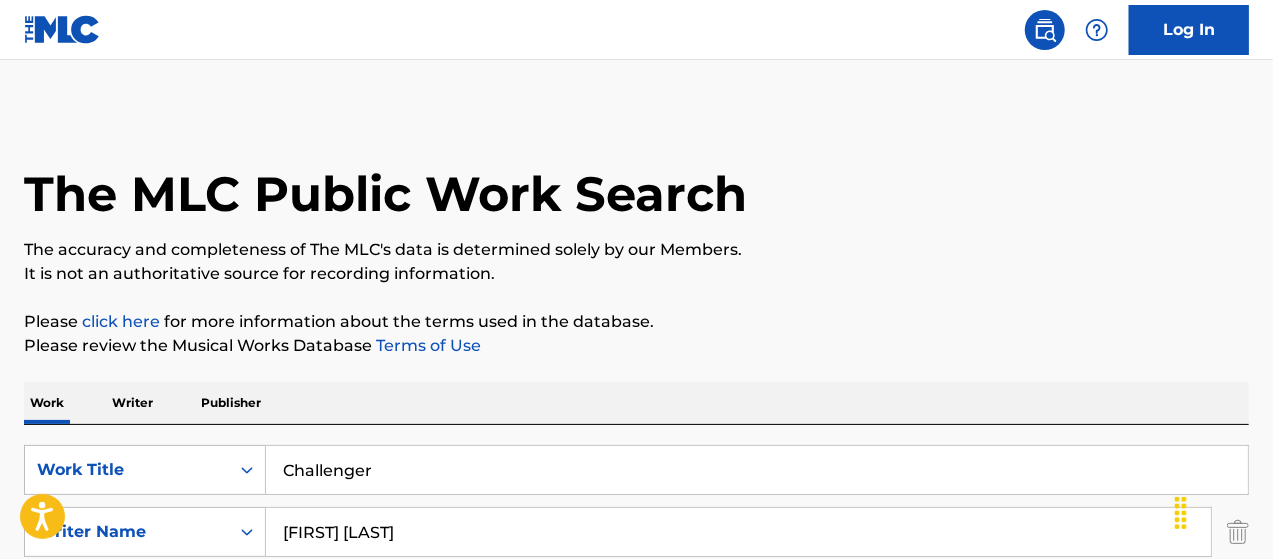 drag, startPoint x: 248, startPoint y: 459, endPoint x: 133, endPoint y: 347, distance: 160.52725 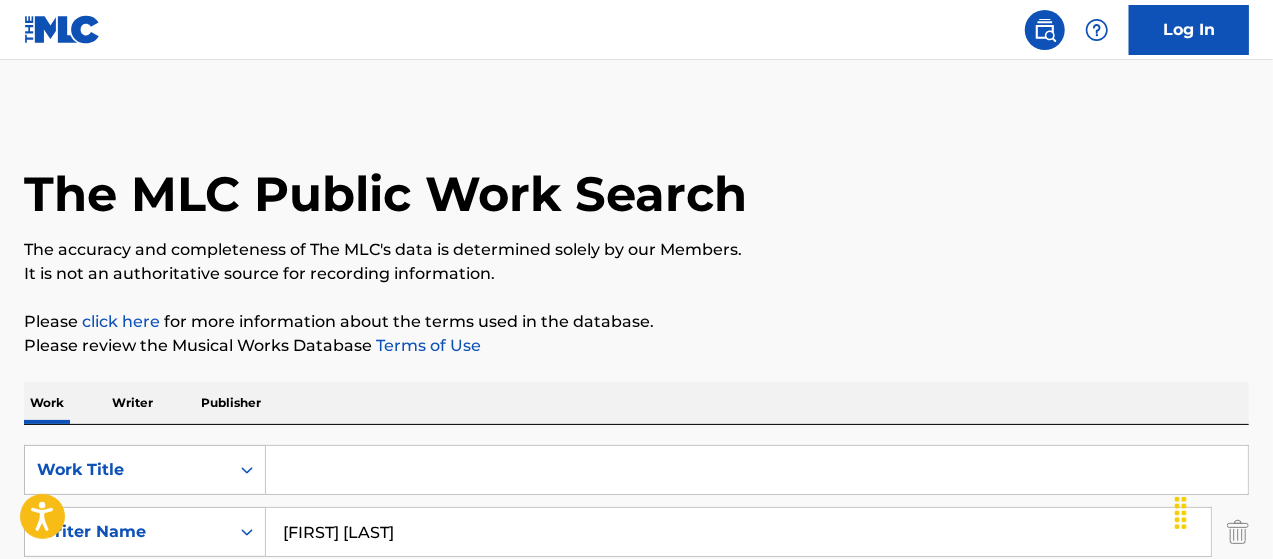 paste on "Decades, Castle Romeo" 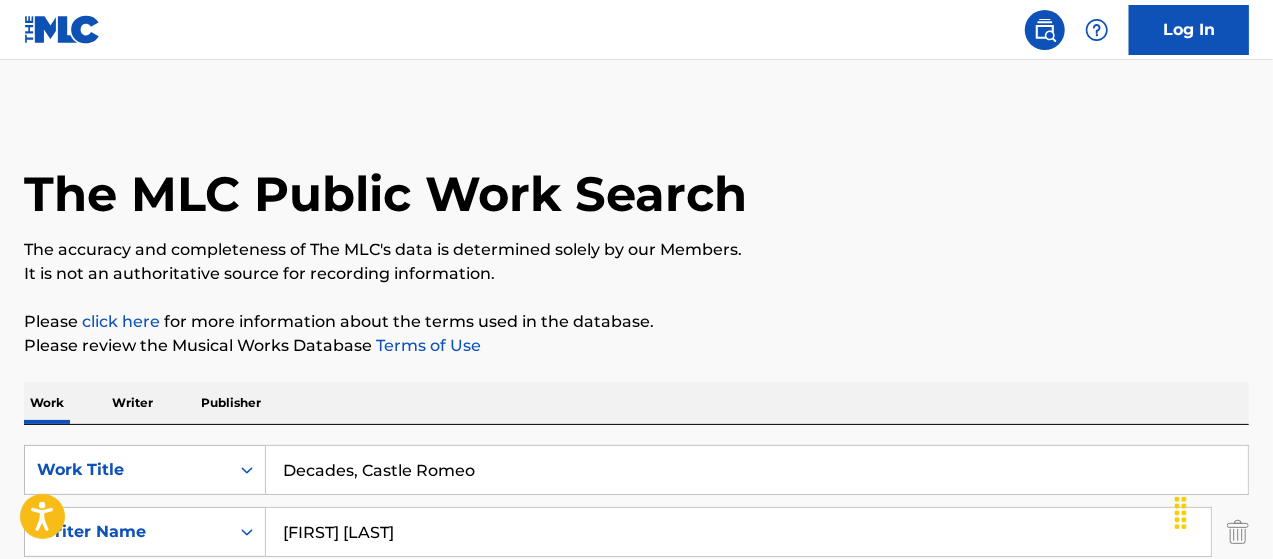 type on "Decades, Castle Romeo" 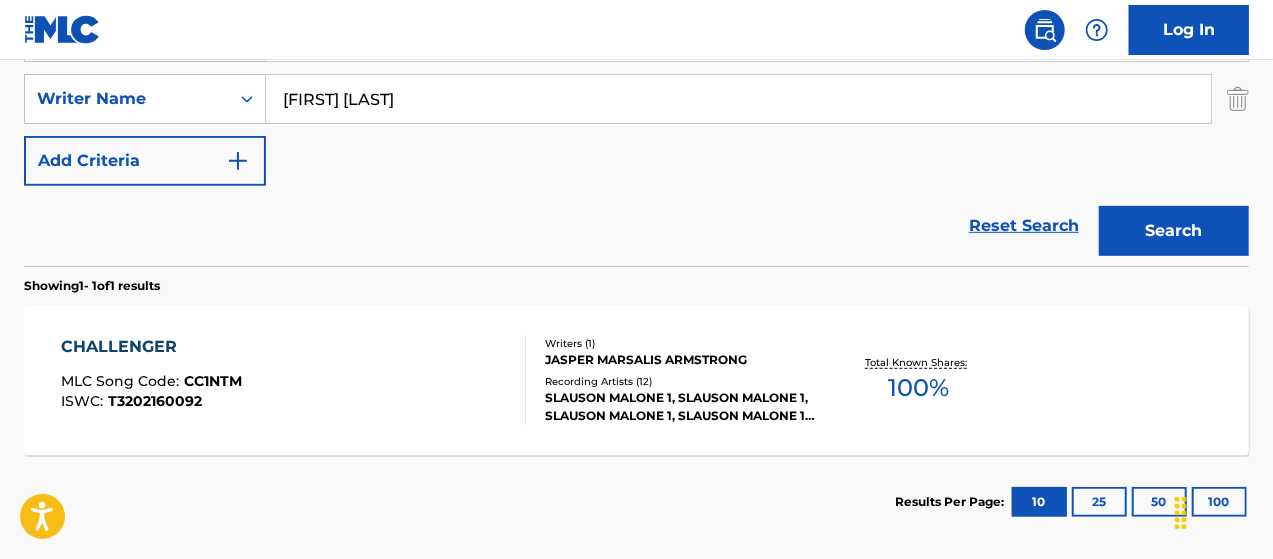 click on "Search" at bounding box center (1174, 231) 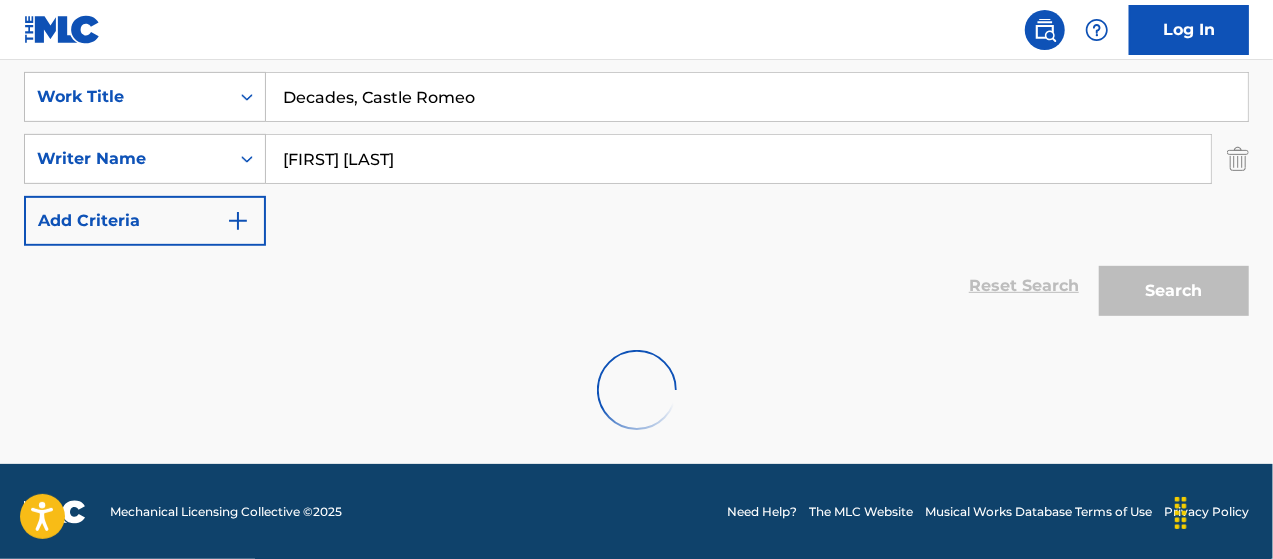 scroll, scrollTop: 433, scrollLeft: 0, axis: vertical 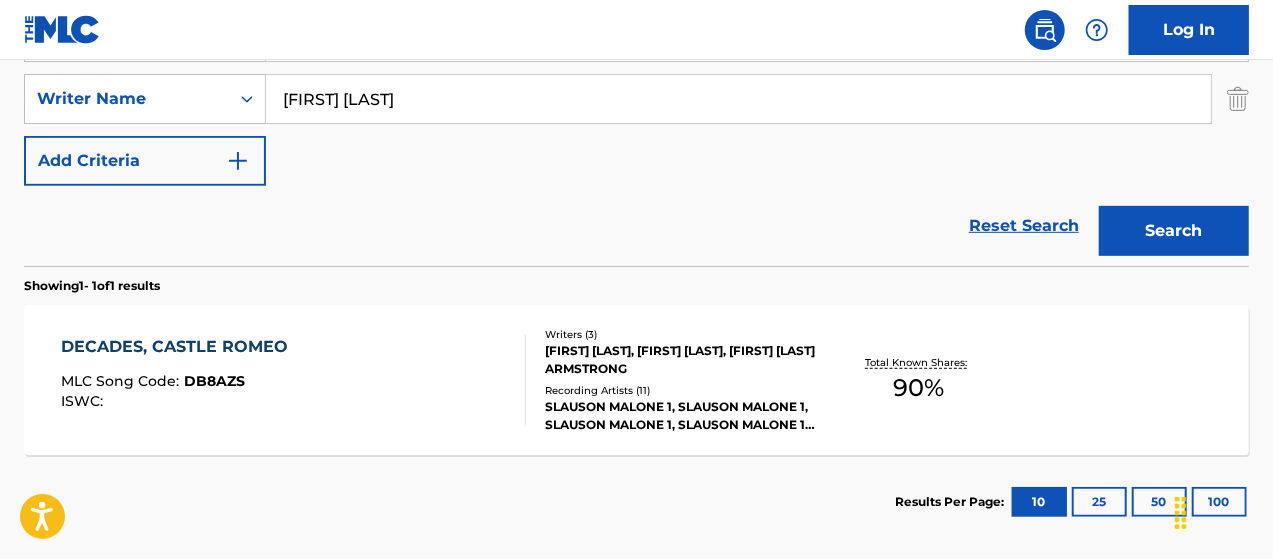 click on "SLAUSON MALONE 1, SLAUSON MALONE 1, SLAUSON MALONE 1, SLAUSON MALONE 1, SLAUSON MALONE 1" at bounding box center [681, 416] 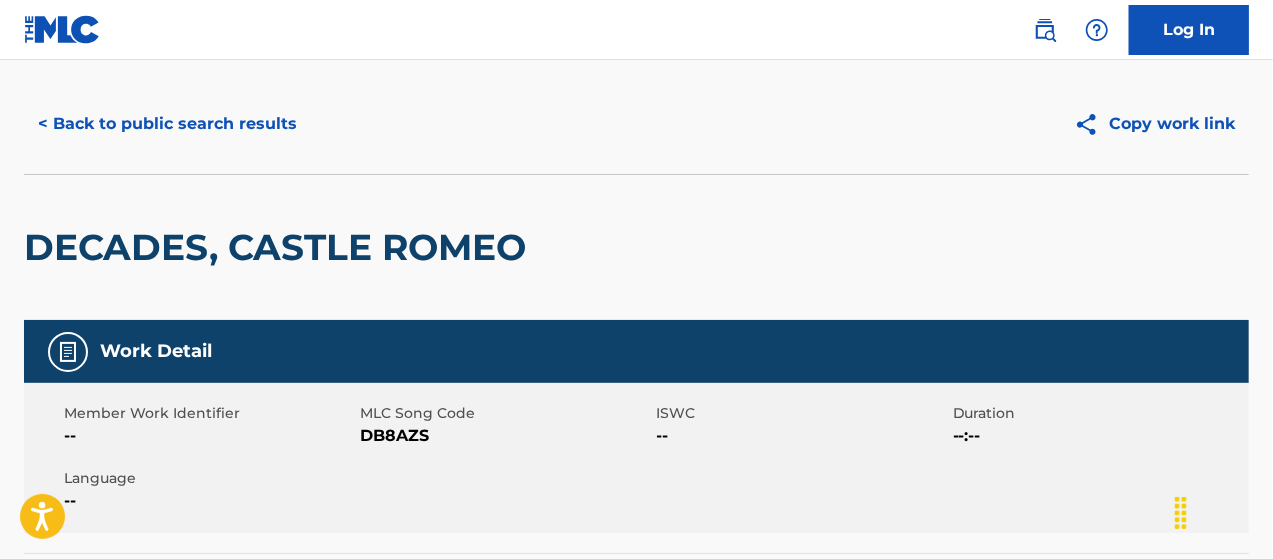 scroll, scrollTop: 0, scrollLeft: 0, axis: both 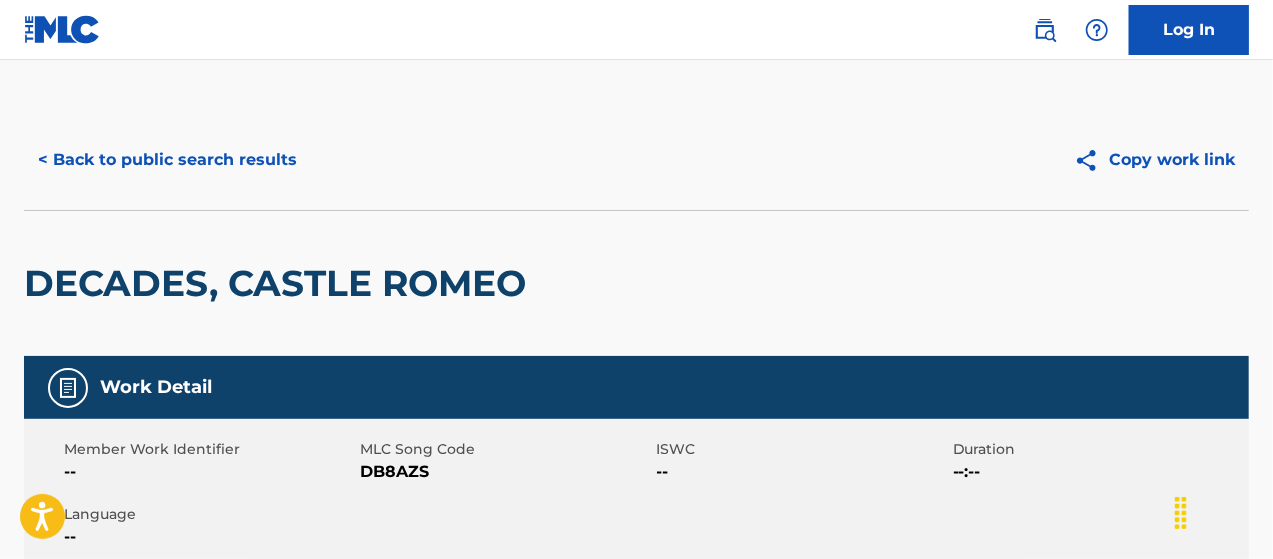 click on "< Back to public search results" at bounding box center (167, 160) 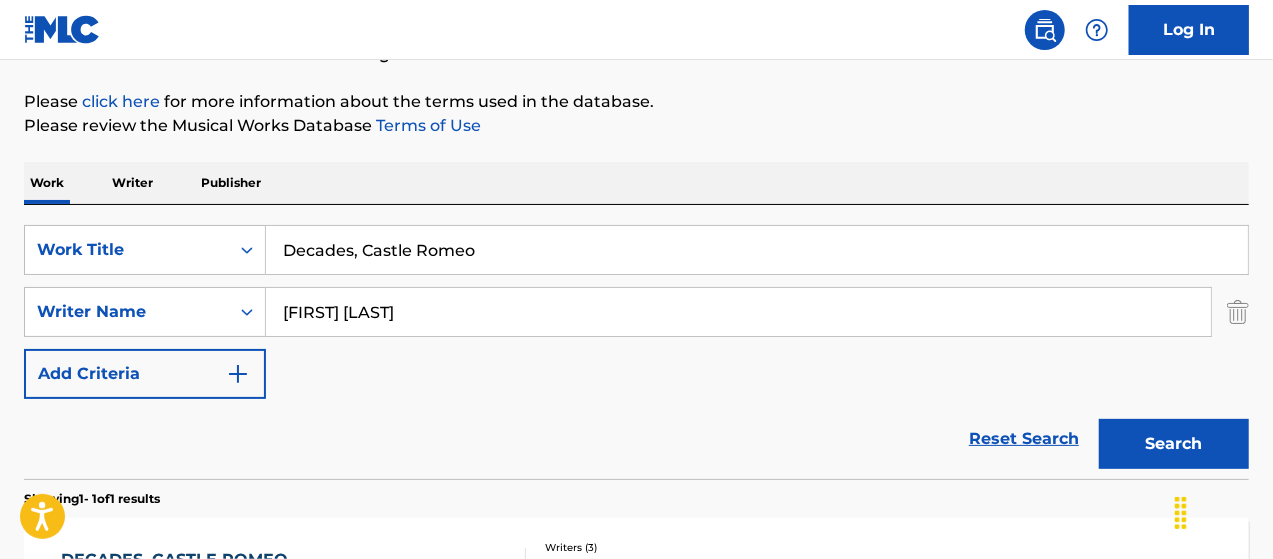 scroll, scrollTop: 214, scrollLeft: 0, axis: vertical 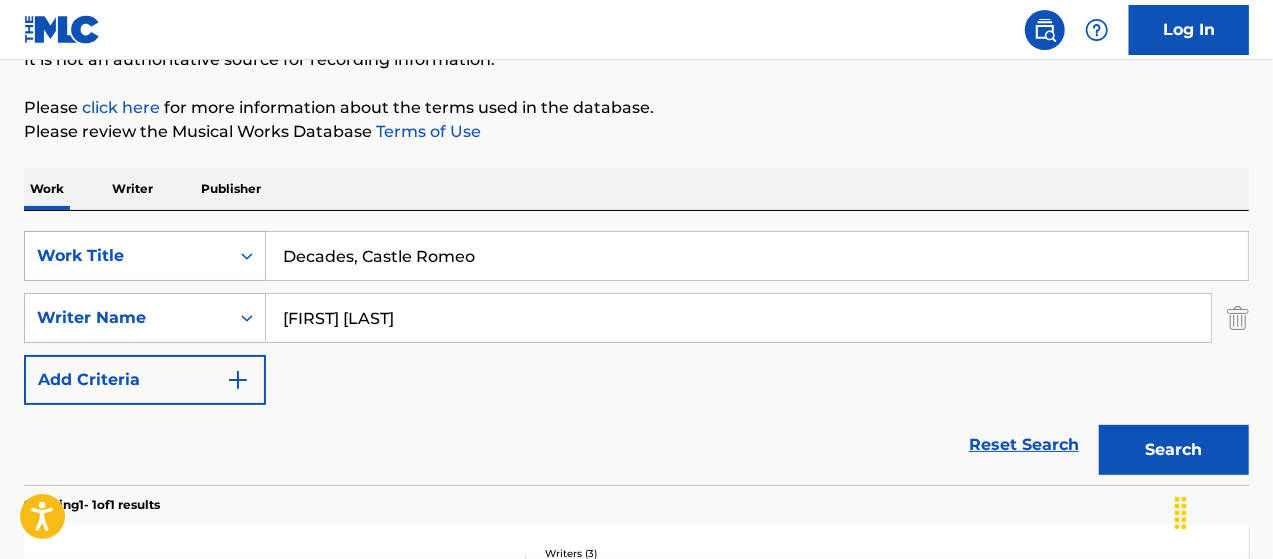 drag, startPoint x: 419, startPoint y: 248, endPoint x: 242, endPoint y: 231, distance: 177.81451 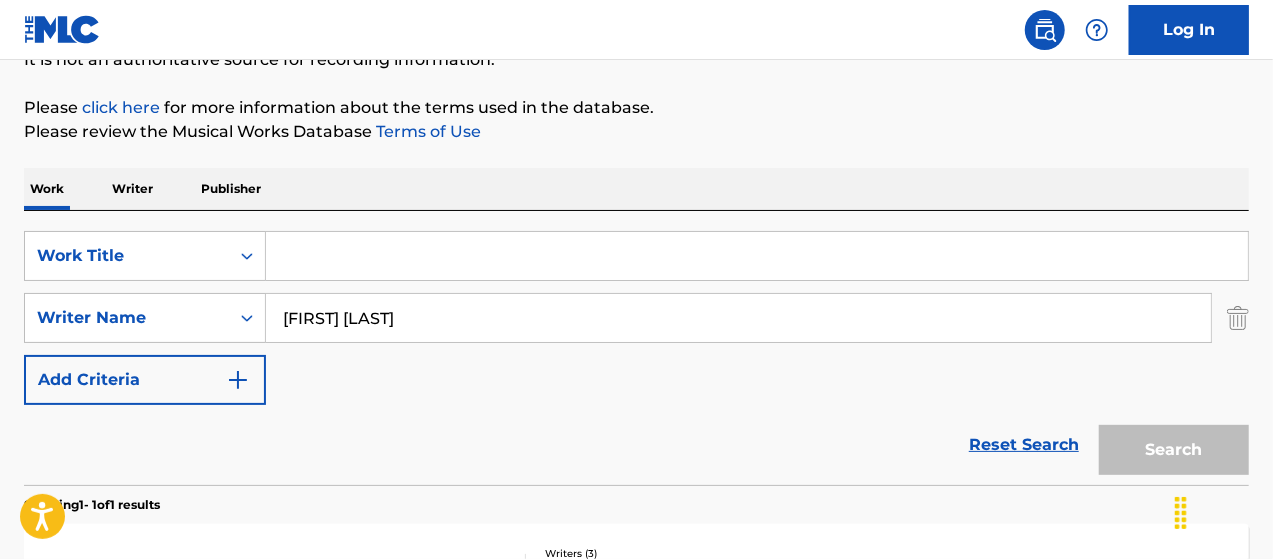paste on "Us (Tower of Love)" 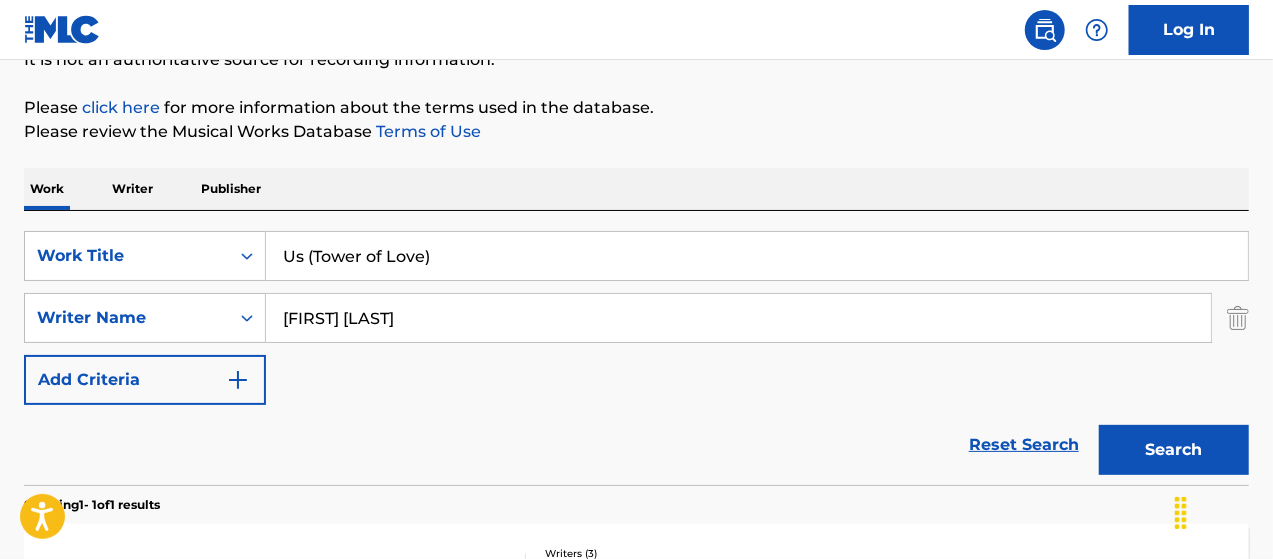 type on "Us (Tower of Love)" 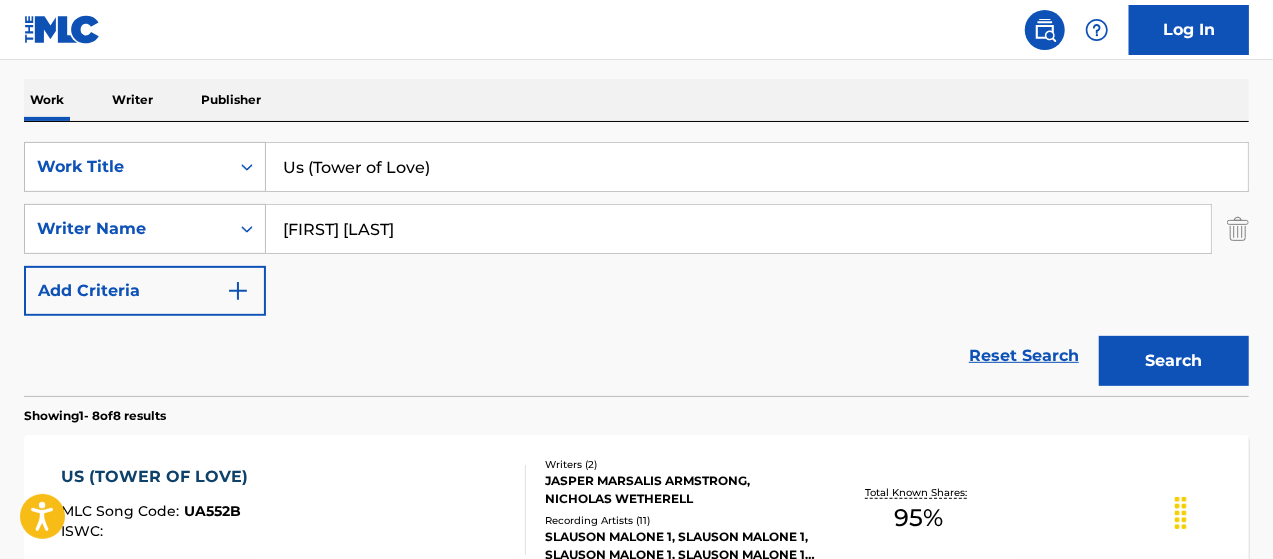 scroll, scrollTop: 480, scrollLeft: 0, axis: vertical 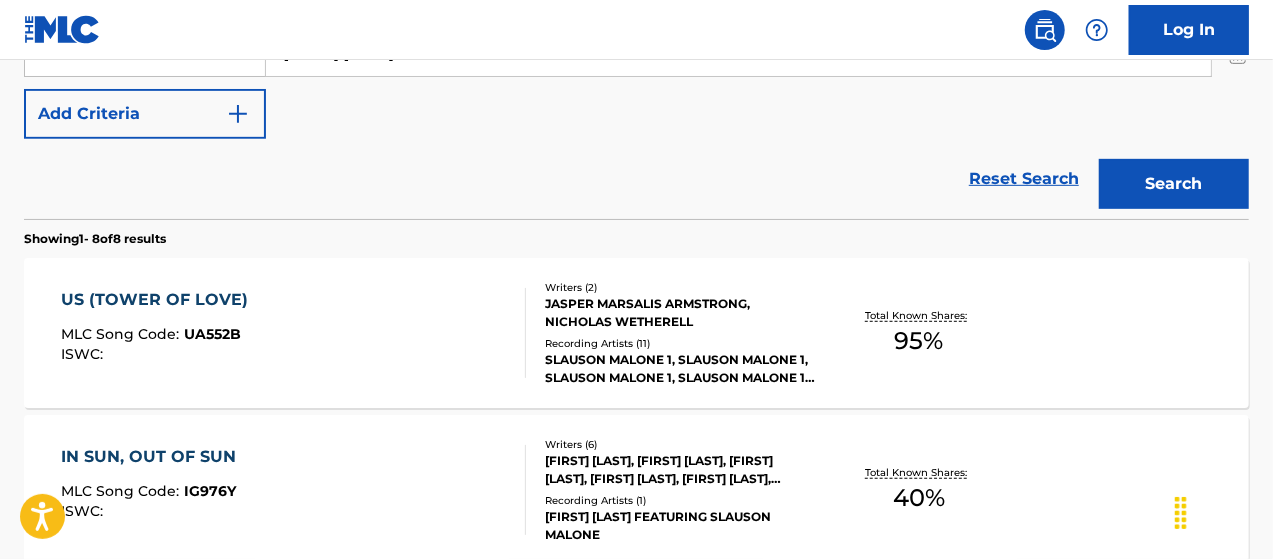 click on "SLAUSON MALONE 1, SLAUSON MALONE 1, SLAUSON MALONE 1, SLAUSON MALONE 1, SLAUSON MALONE 1" at bounding box center (681, 369) 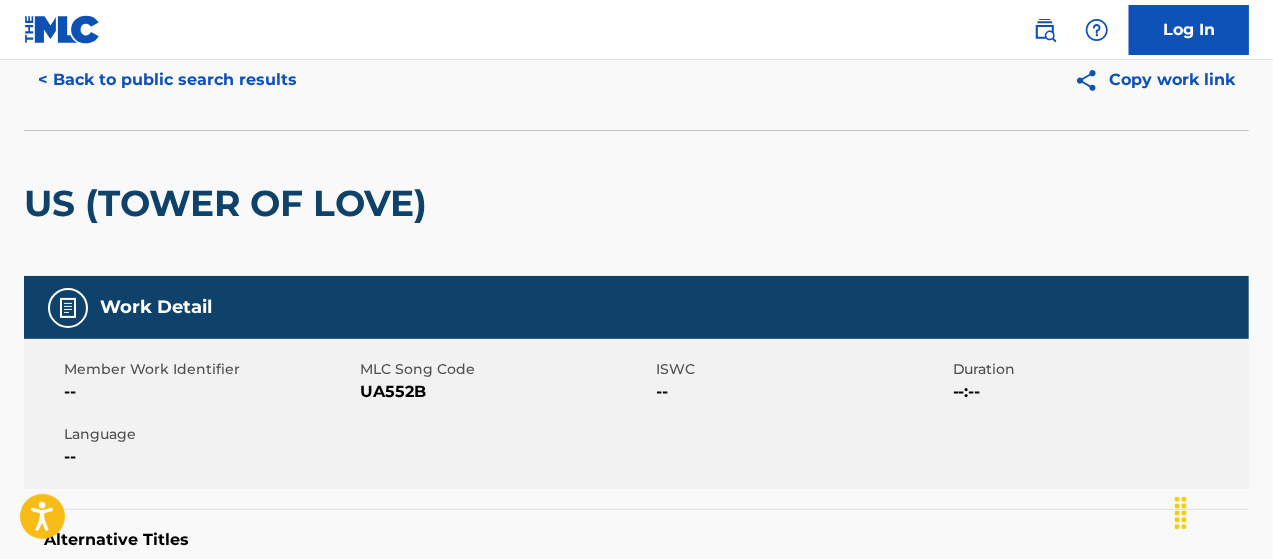 scroll, scrollTop: 0, scrollLeft: 0, axis: both 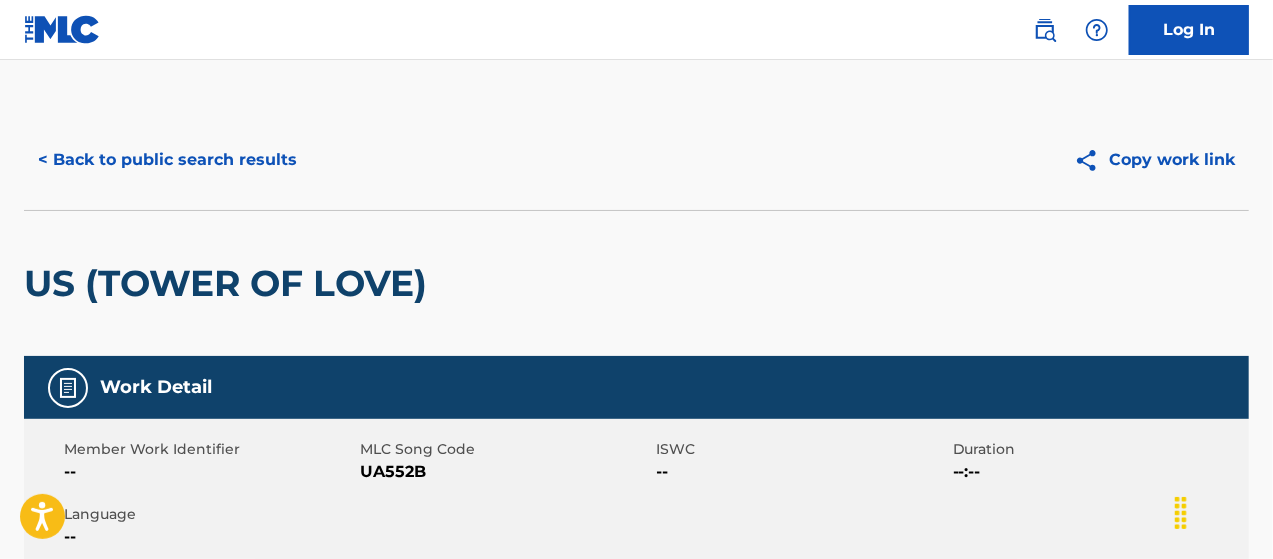 click on "< Back to public search results" at bounding box center (167, 160) 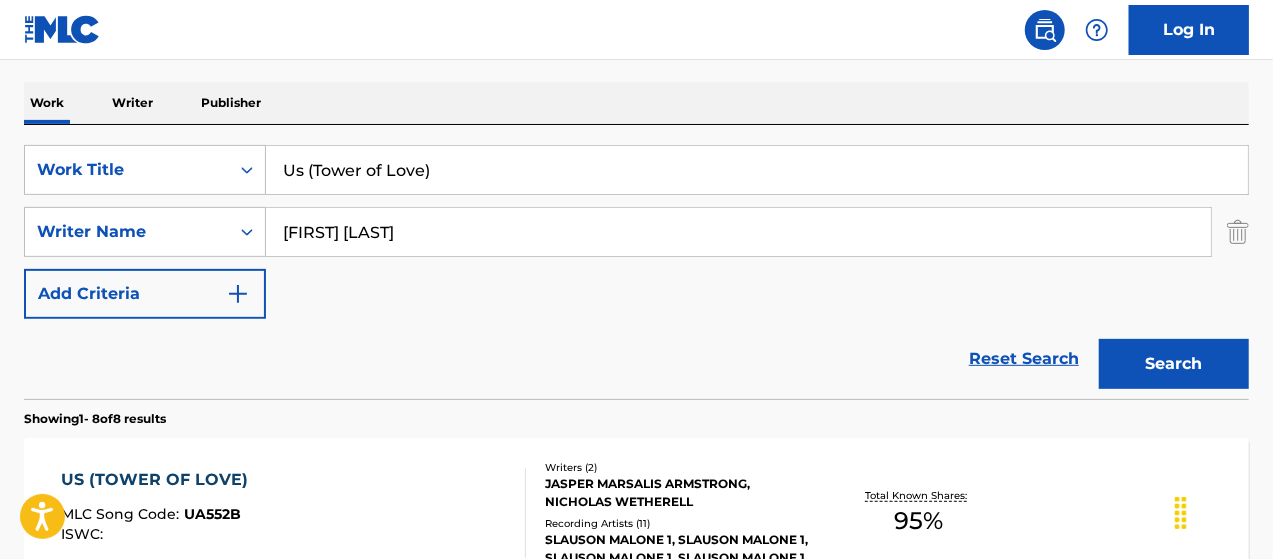 scroll, scrollTop: 161, scrollLeft: 0, axis: vertical 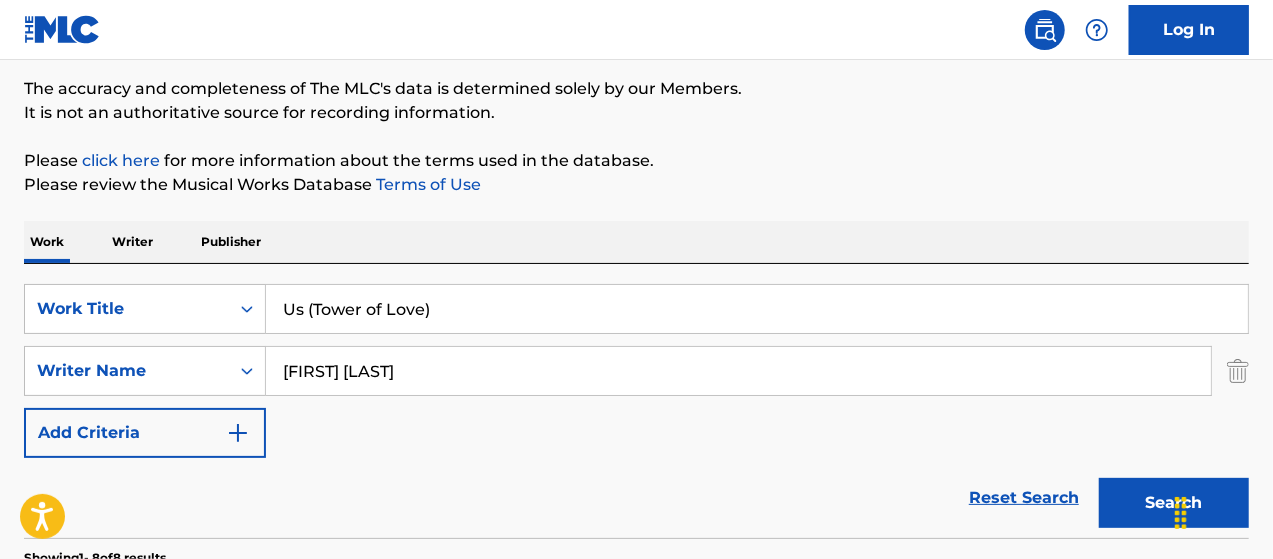 drag, startPoint x: 476, startPoint y: 326, endPoint x: 88, endPoint y: 258, distance: 393.9137 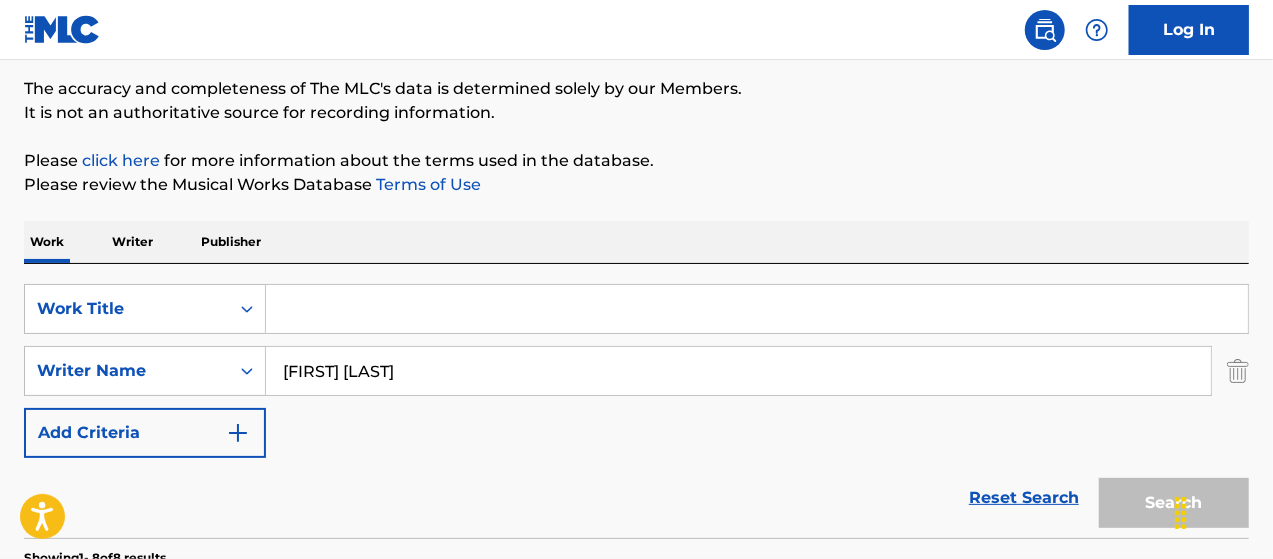 paste on "Love Letter Zzz" 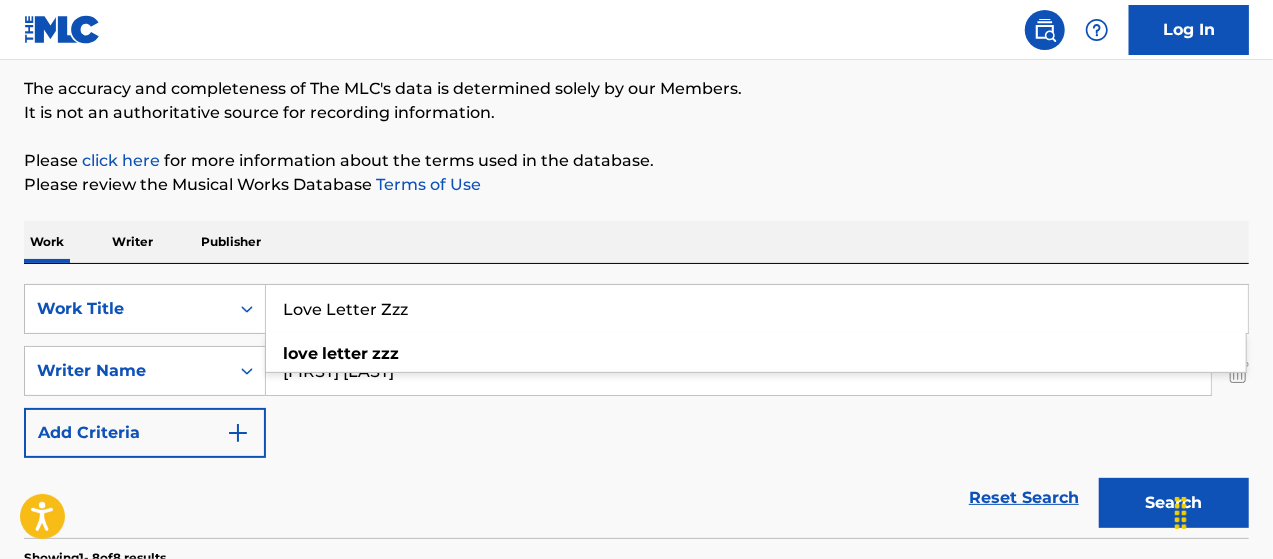 type on "Love Letter Zzz" 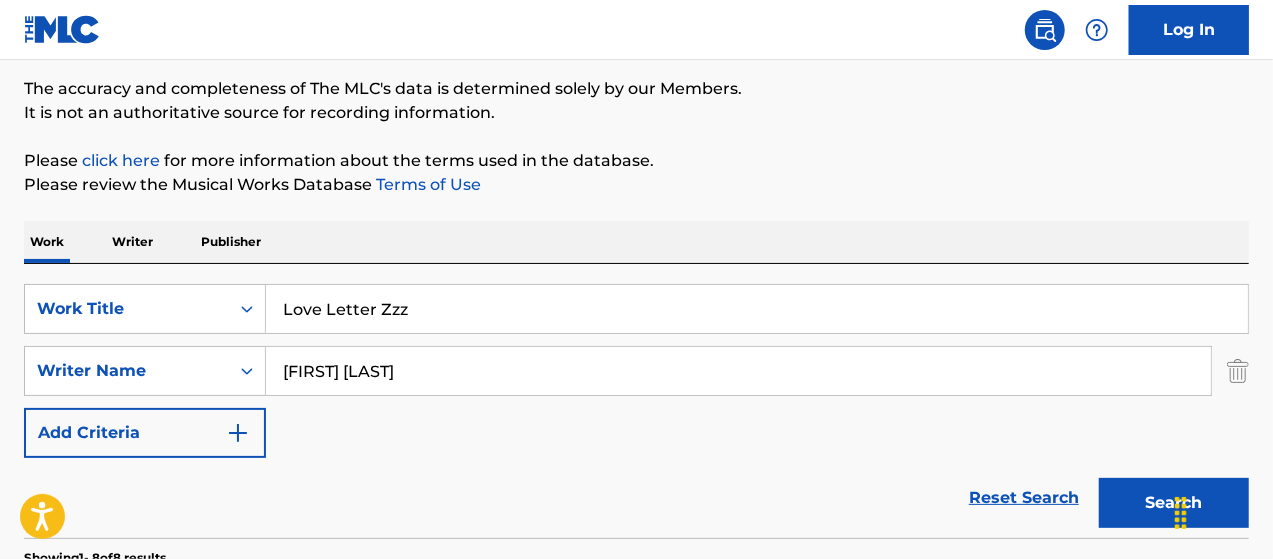 drag, startPoint x: 1147, startPoint y: 511, endPoint x: 1112, endPoint y: 491, distance: 40.311287 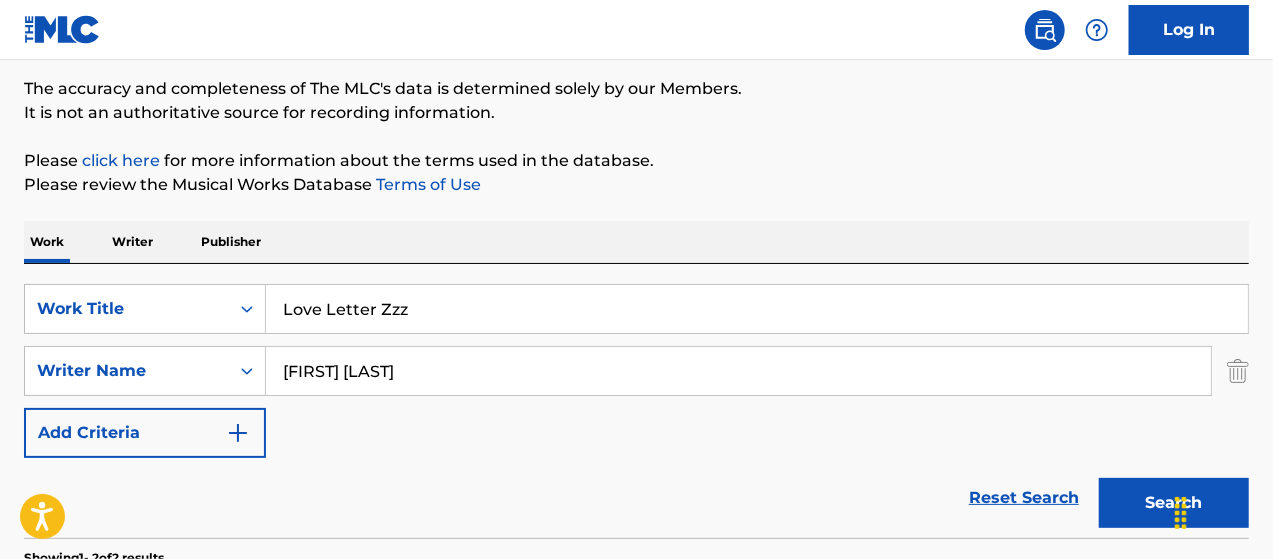 click at bounding box center [1223, 511] 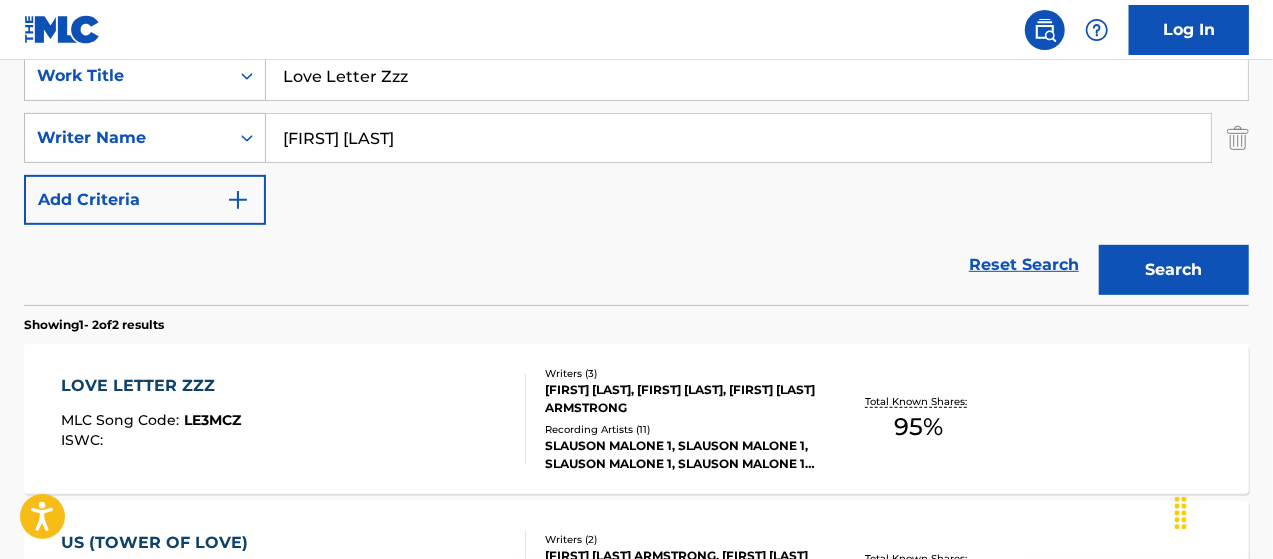 scroll, scrollTop: 628, scrollLeft: 0, axis: vertical 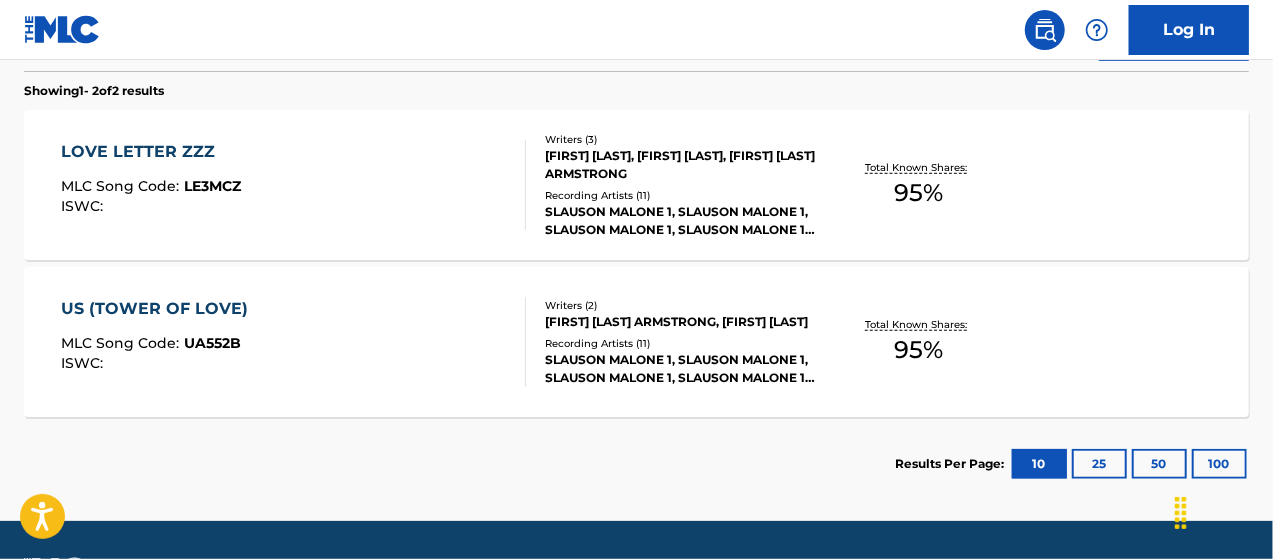 click on "SLAUSON MALONE 1, SLAUSON MALONE 1, SLAUSON MALONE 1, SLAUSON MALONE 1, SLAUSON MALONE 1" at bounding box center [681, 221] 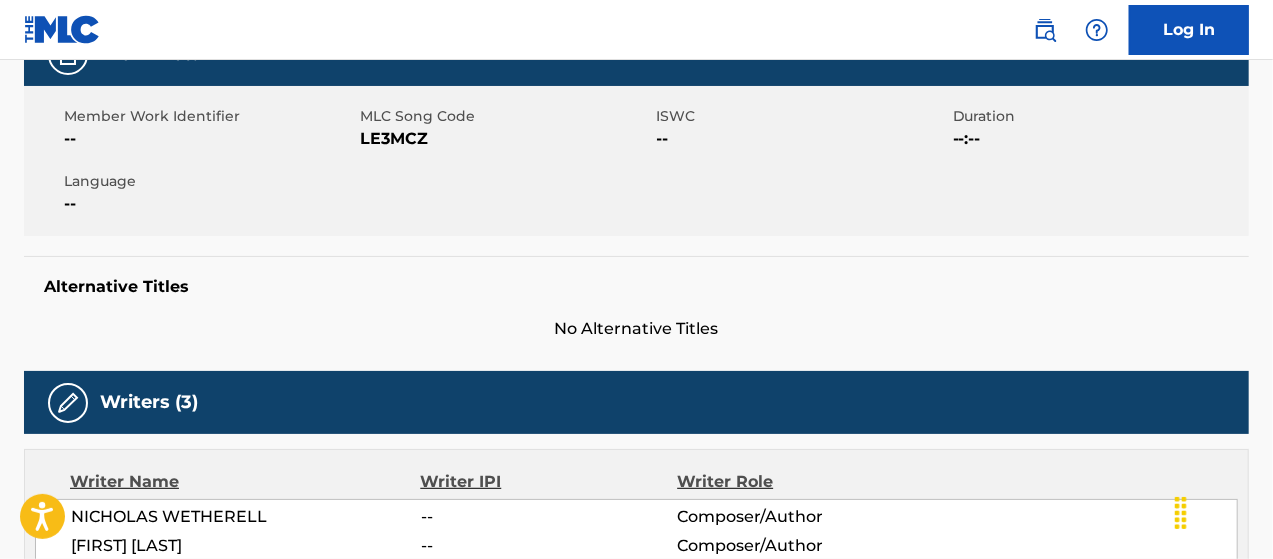scroll, scrollTop: 133, scrollLeft: 0, axis: vertical 